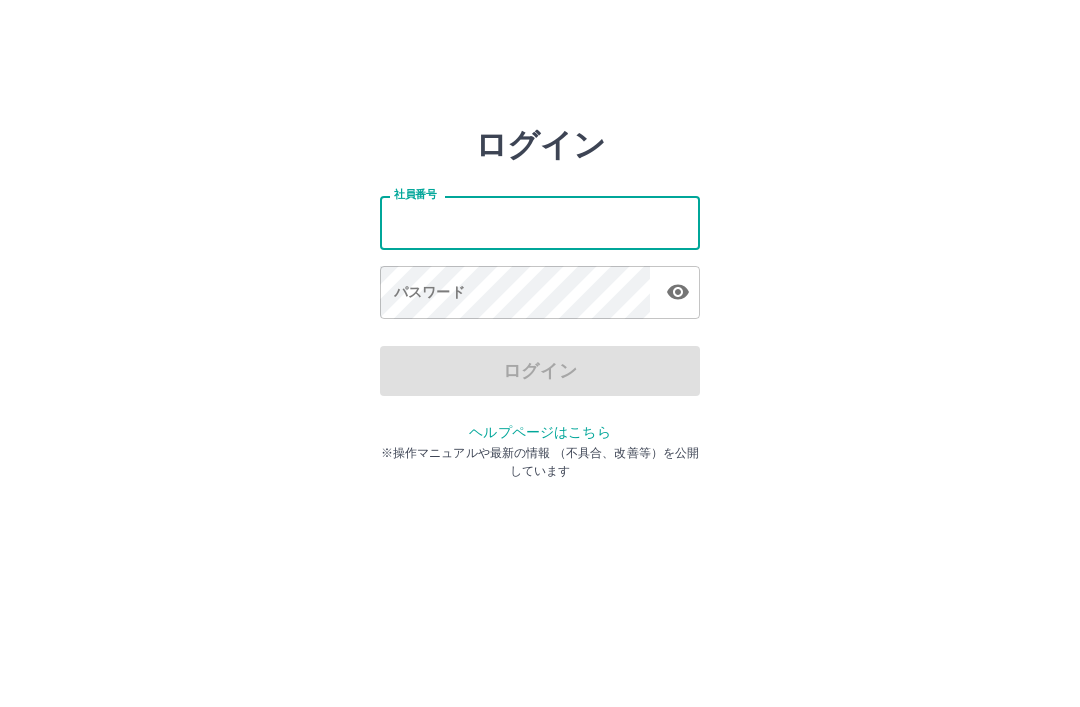 click on "社員番号" at bounding box center [540, 222] 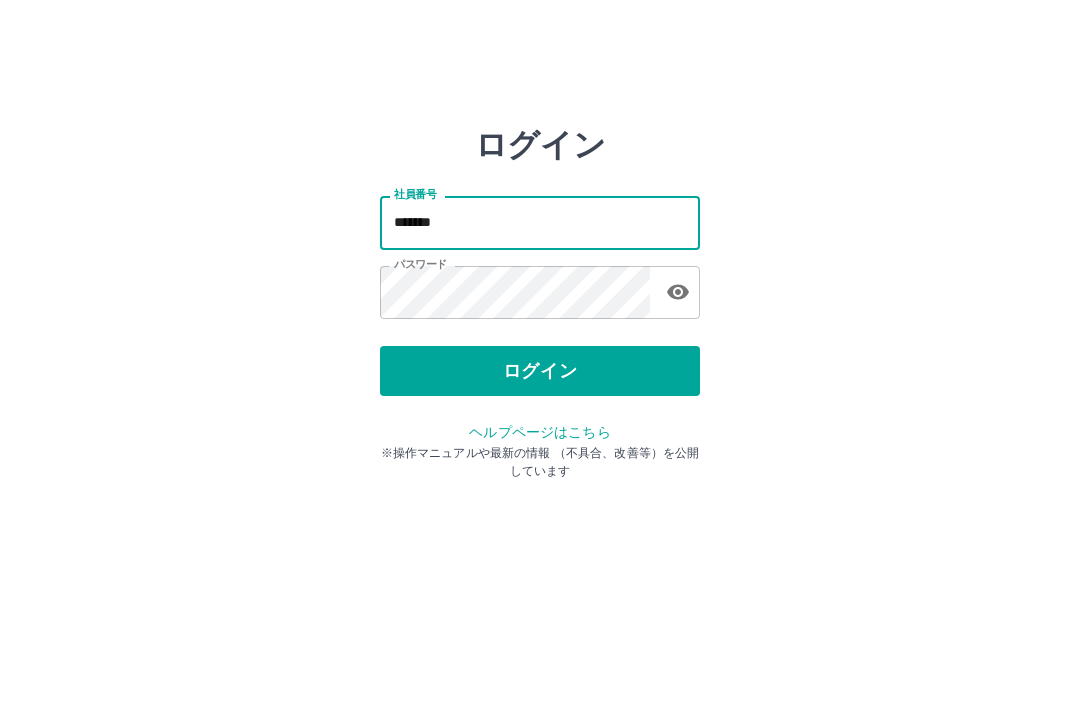 click on "*******" at bounding box center (540, 222) 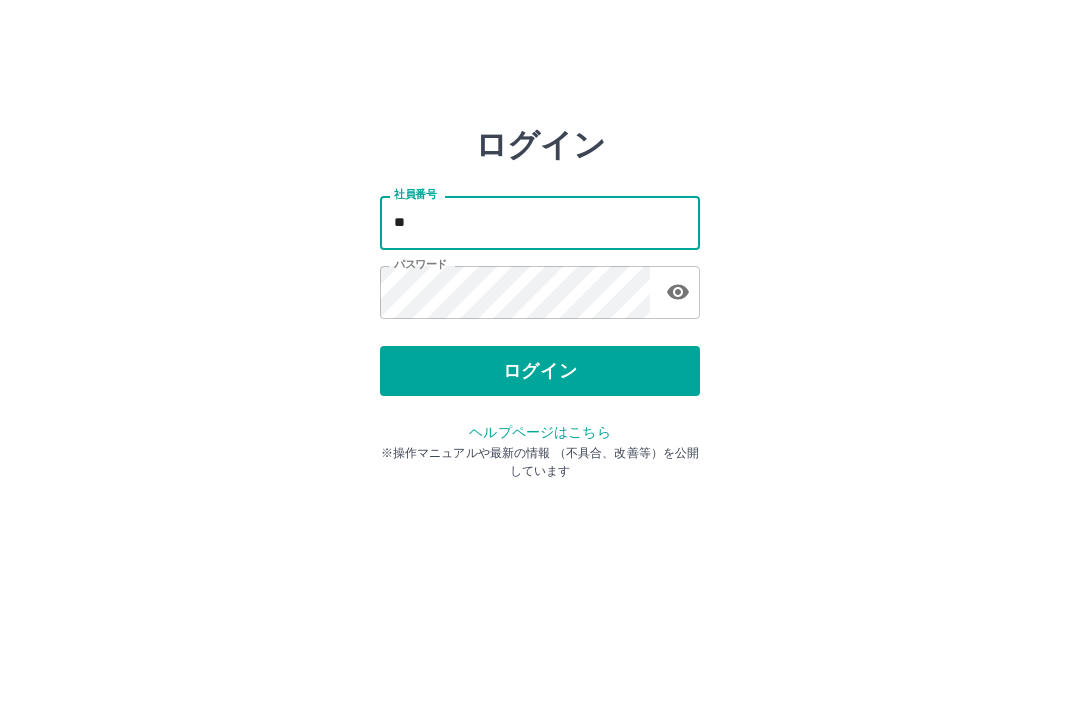 type on "*" 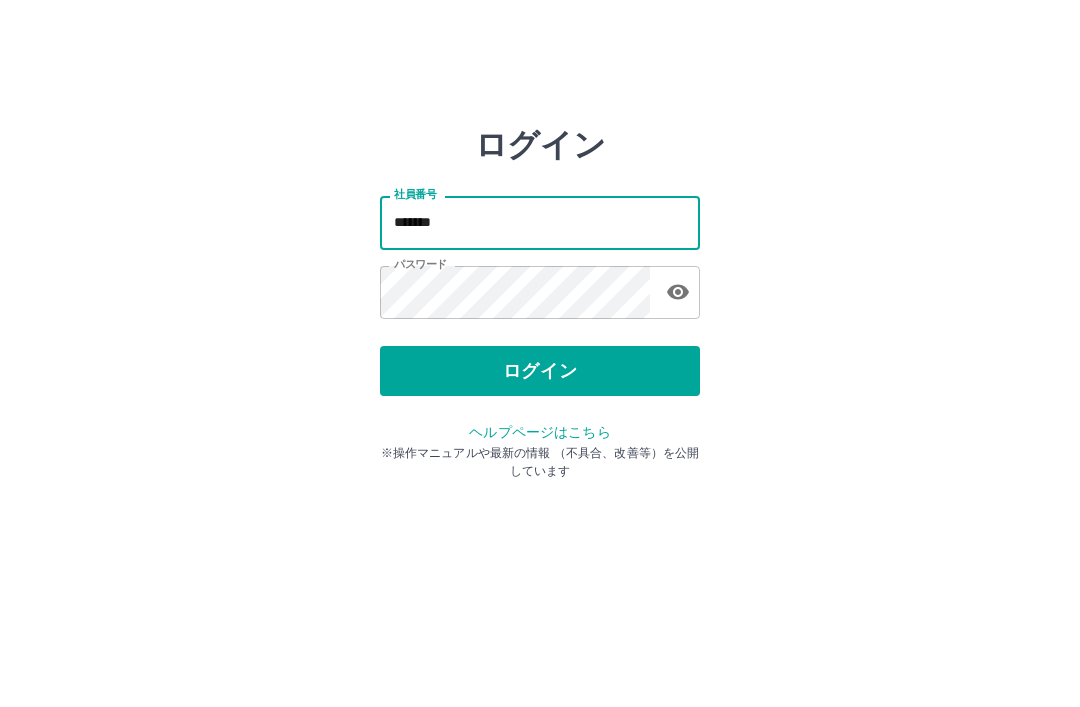 type on "*******" 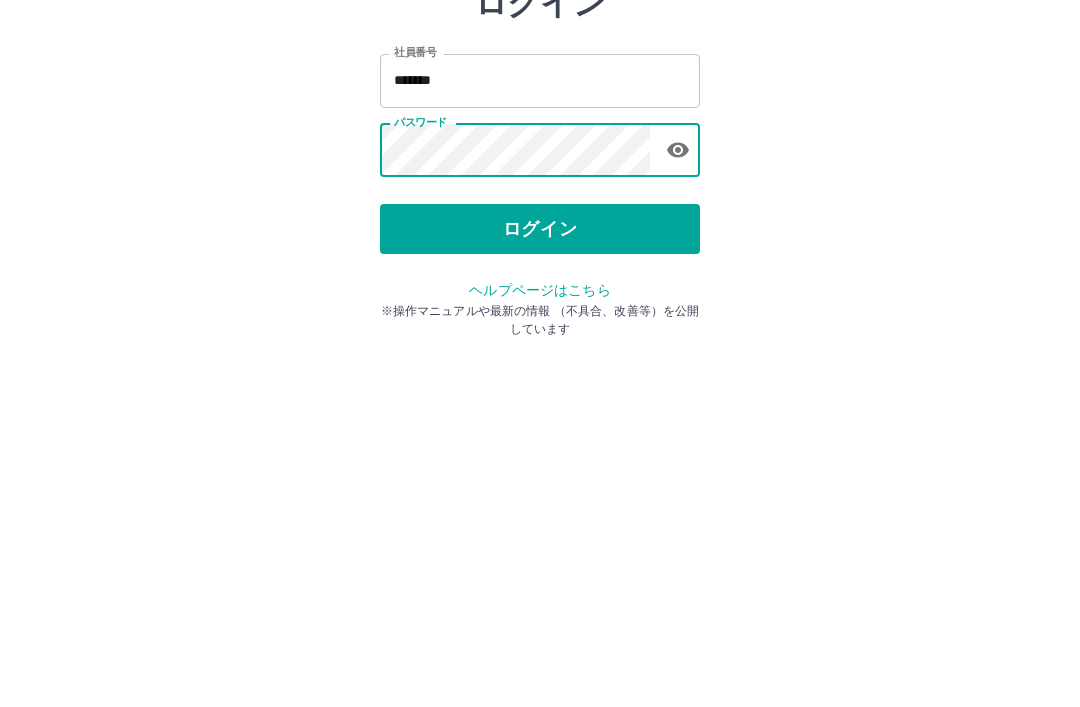 click on "ログイン" at bounding box center (540, 371) 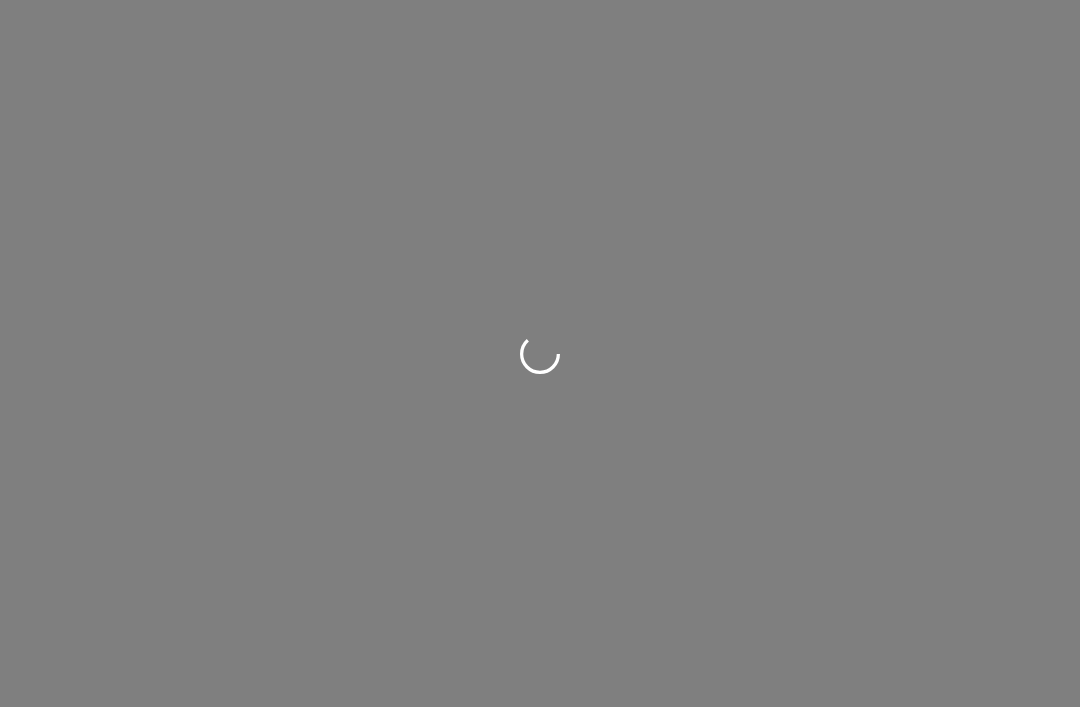 scroll, scrollTop: 0, scrollLeft: 0, axis: both 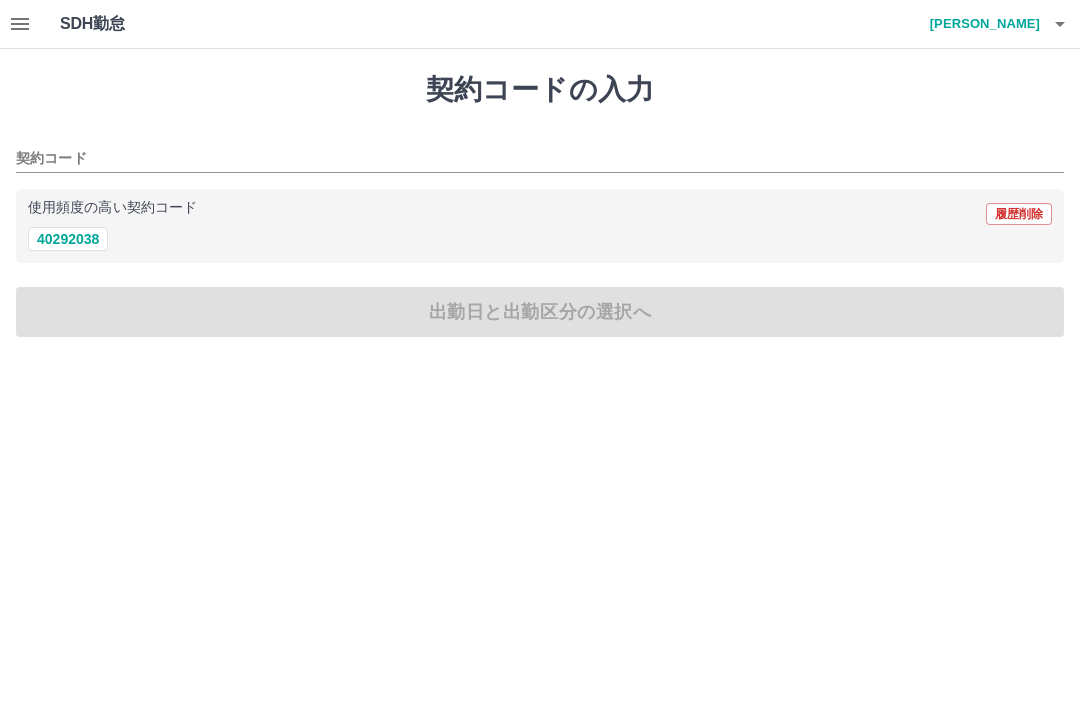 click on "40292038" at bounding box center (68, 239) 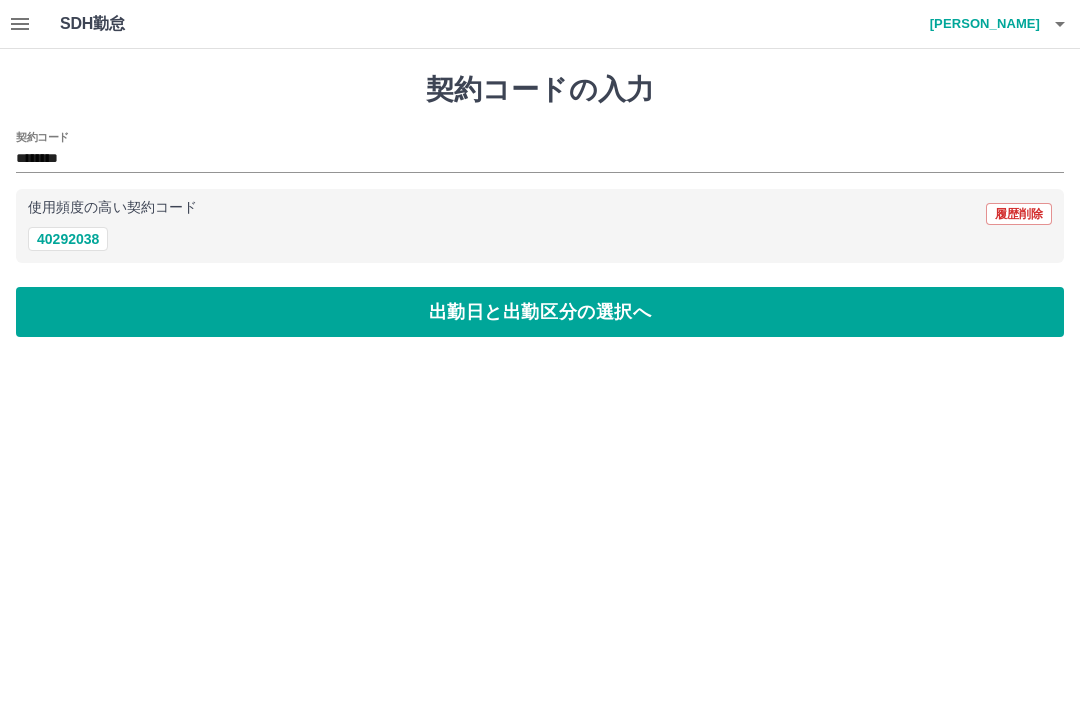 click on "出勤日と出勤区分の選択へ" at bounding box center [540, 312] 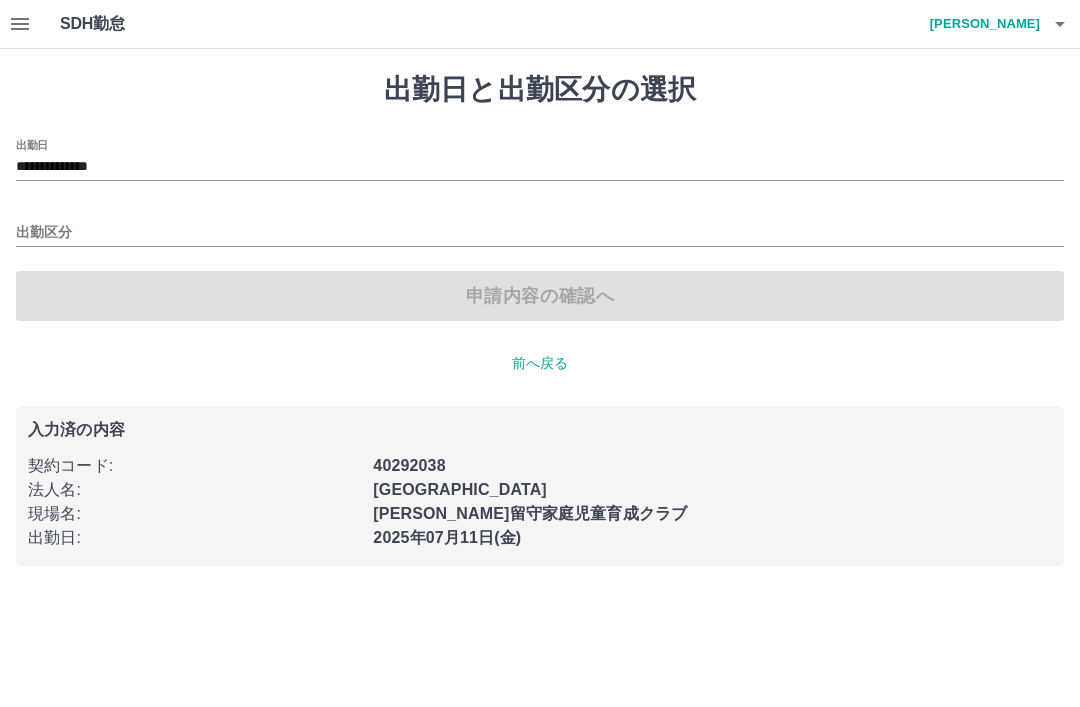 click on "出勤区分" at bounding box center [540, 233] 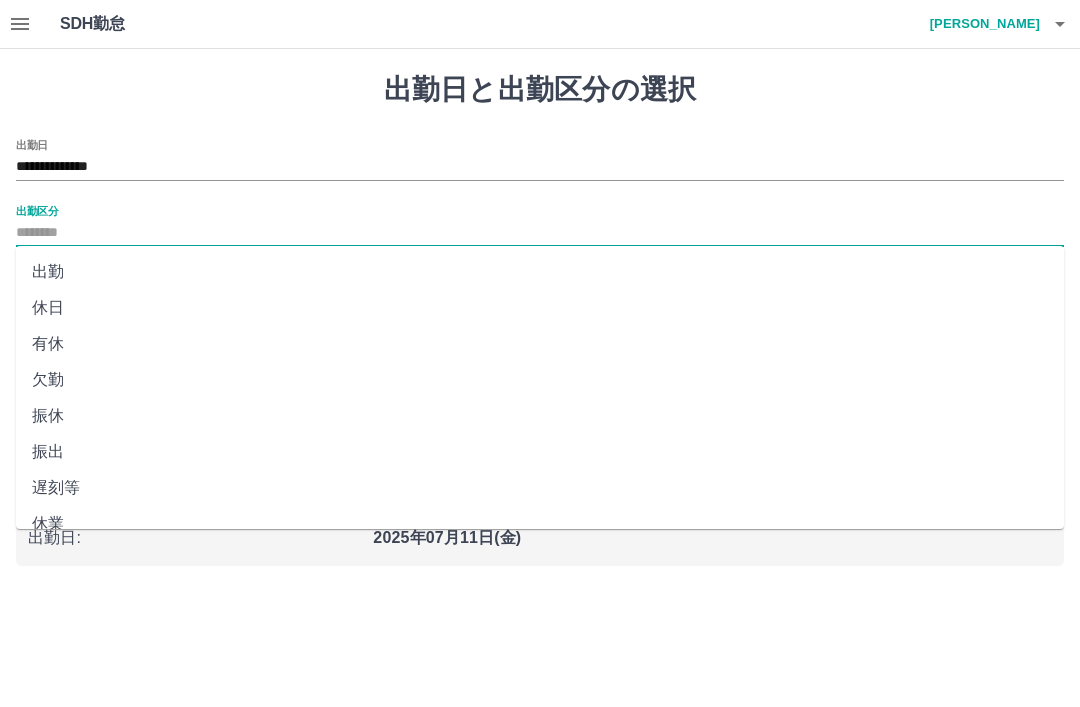 click on "出勤" at bounding box center [540, 272] 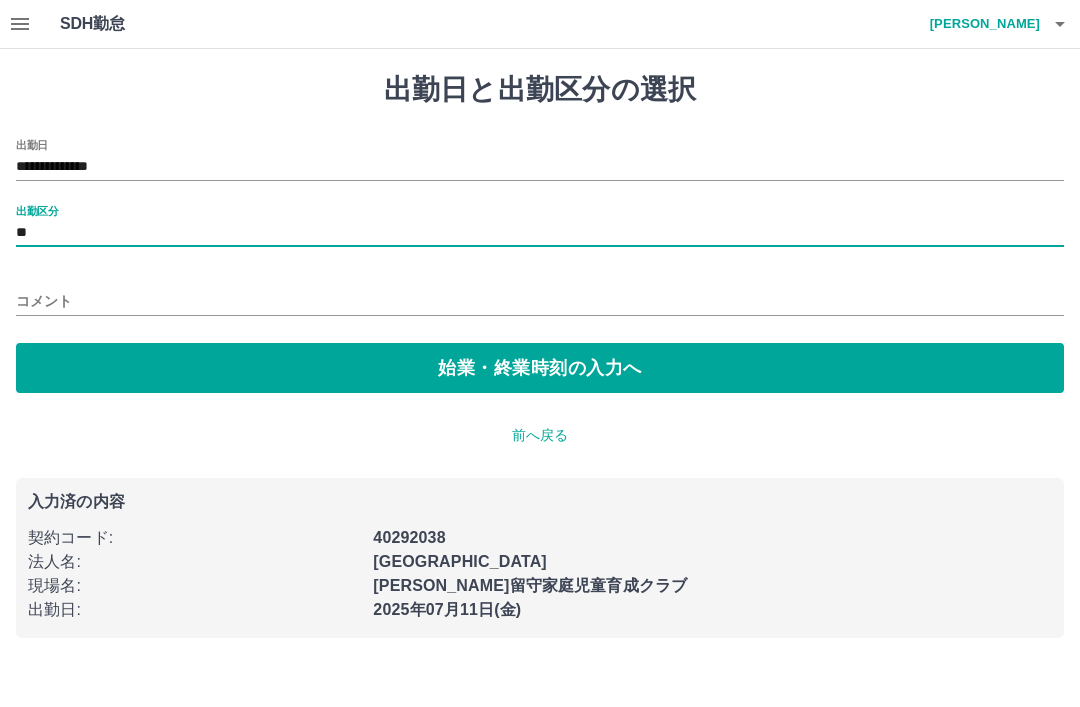 click on "始業・終業時刻の入力へ" at bounding box center (540, 368) 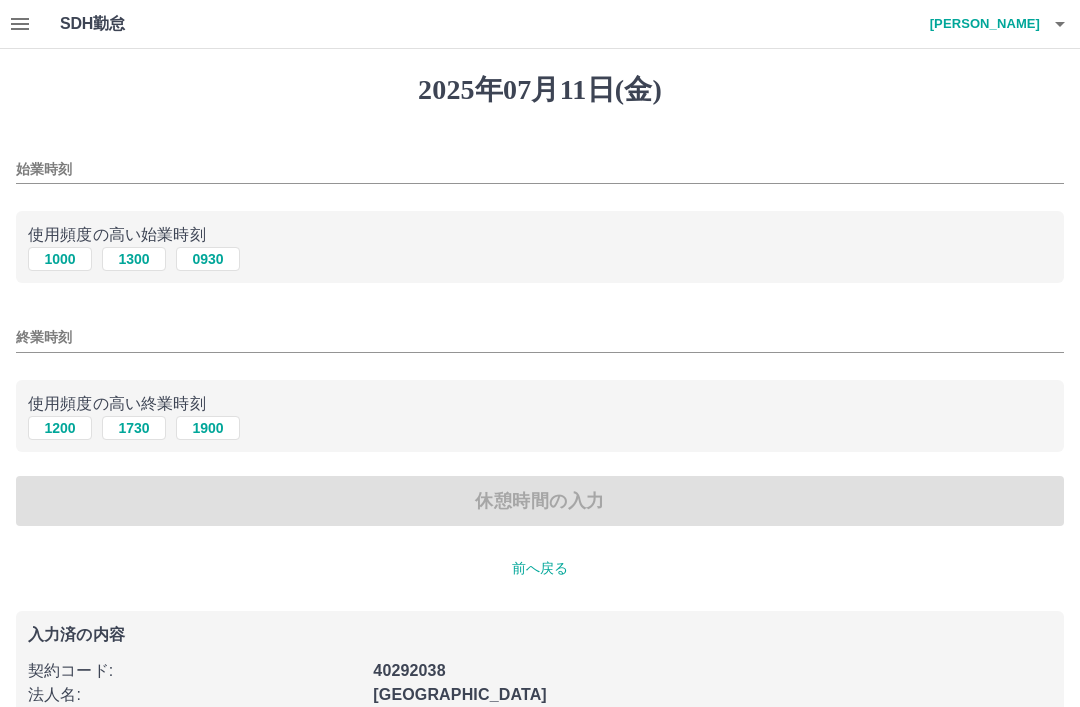 click on "1000" at bounding box center (60, 259) 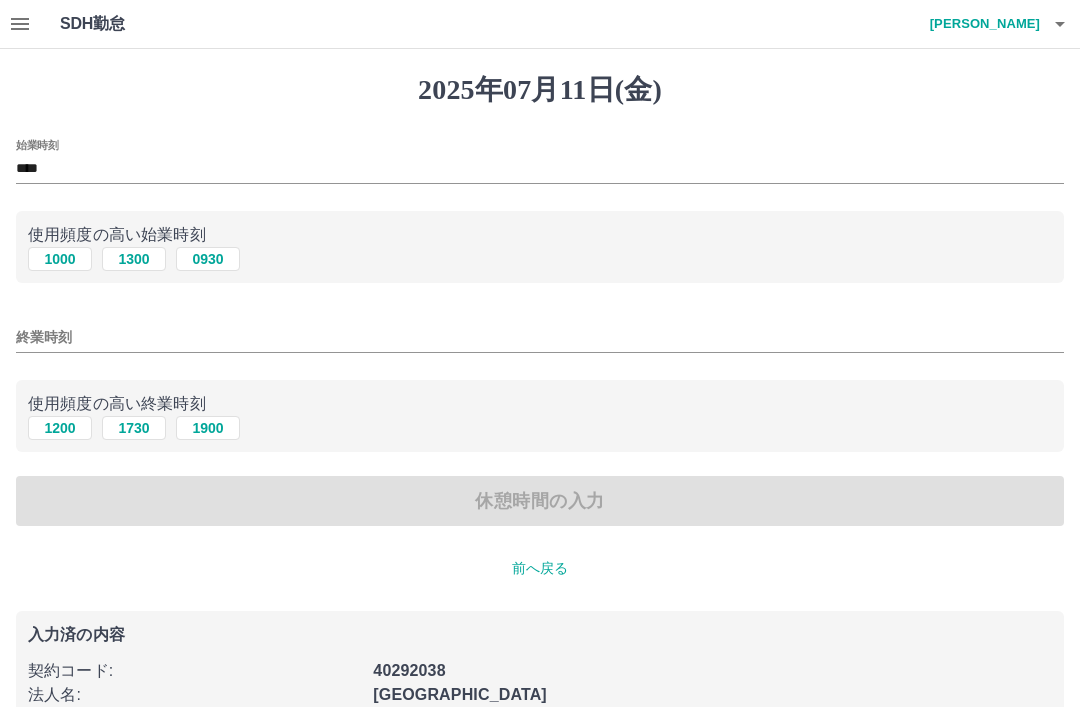 click on "1200" at bounding box center (60, 428) 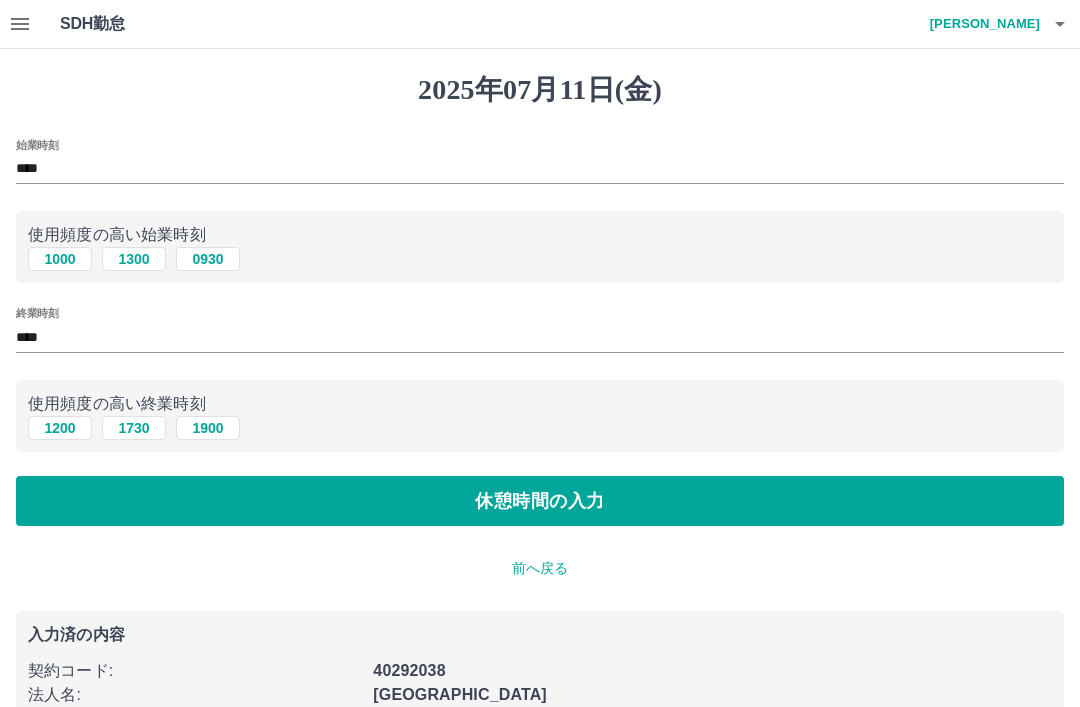 click on "使用頻度の高い終業時刻 1200 1730 1900" at bounding box center [540, 416] 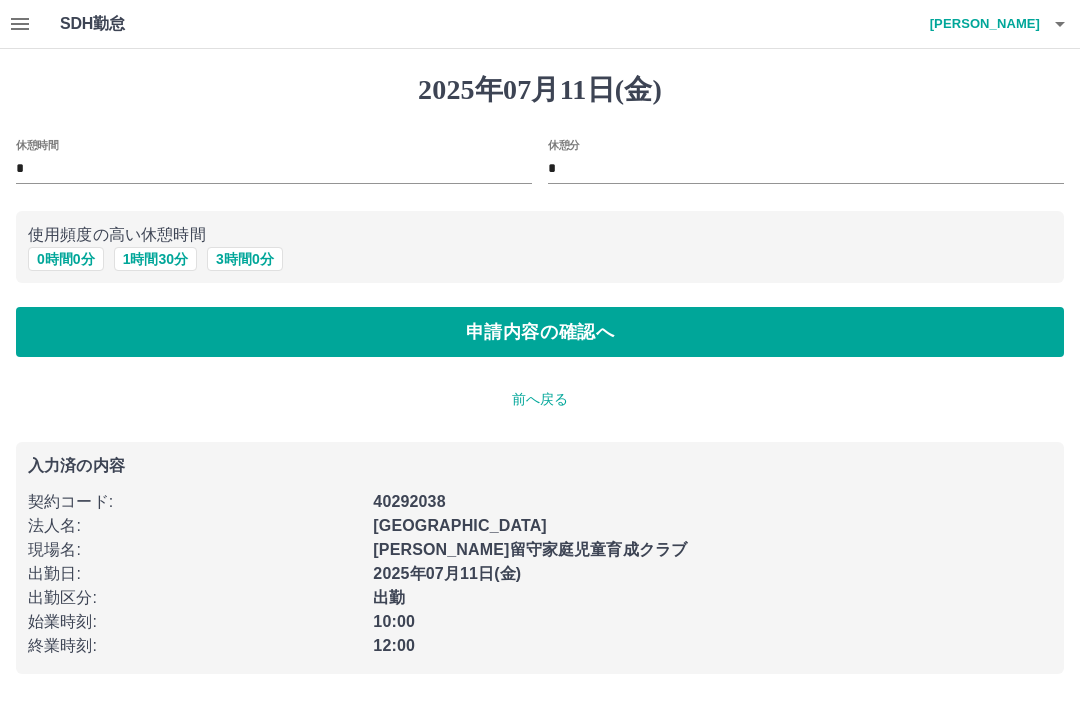 click on "申請内容の確認へ" at bounding box center [540, 332] 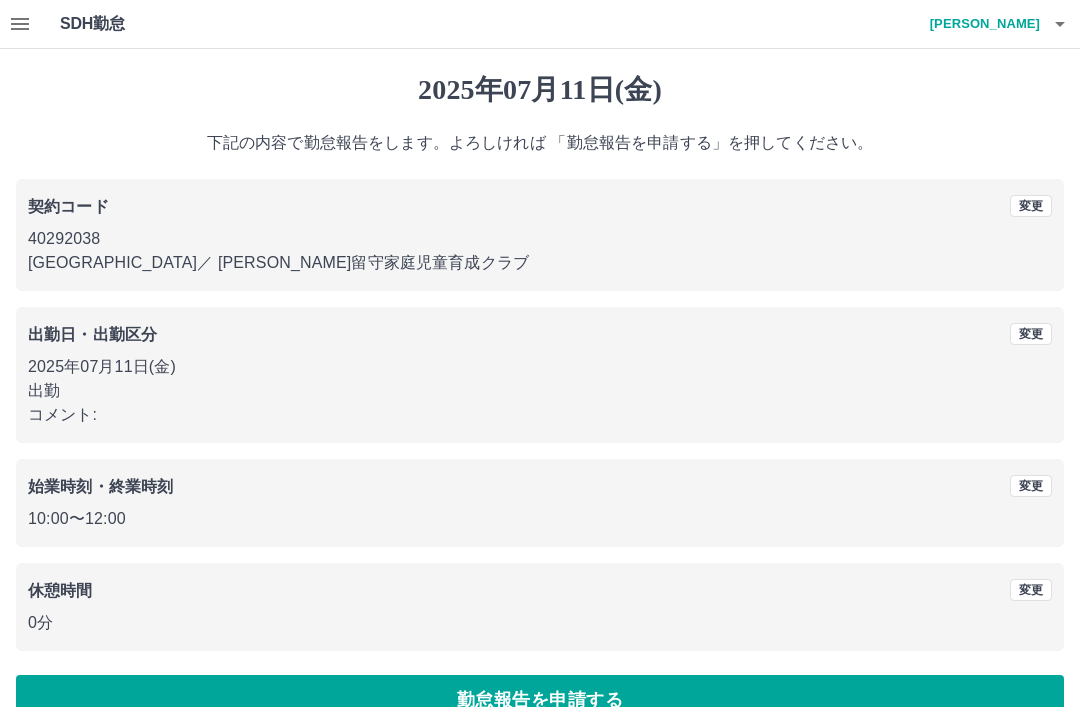 click on "2025年07月11日(金) 下記の内容で勤怠報告をします。よろしければ 「勤怠報告を申請する」を押してください。 契約コード 変更 40292038 東大阪市  ／   石切東留守家庭児童育成クラブ 出勤日・出勤区分 変更 2025年07月11日(金) 出勤 コメント:  始業時刻・終業時刻 変更 10:00 〜 12:00 休憩時間 変更 0分 勤怠報告を申請する" at bounding box center [540, 399] 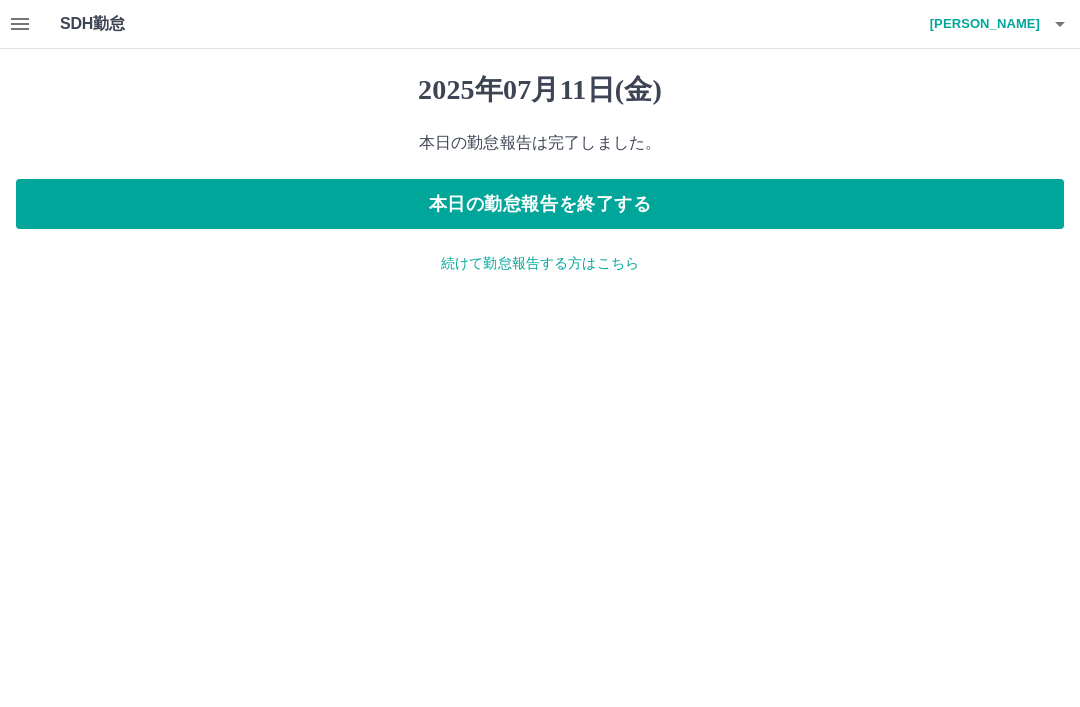 click on "本日の勤怠報告を終了する" at bounding box center (540, 204) 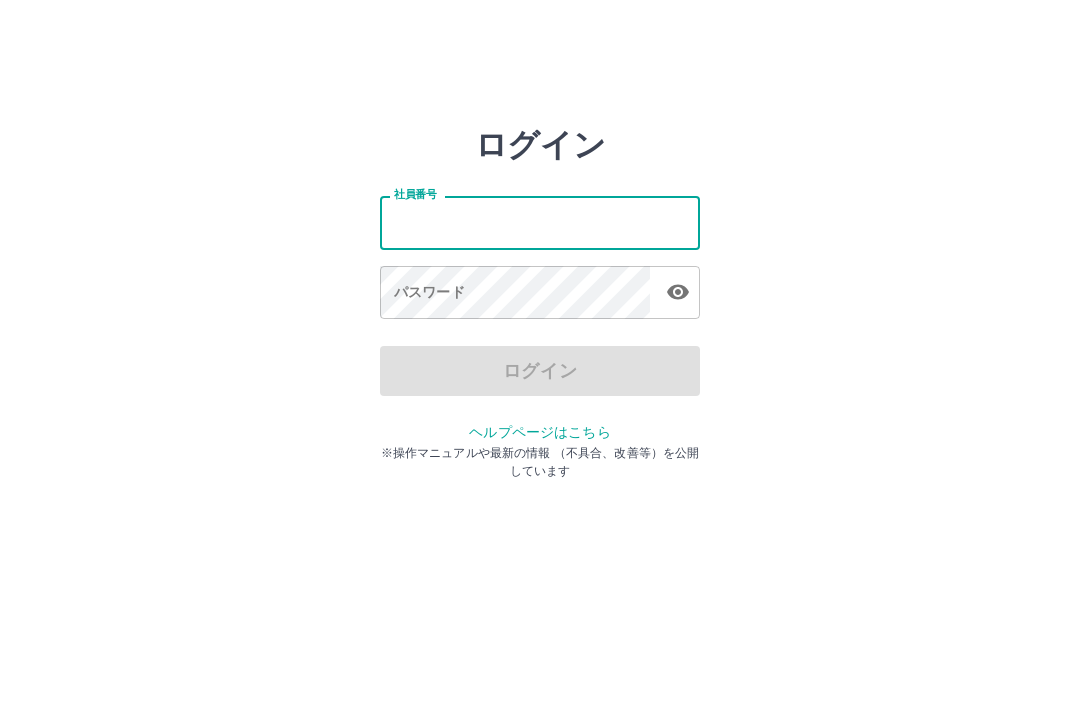 scroll, scrollTop: 0, scrollLeft: 0, axis: both 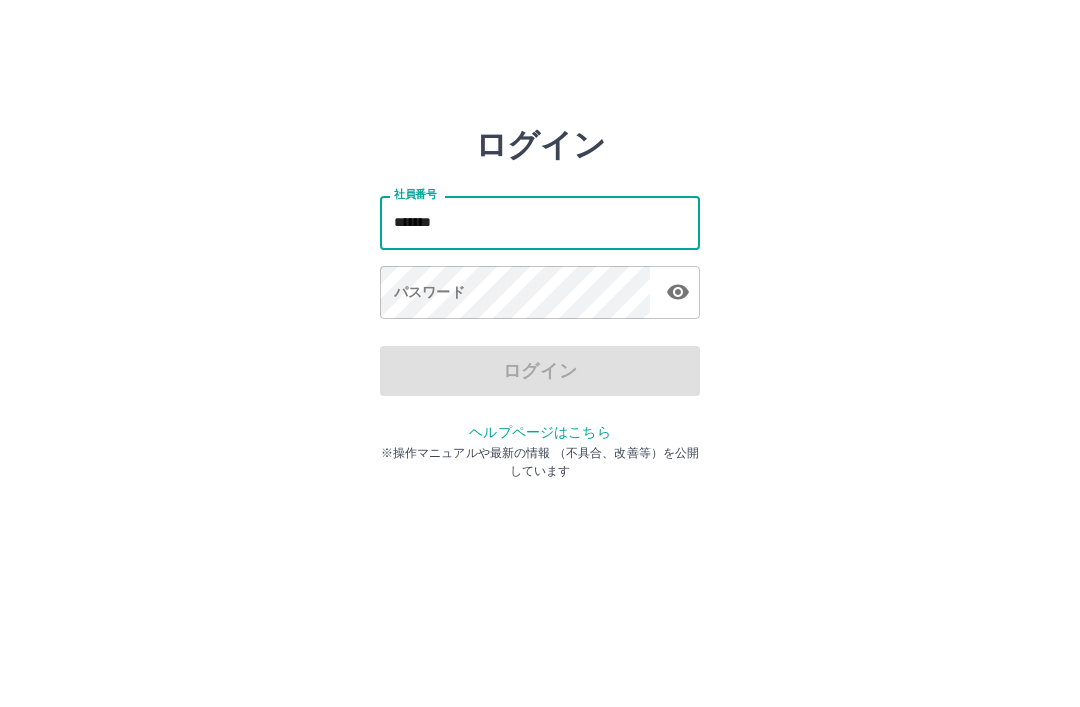 type on "*******" 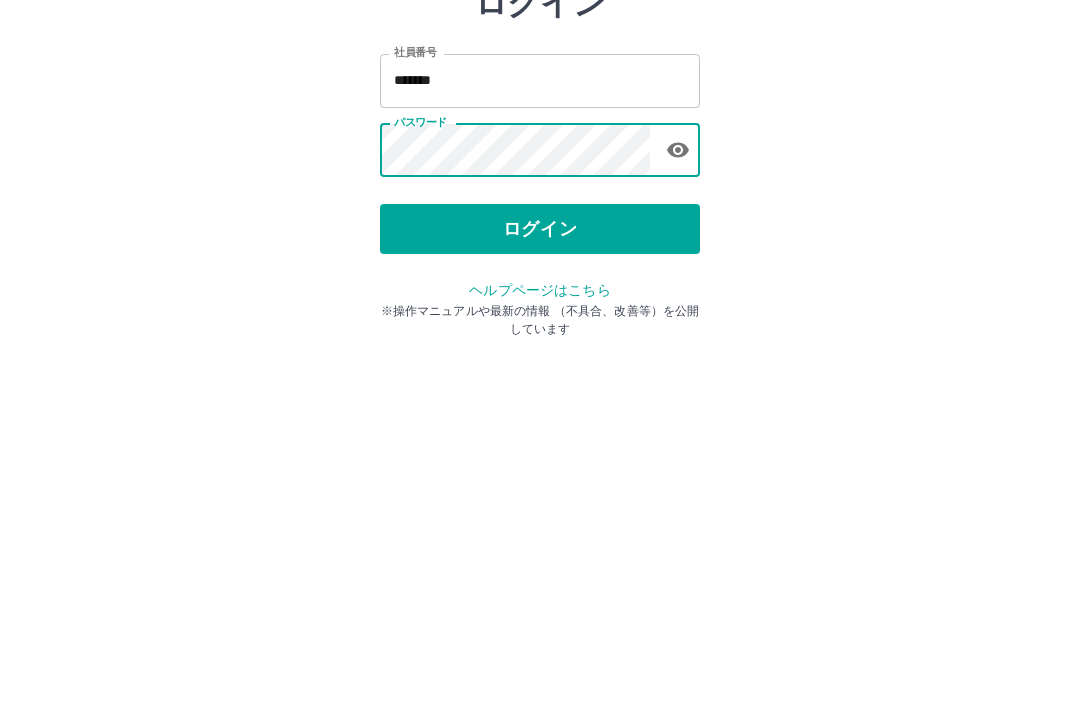 click on "ログイン" at bounding box center (540, 371) 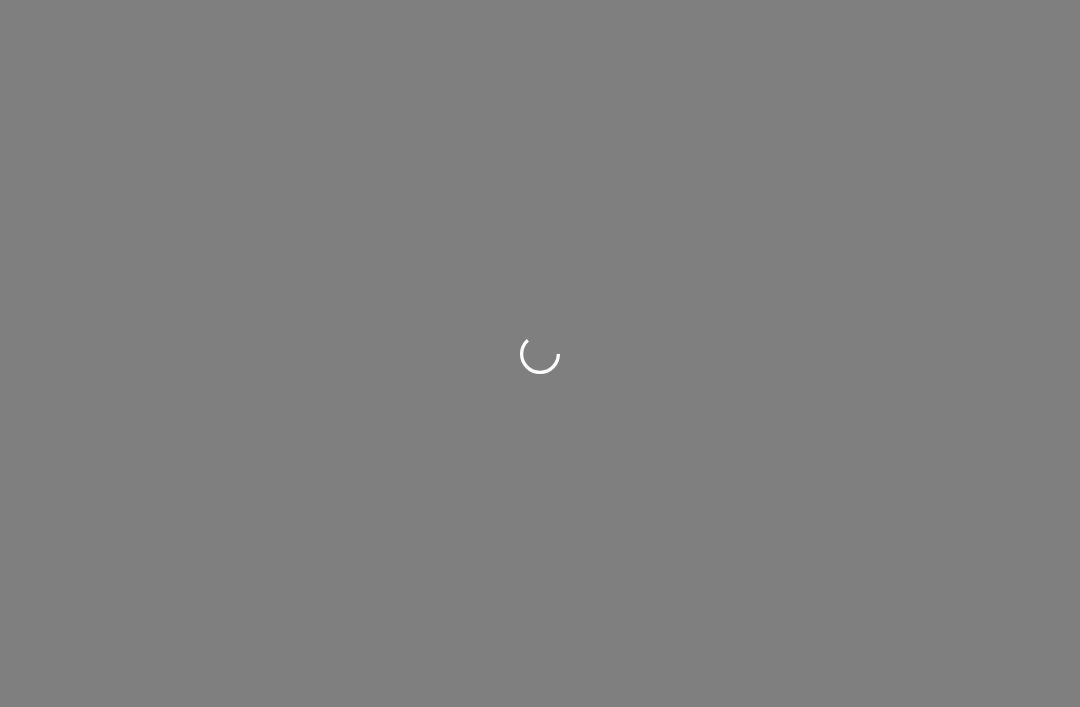 scroll, scrollTop: 0, scrollLeft: 0, axis: both 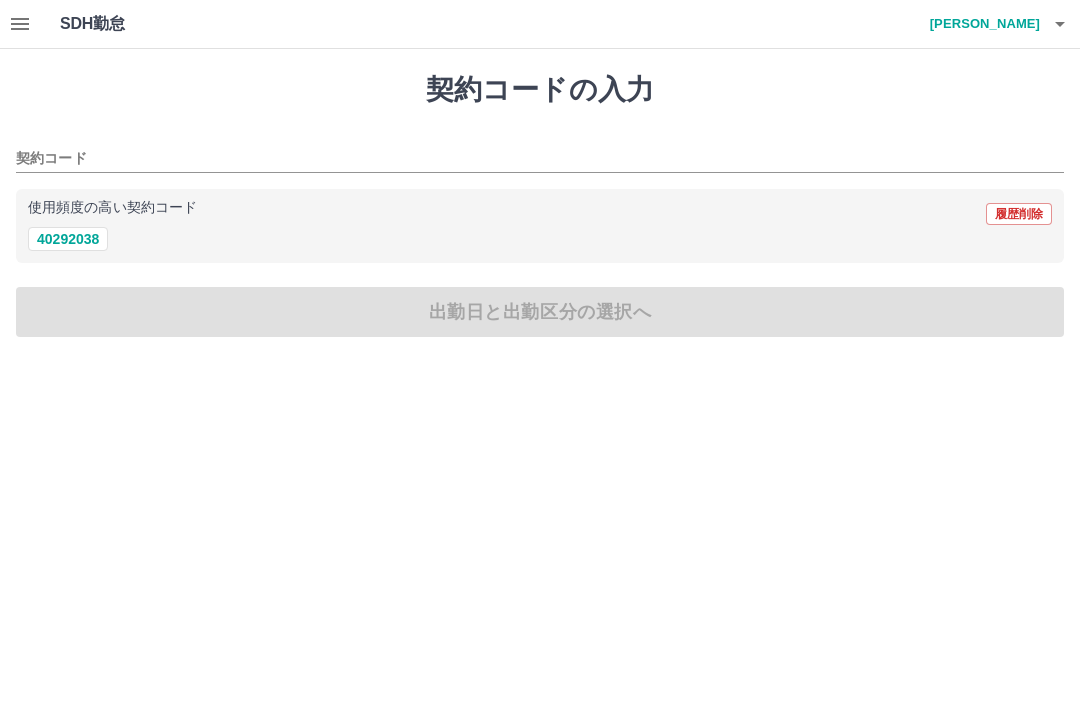 click on "40292038" at bounding box center [68, 239] 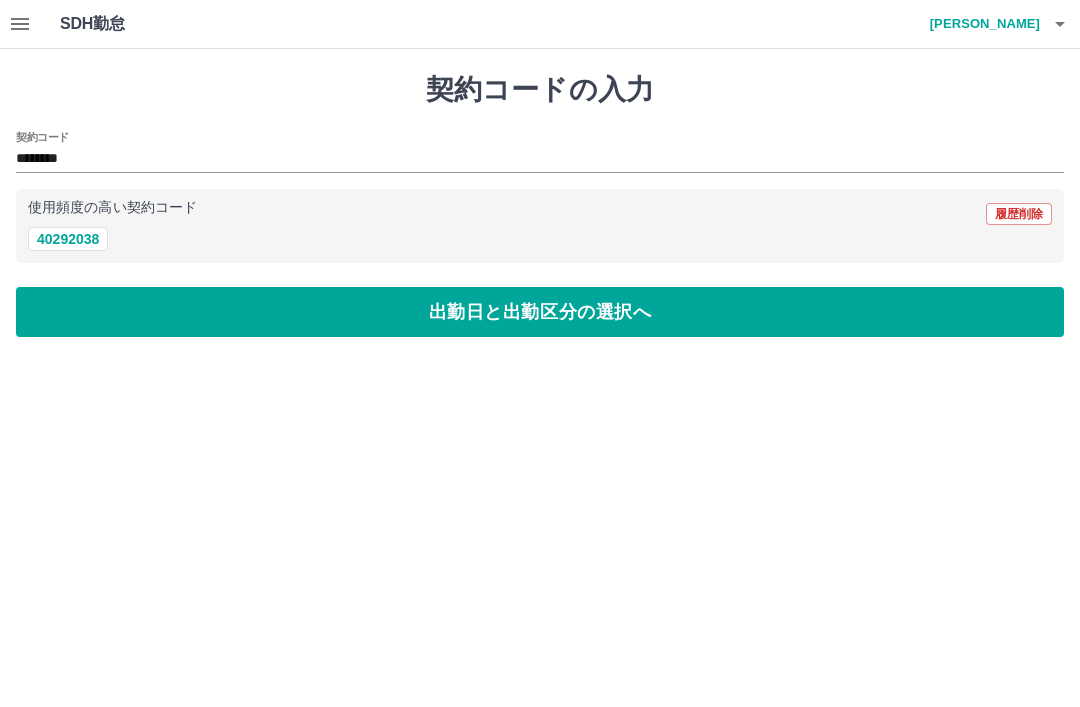 click on "出勤日と出勤区分の選択へ" at bounding box center [540, 312] 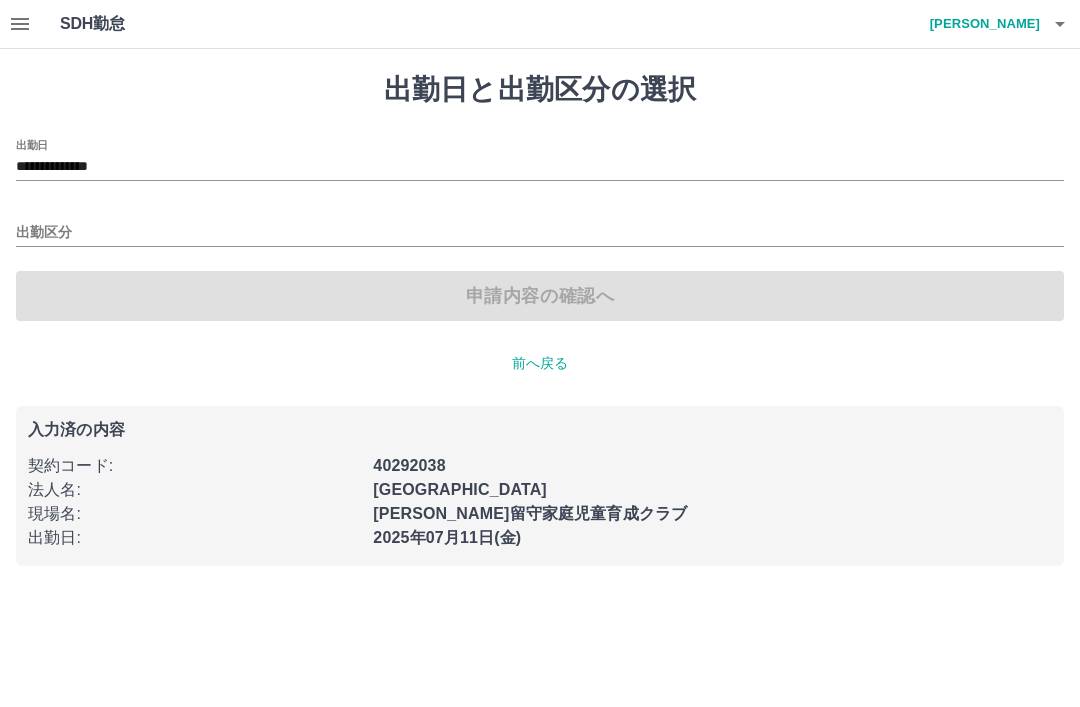 click on "出勤区分" at bounding box center [540, 233] 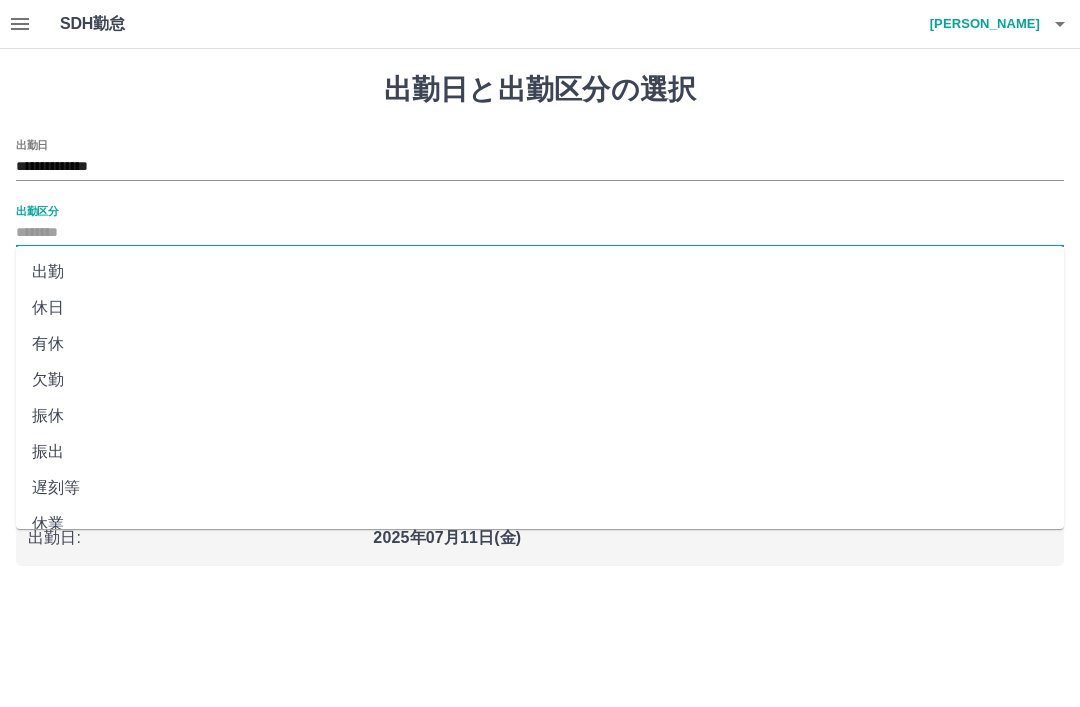click on "出勤" at bounding box center (540, 272) 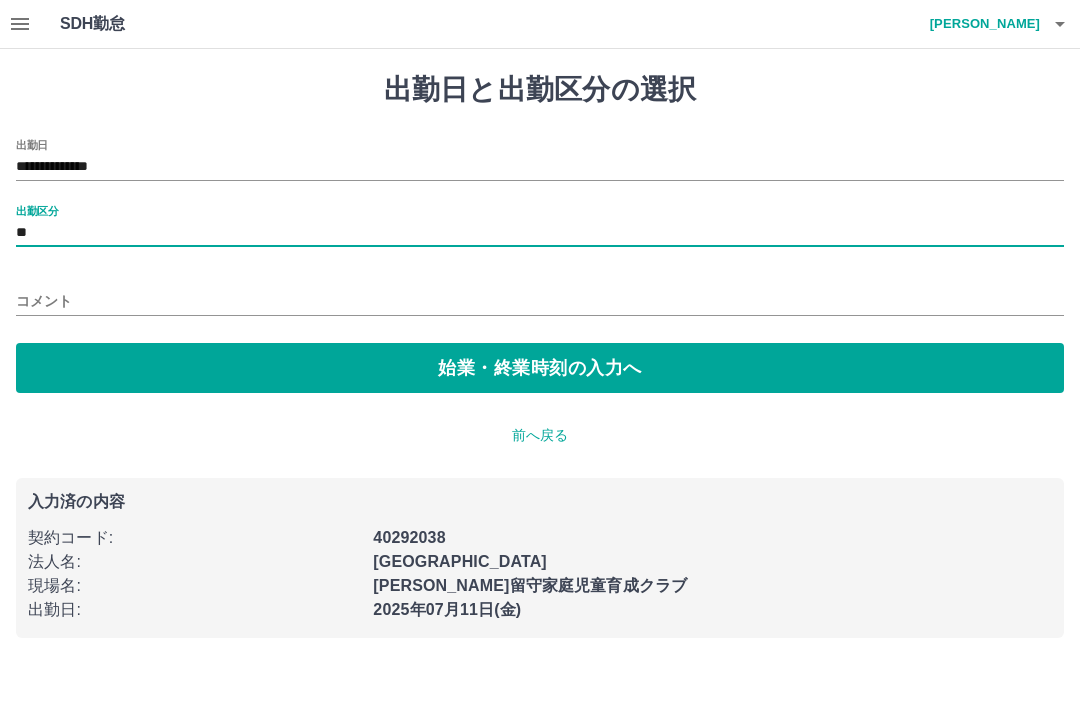 click on "コメント" at bounding box center [540, 301] 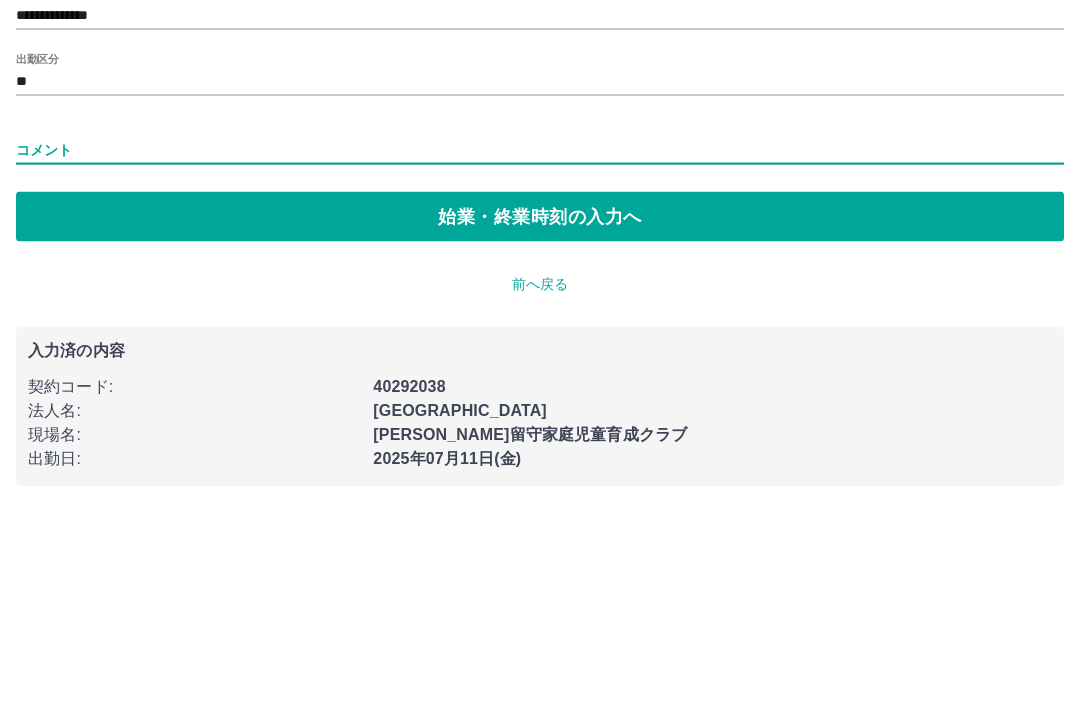 click on "始業・終業時刻の入力へ" at bounding box center [540, 368] 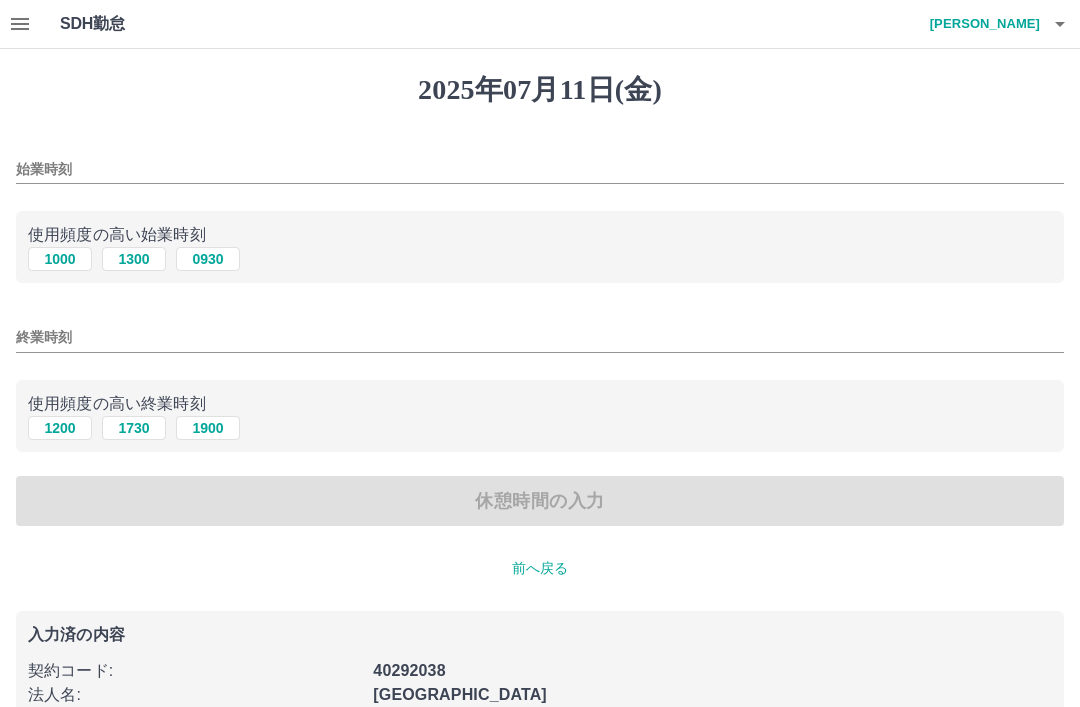 click on "1000" at bounding box center (60, 259) 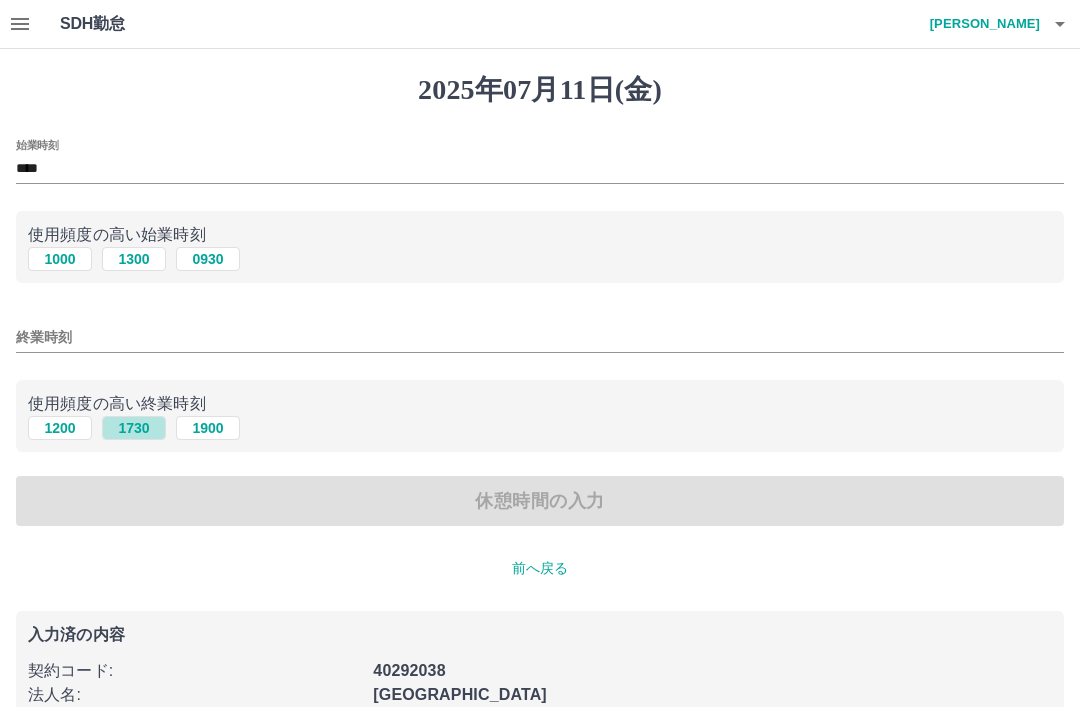 click on "1730" at bounding box center [134, 428] 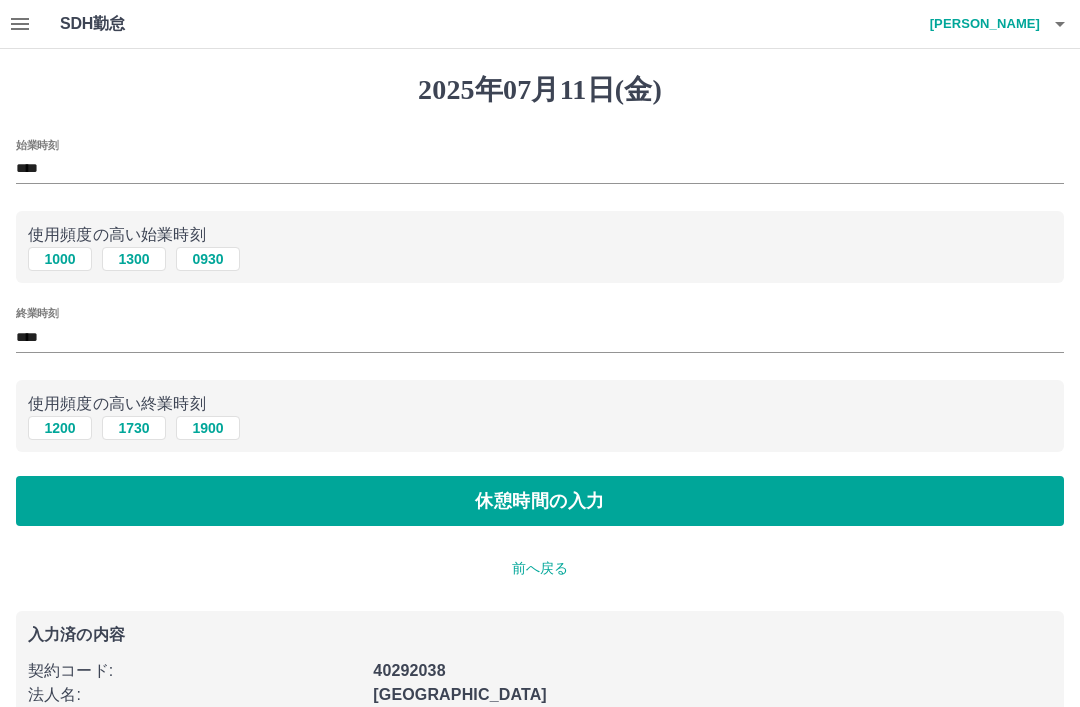 click on "休憩時間の入力" at bounding box center (540, 501) 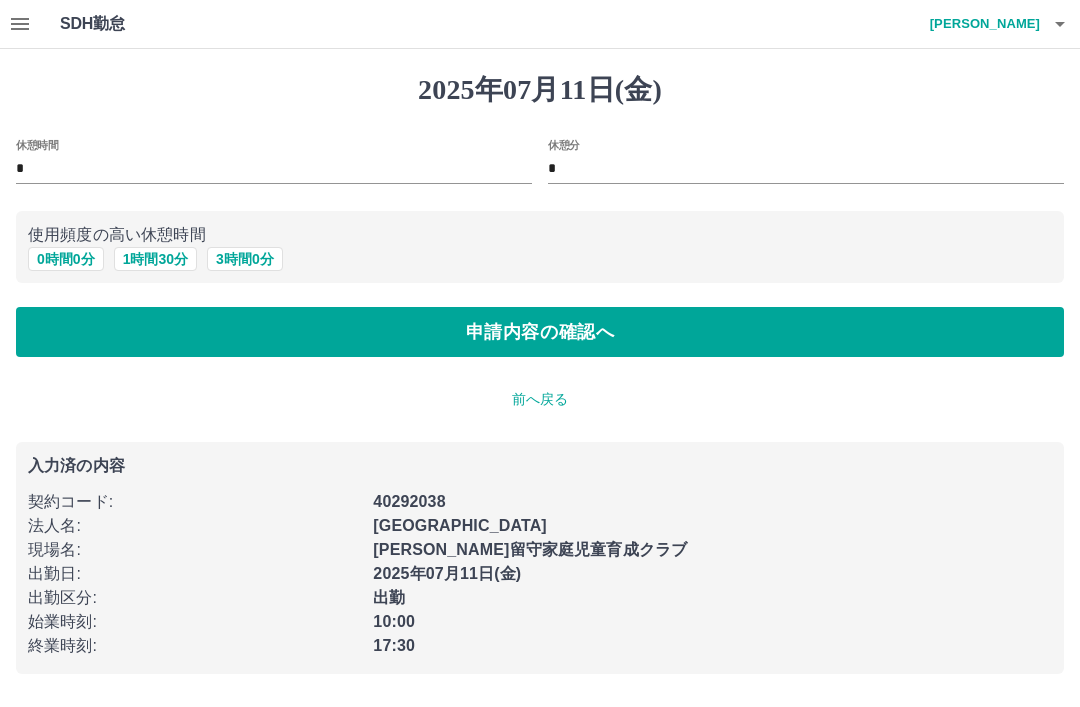 click on "*" at bounding box center (274, 169) 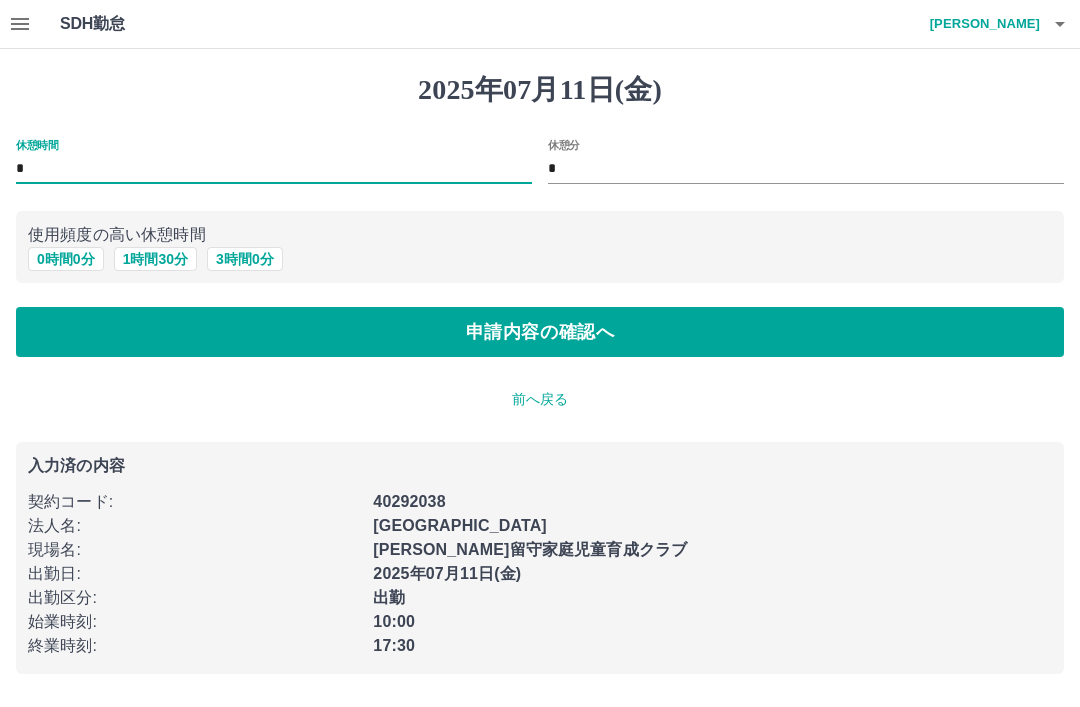 type on "*" 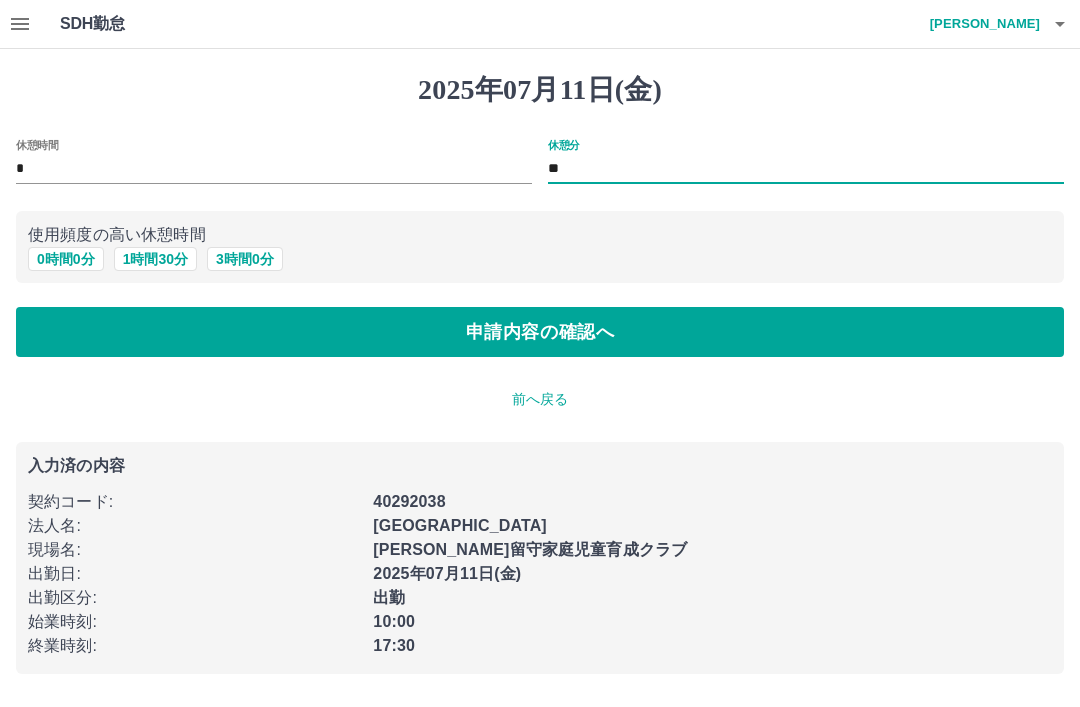 type on "*" 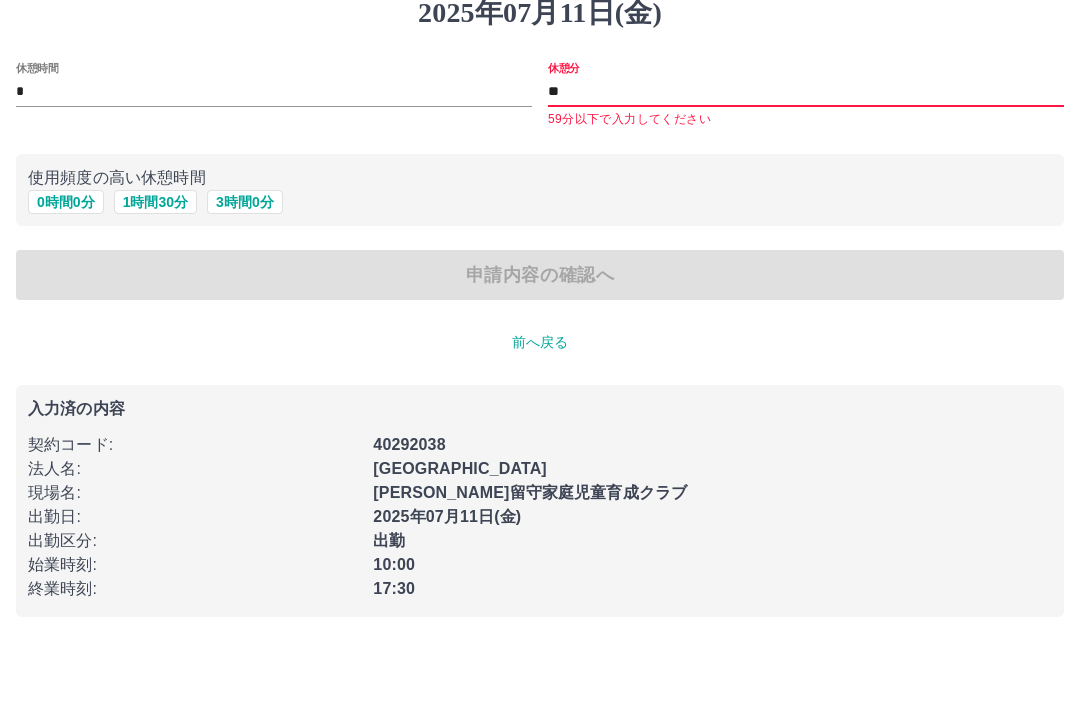 type on "*" 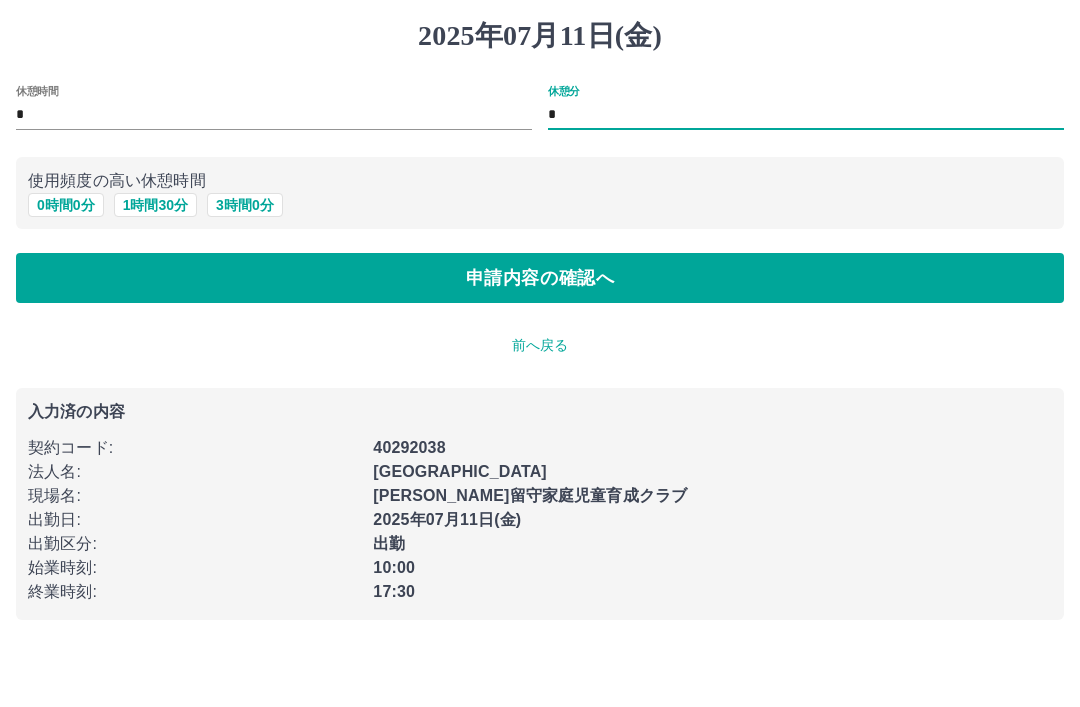 type on "*" 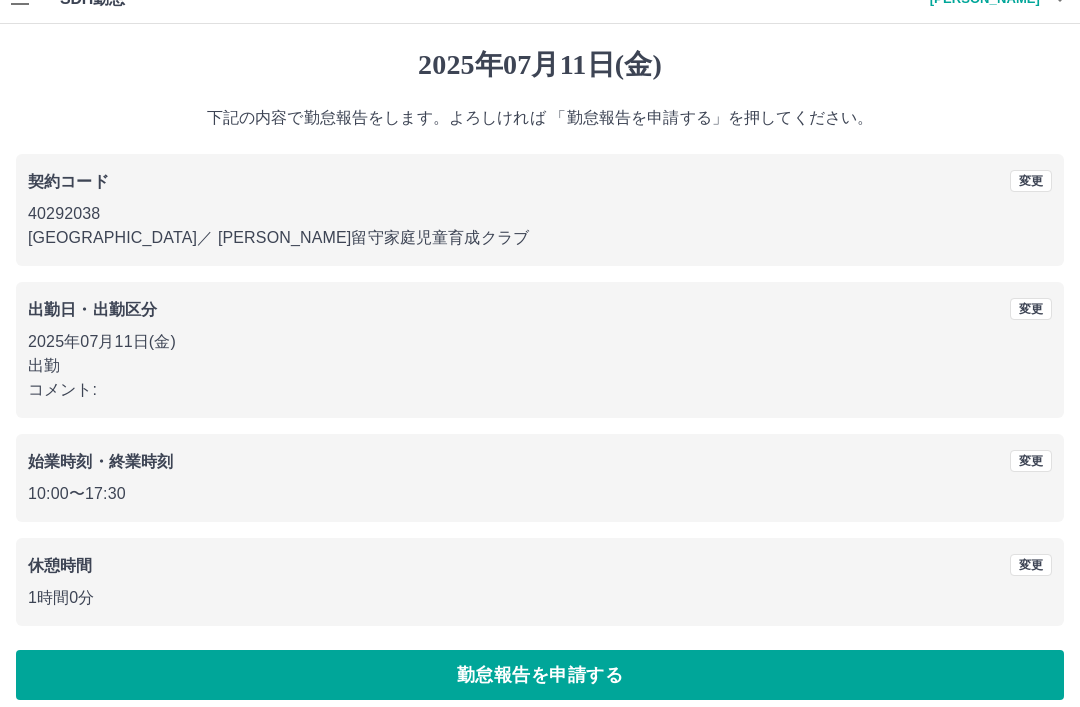 scroll, scrollTop: 41, scrollLeft: 0, axis: vertical 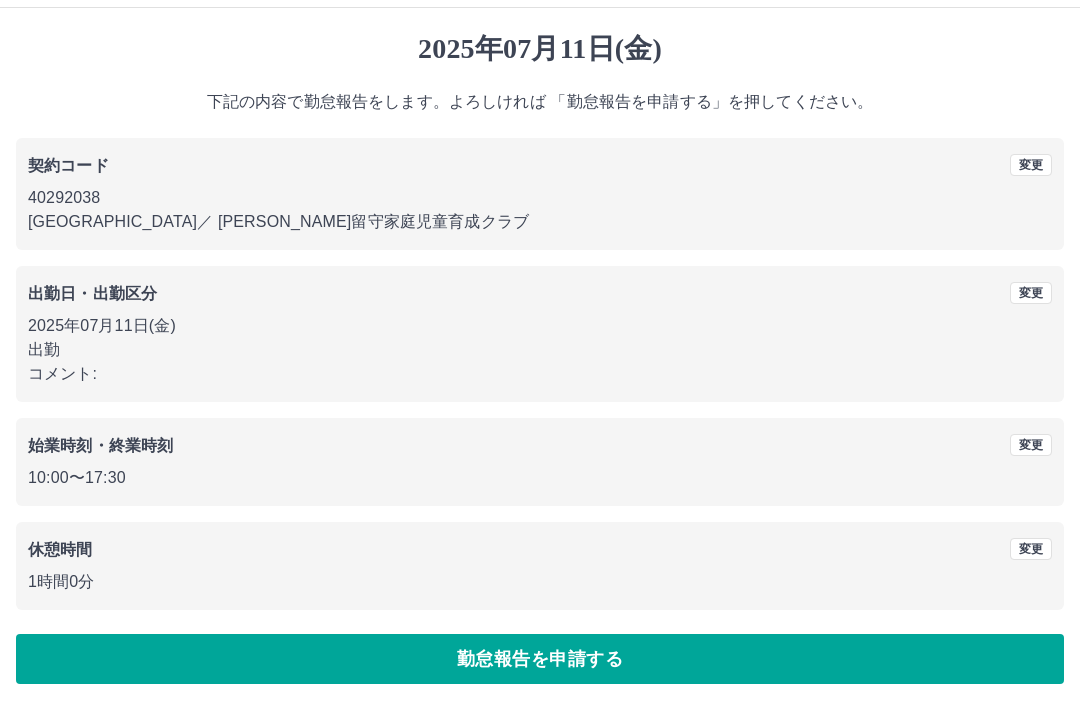 click on "勤怠報告を申請する" at bounding box center (540, 659) 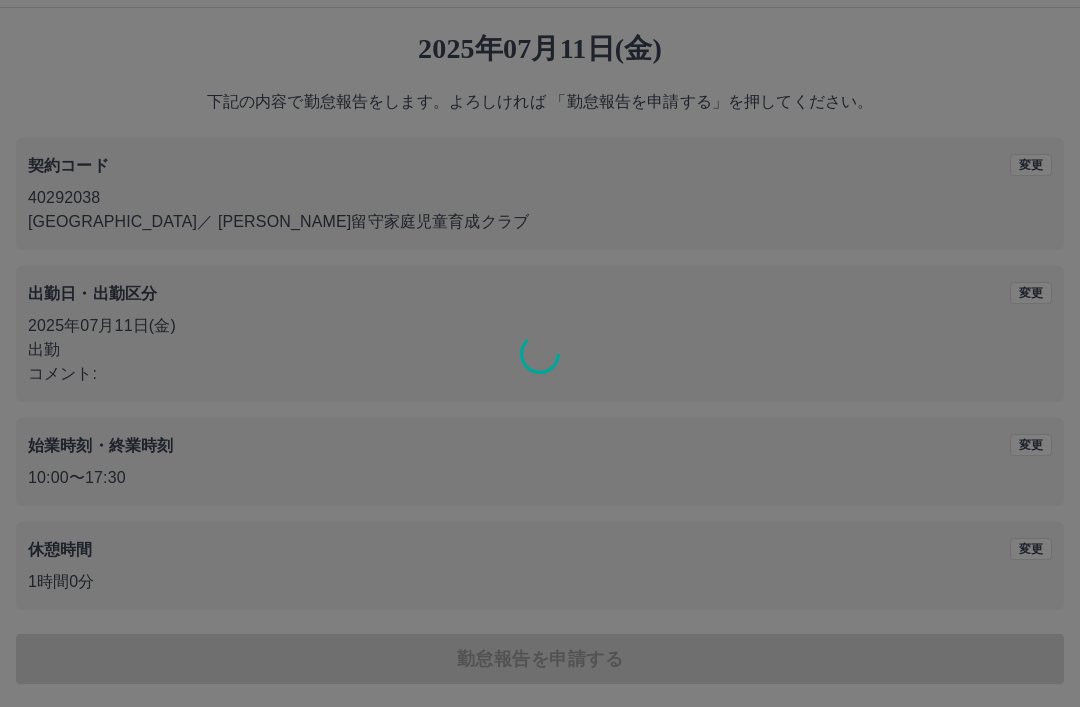 scroll, scrollTop: 0, scrollLeft: 0, axis: both 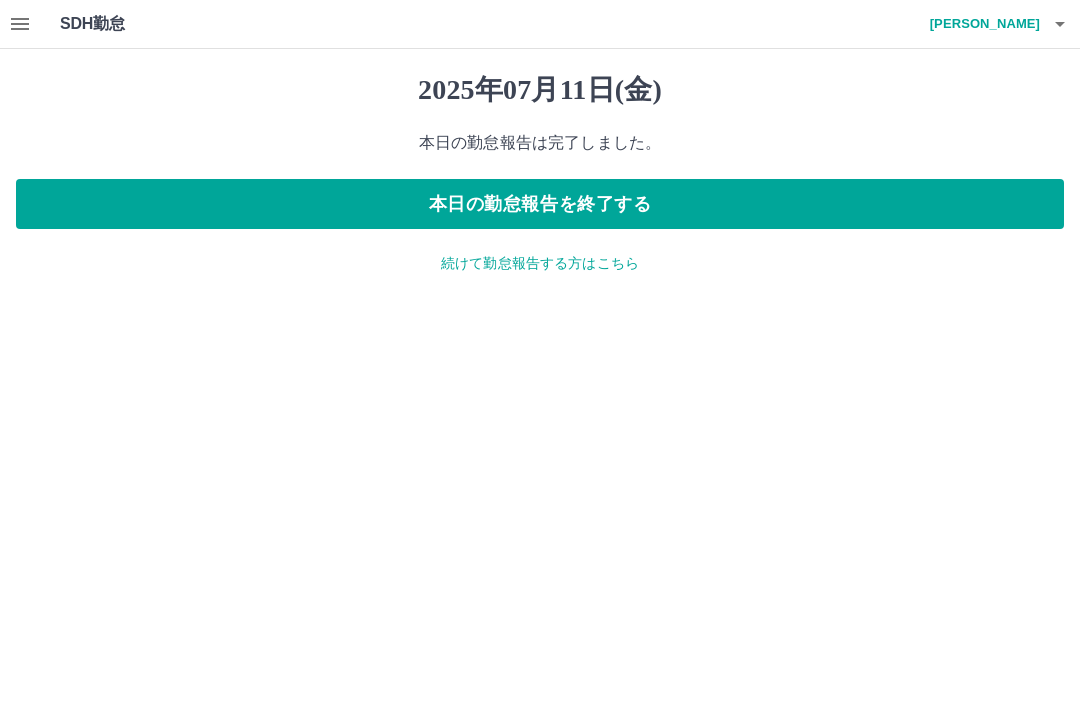 click on "本日の勤怠報告を終了する" at bounding box center [540, 204] 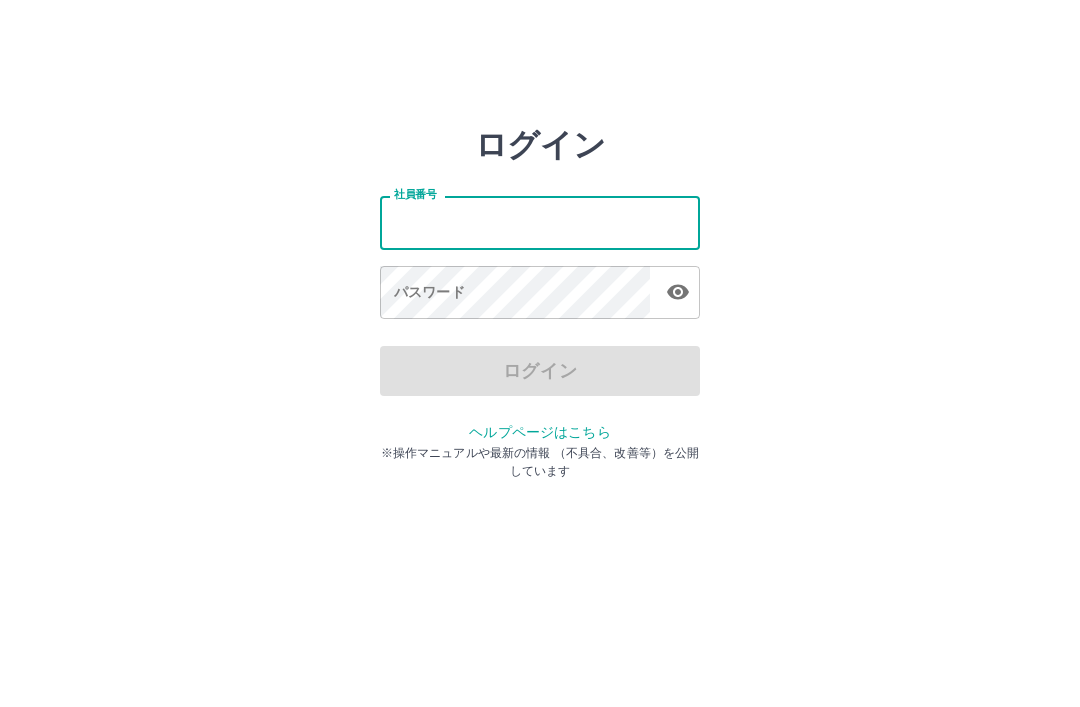 scroll, scrollTop: 0, scrollLeft: 0, axis: both 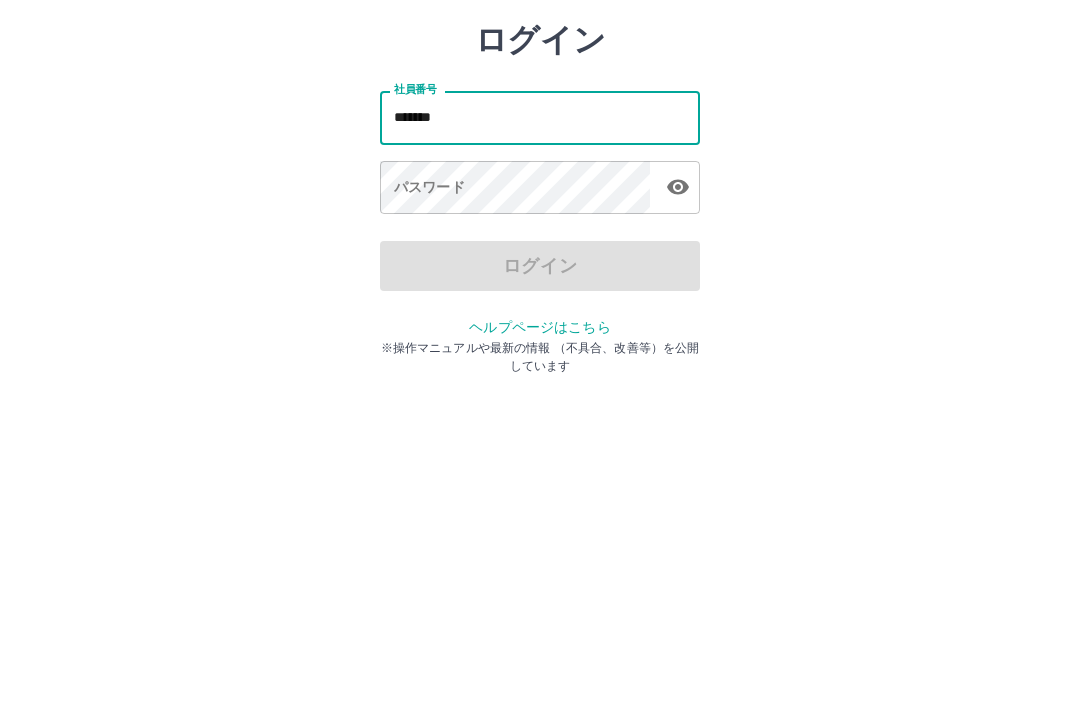 type on "*******" 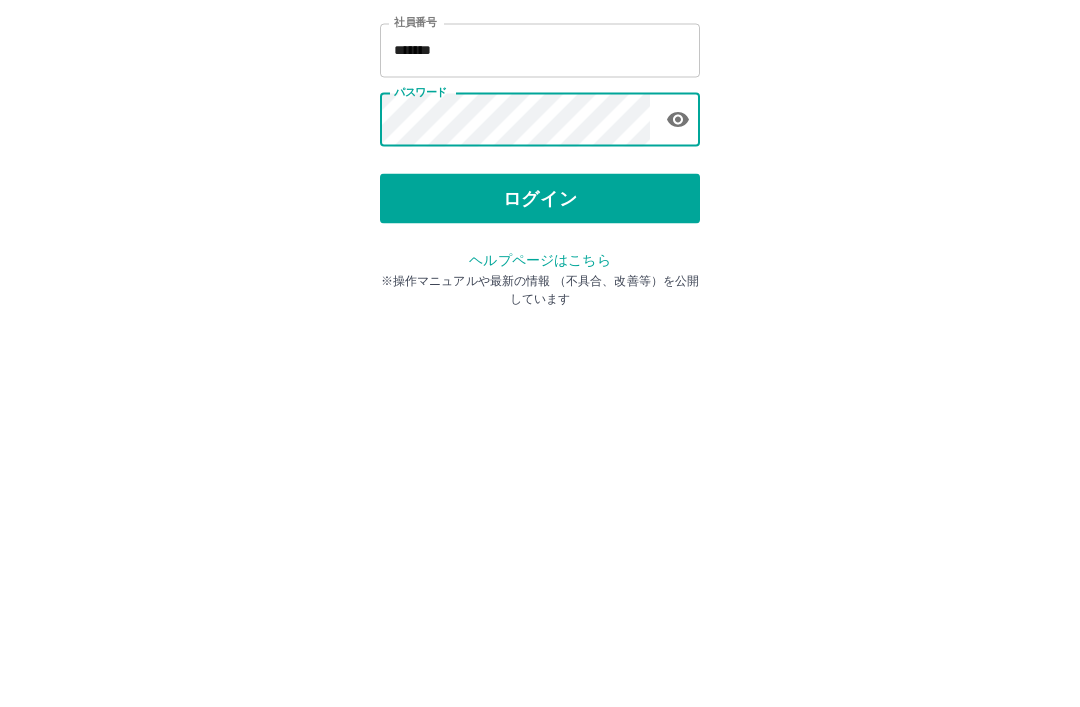 click on "ログイン" at bounding box center (540, 371) 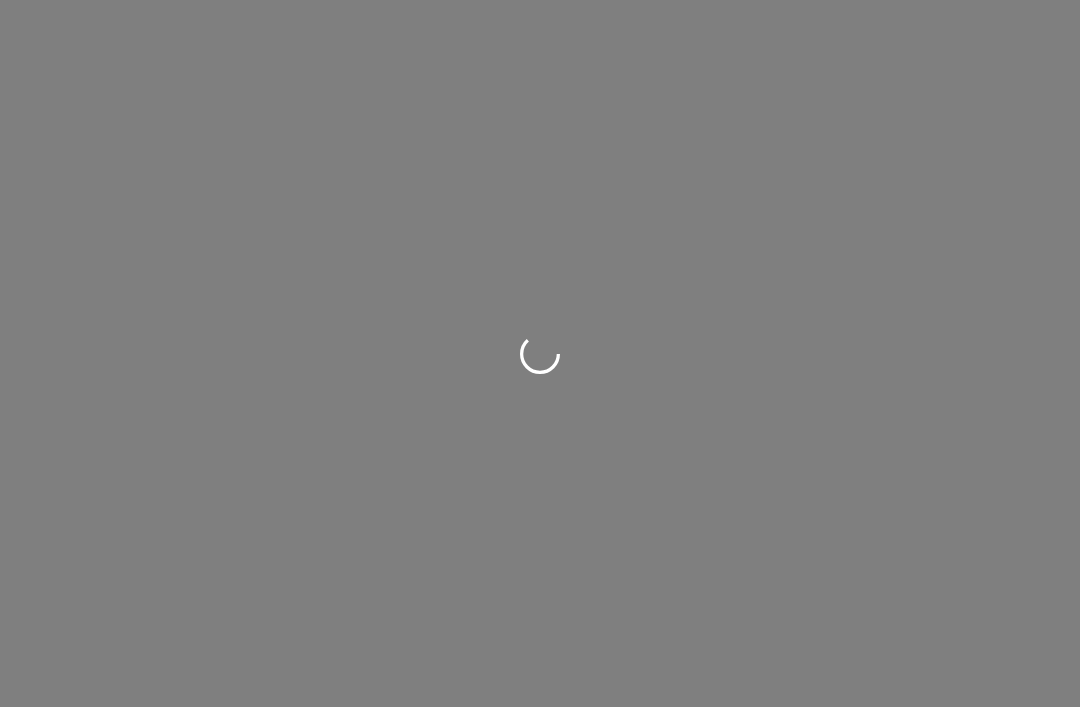 scroll, scrollTop: 0, scrollLeft: 0, axis: both 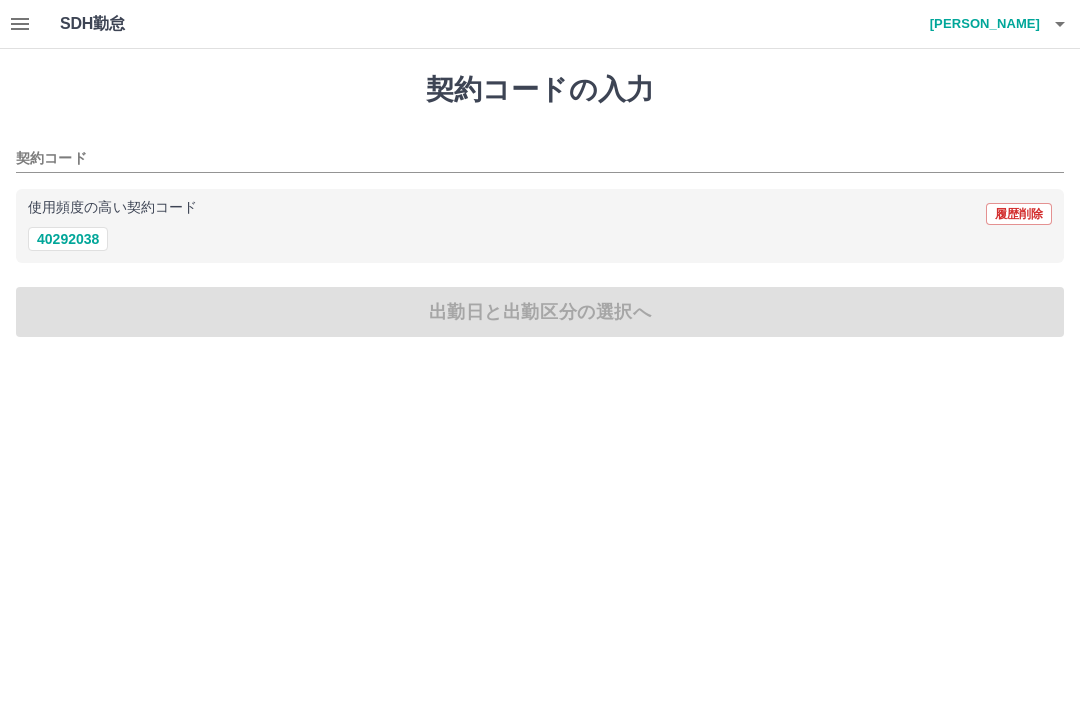 click on "40292038" at bounding box center (68, 239) 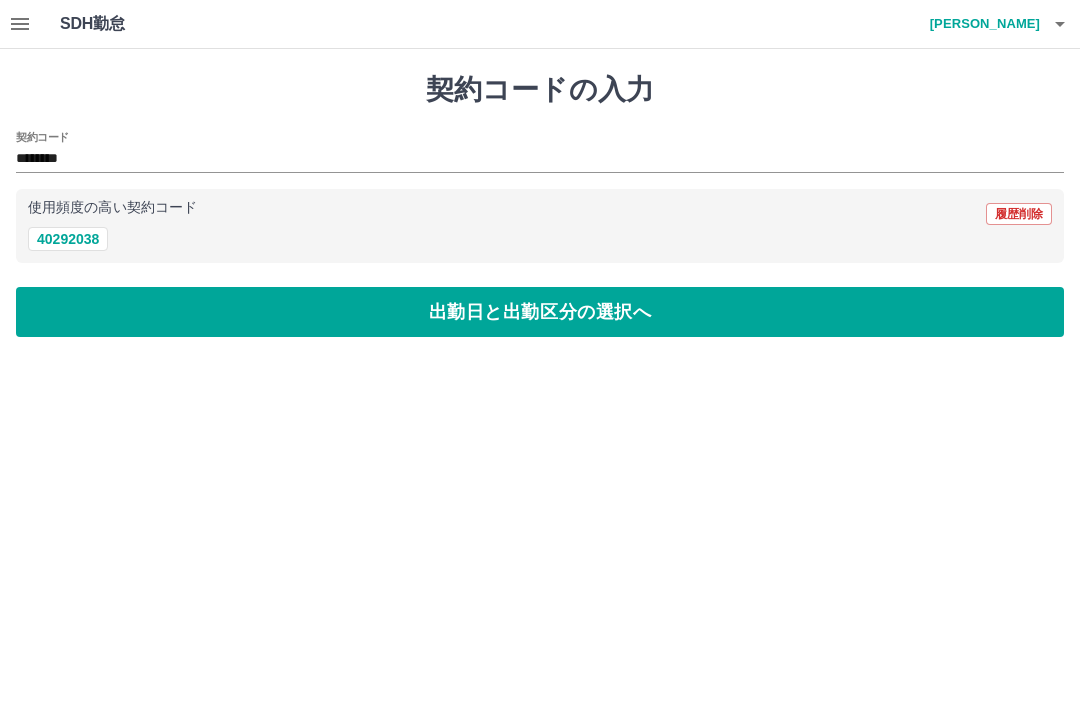 click on "出勤日と出勤区分の選択へ" at bounding box center (540, 312) 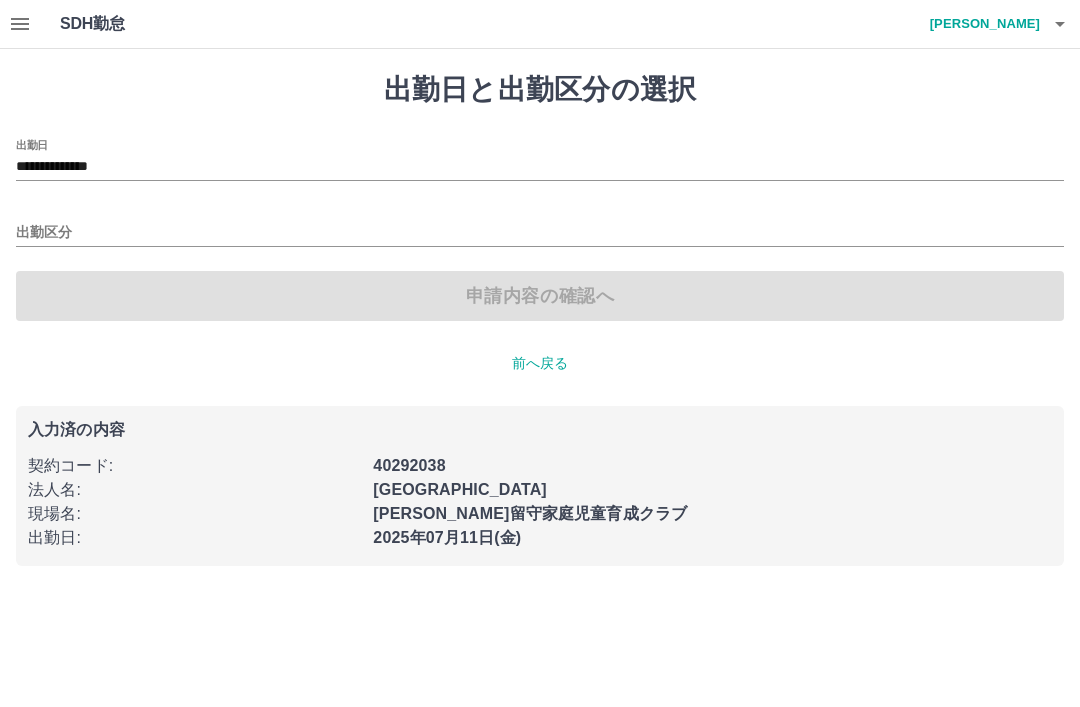 click on "出勤区分" at bounding box center [540, 233] 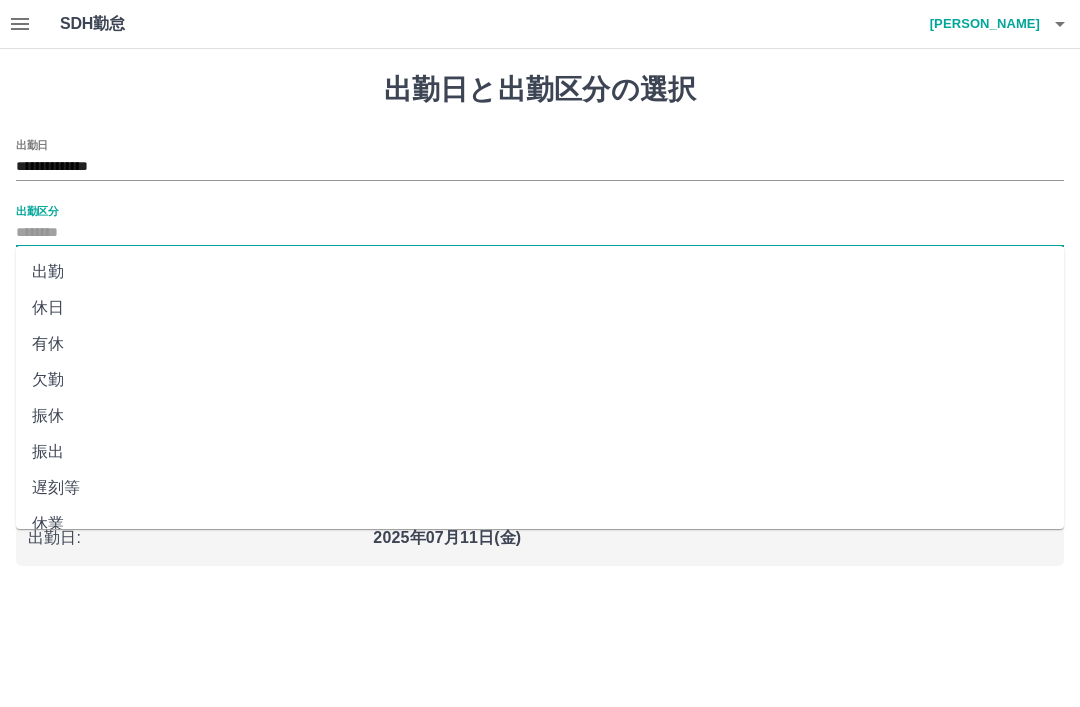 click on "出勤" at bounding box center [540, 272] 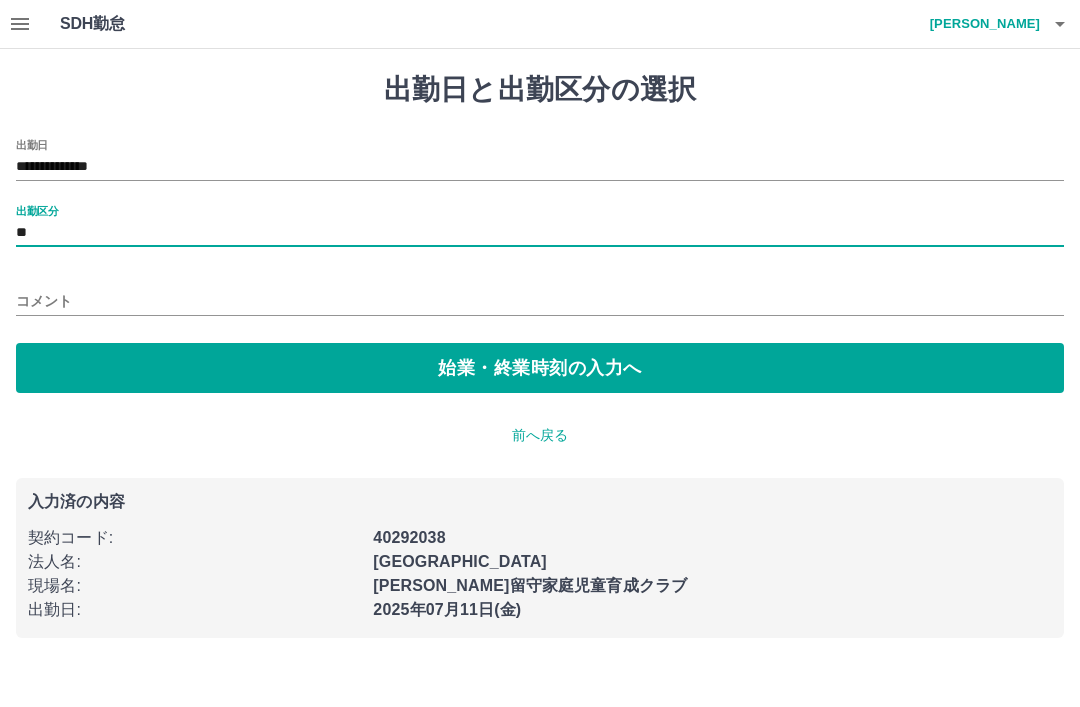 click on "始業・終業時刻の入力へ" at bounding box center [540, 368] 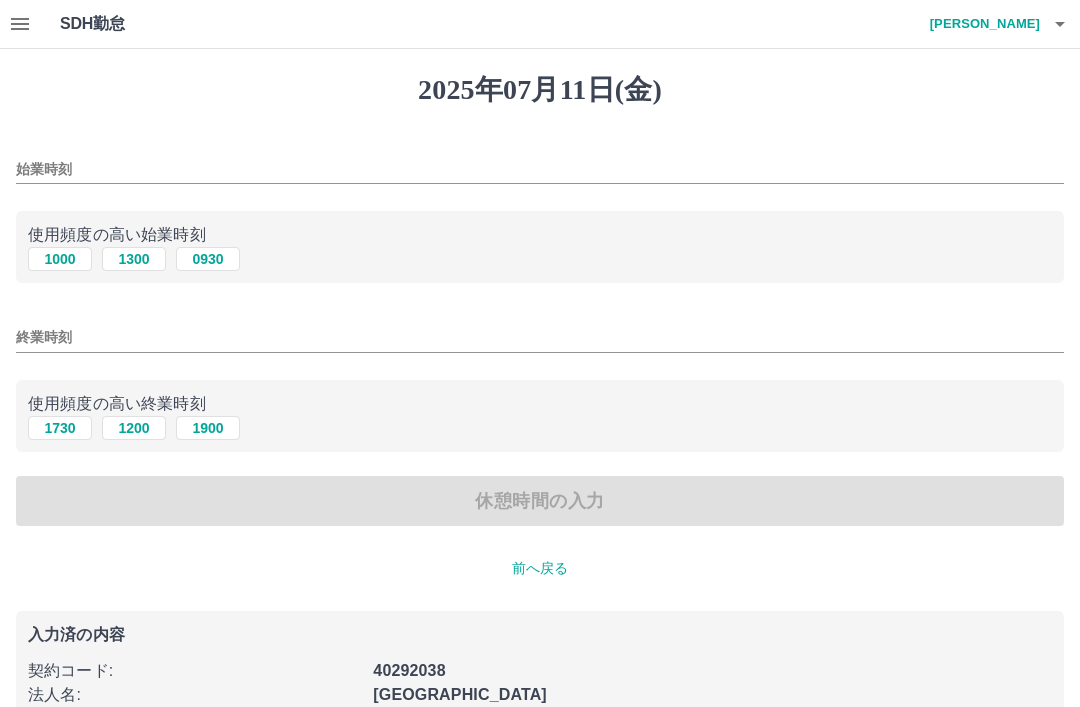click on "1000" at bounding box center (60, 259) 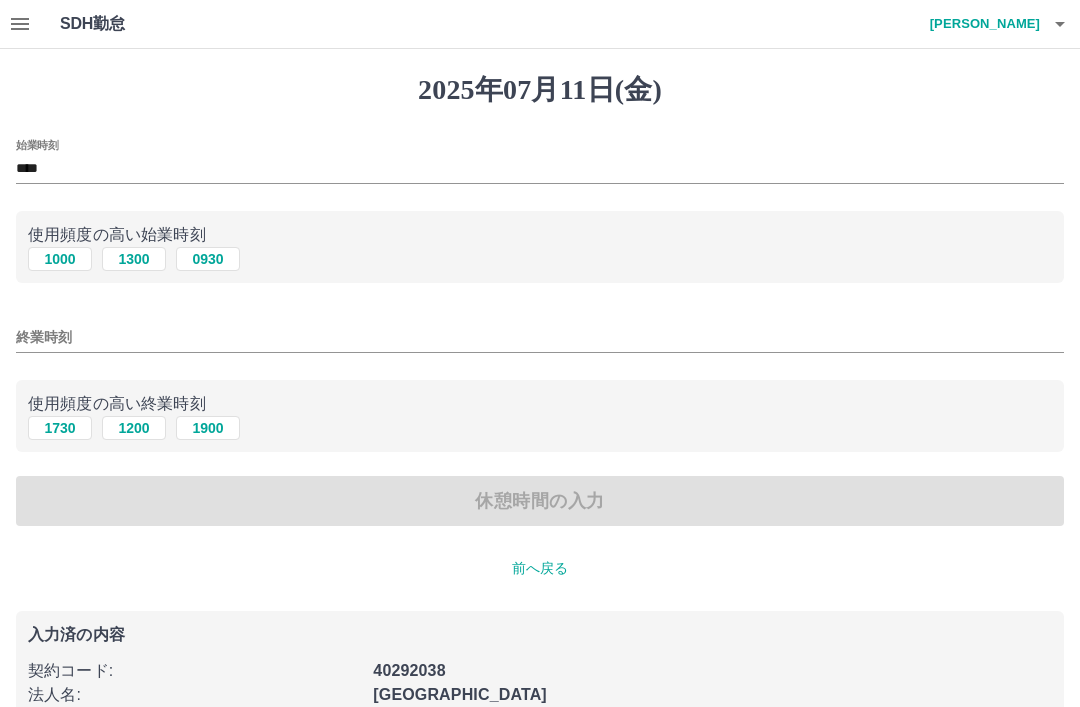 click on "終業時刻" at bounding box center [540, 337] 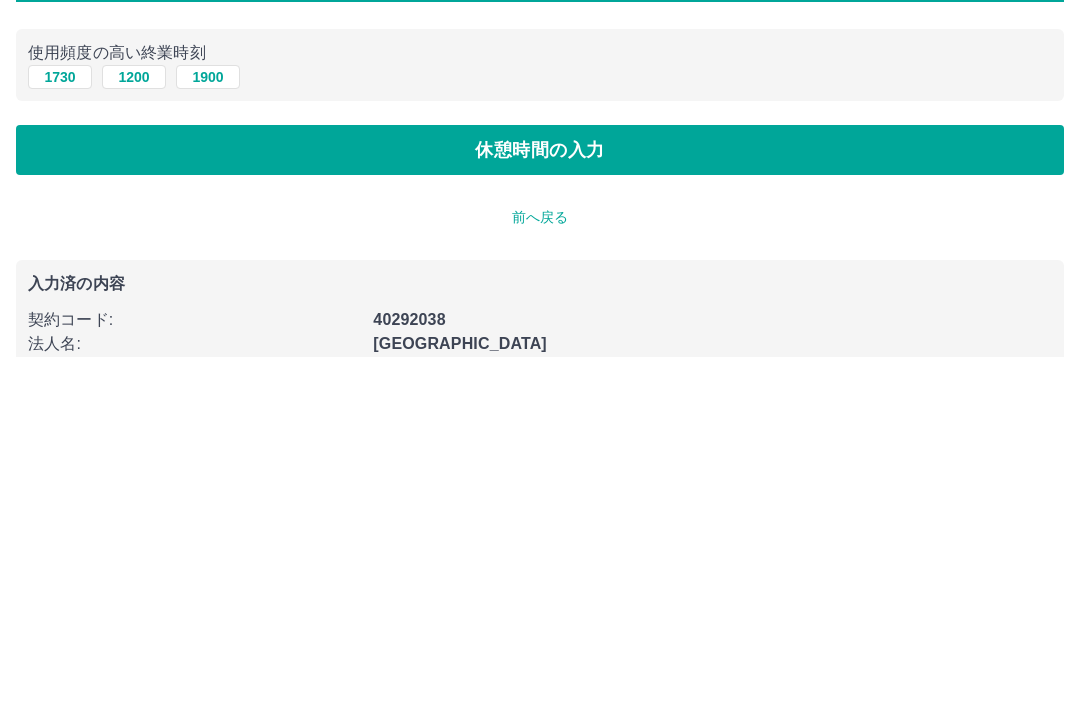type on "****" 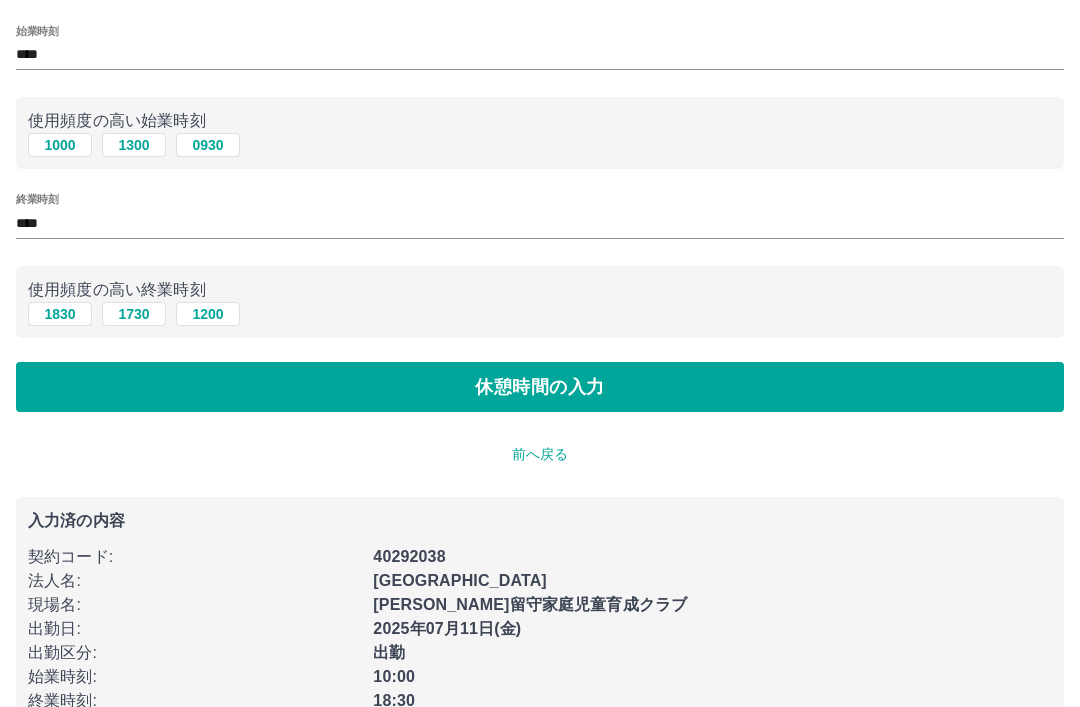 scroll, scrollTop: 0, scrollLeft: 0, axis: both 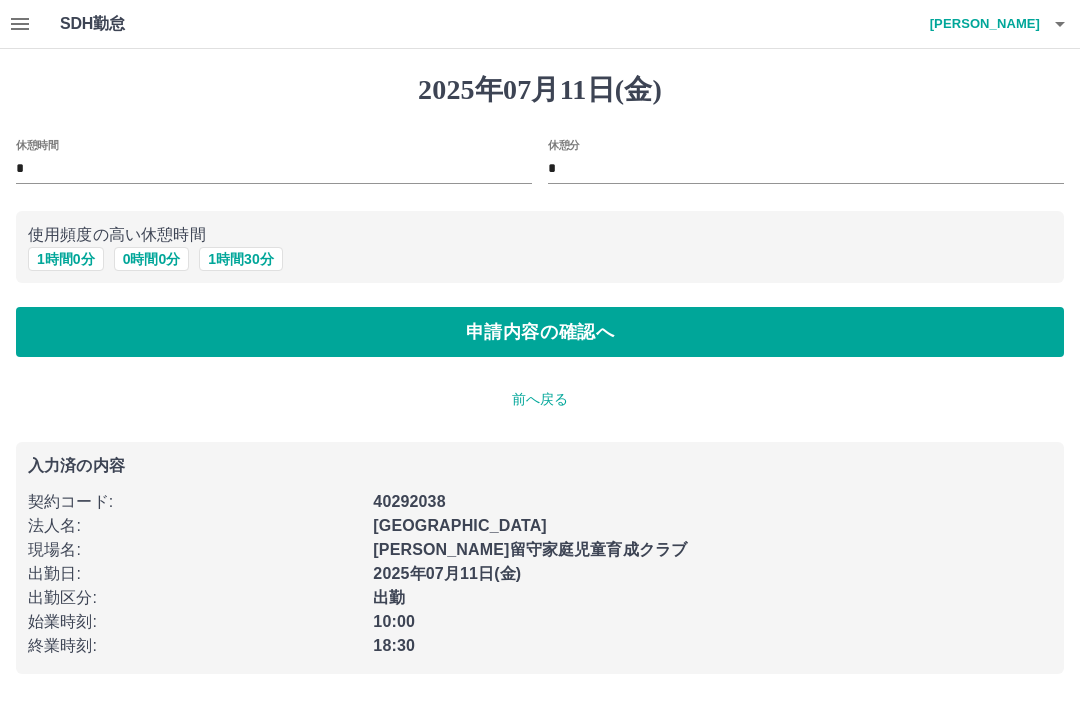 click on "1 時間 0 分" at bounding box center [66, 259] 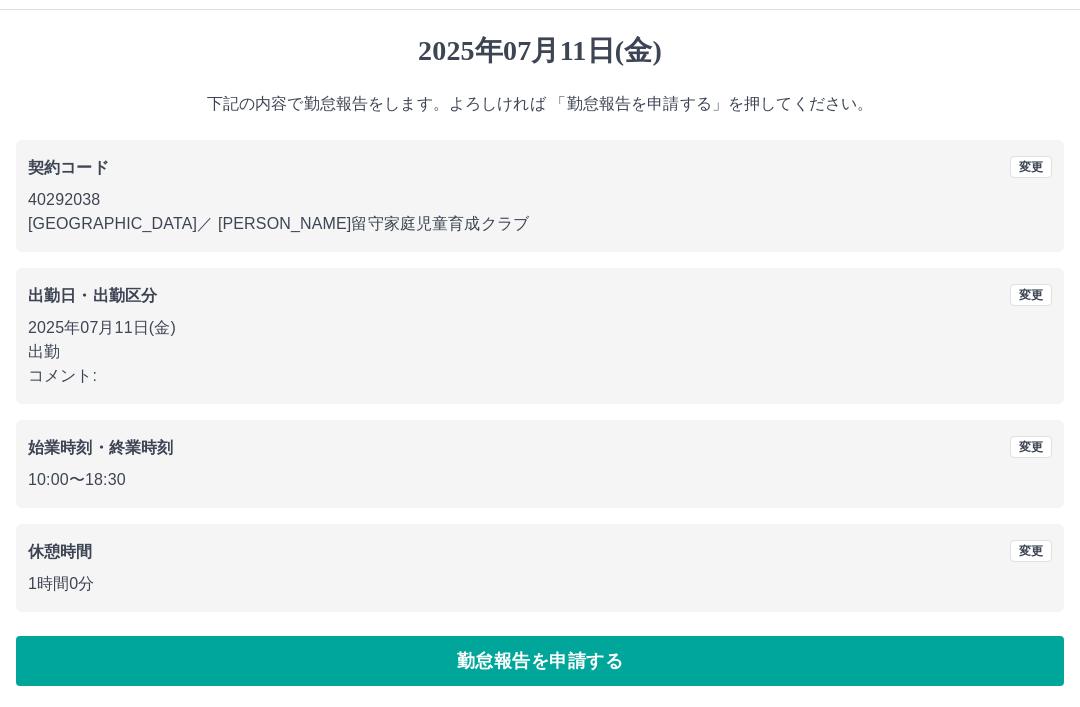 scroll, scrollTop: 41, scrollLeft: 0, axis: vertical 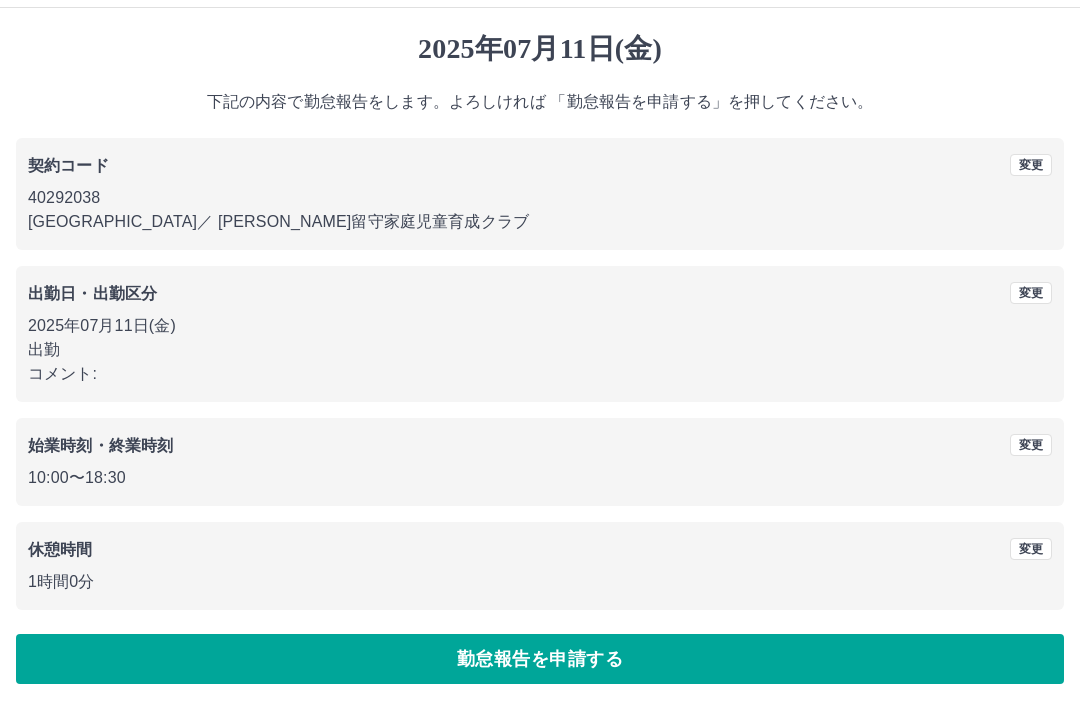 click on "勤怠報告を申請する" at bounding box center [540, 659] 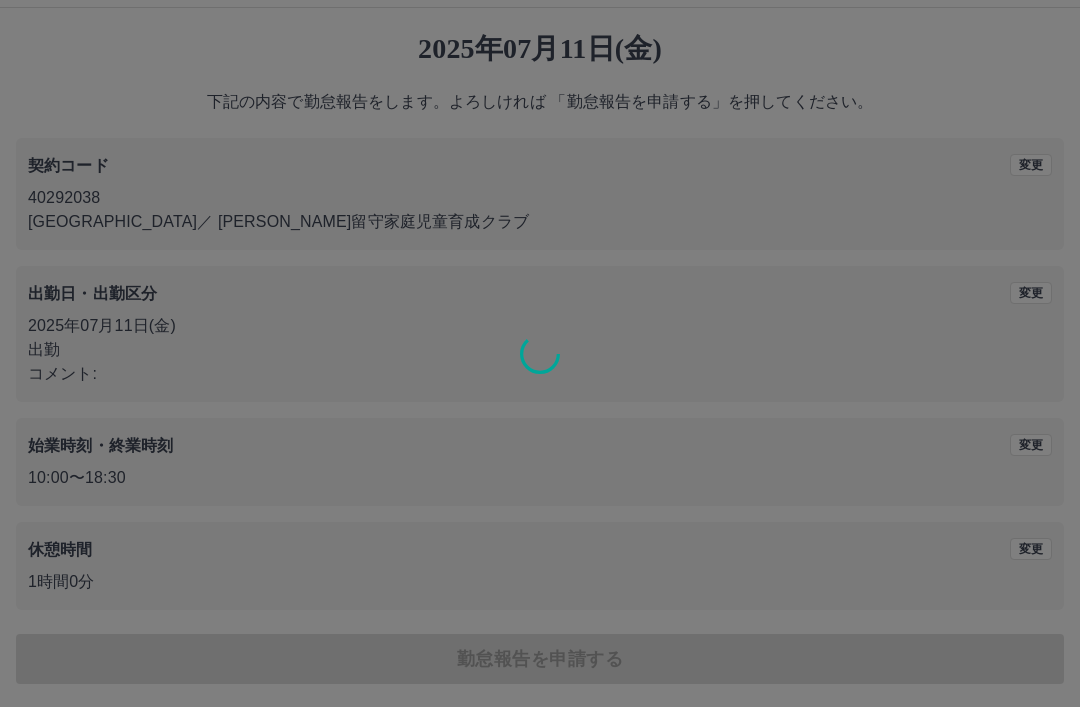 scroll, scrollTop: 0, scrollLeft: 0, axis: both 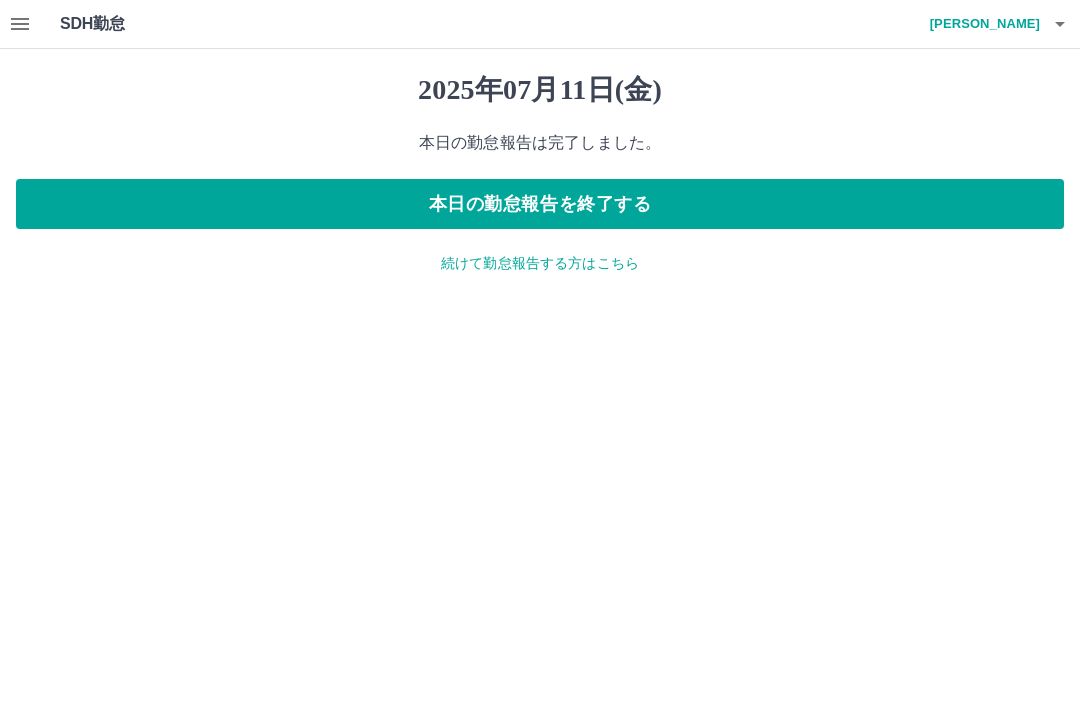 click on "本日の勤怠報告を終了する" at bounding box center (540, 204) 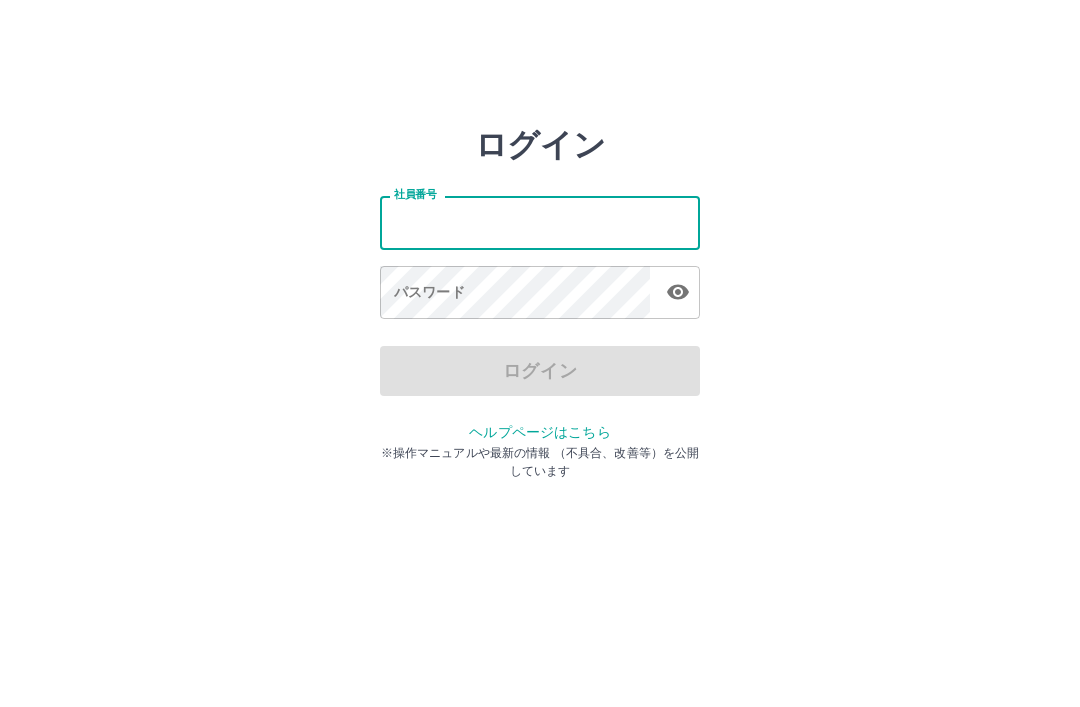 scroll, scrollTop: 0, scrollLeft: 0, axis: both 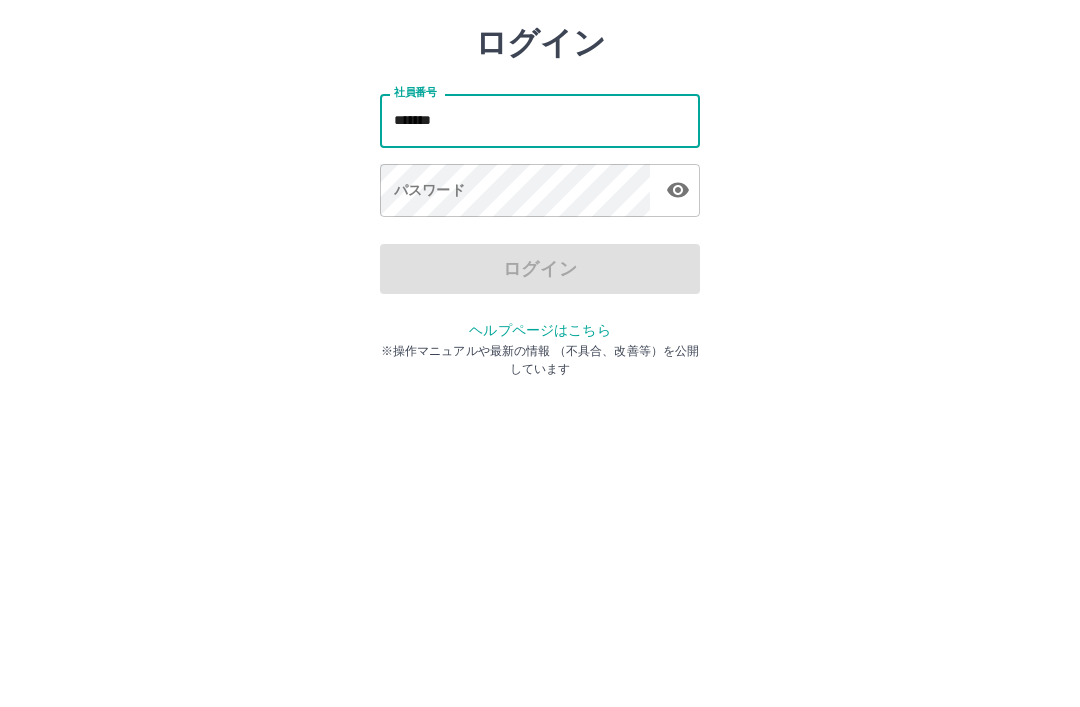 type on "*******" 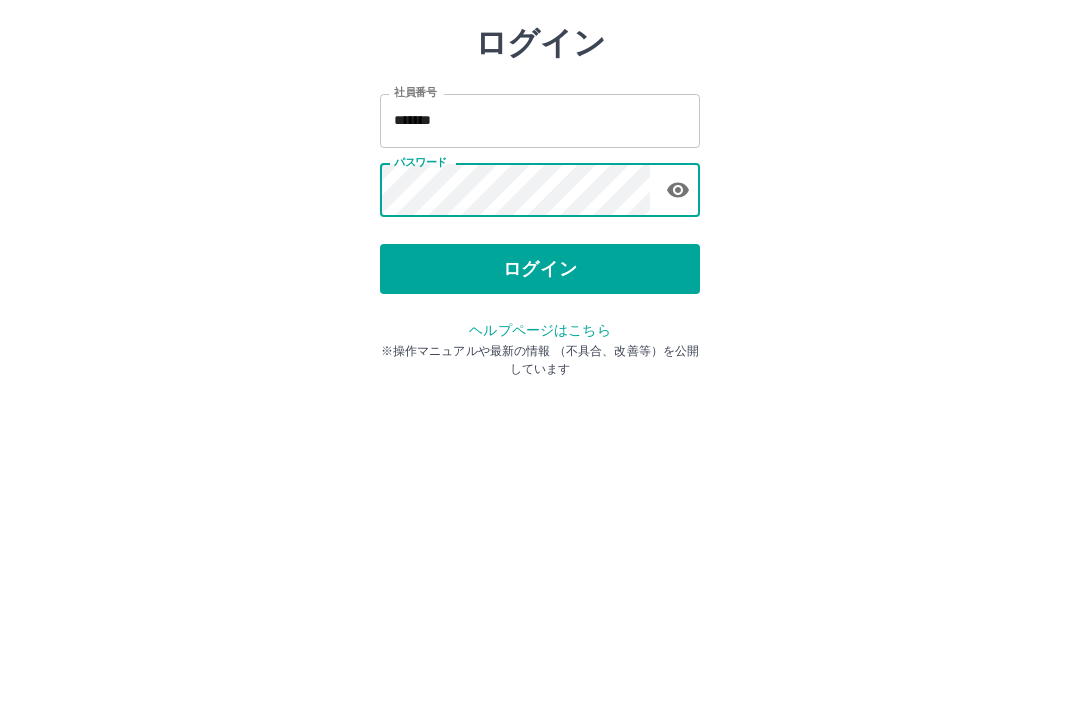 click on "ログイン" at bounding box center (540, 371) 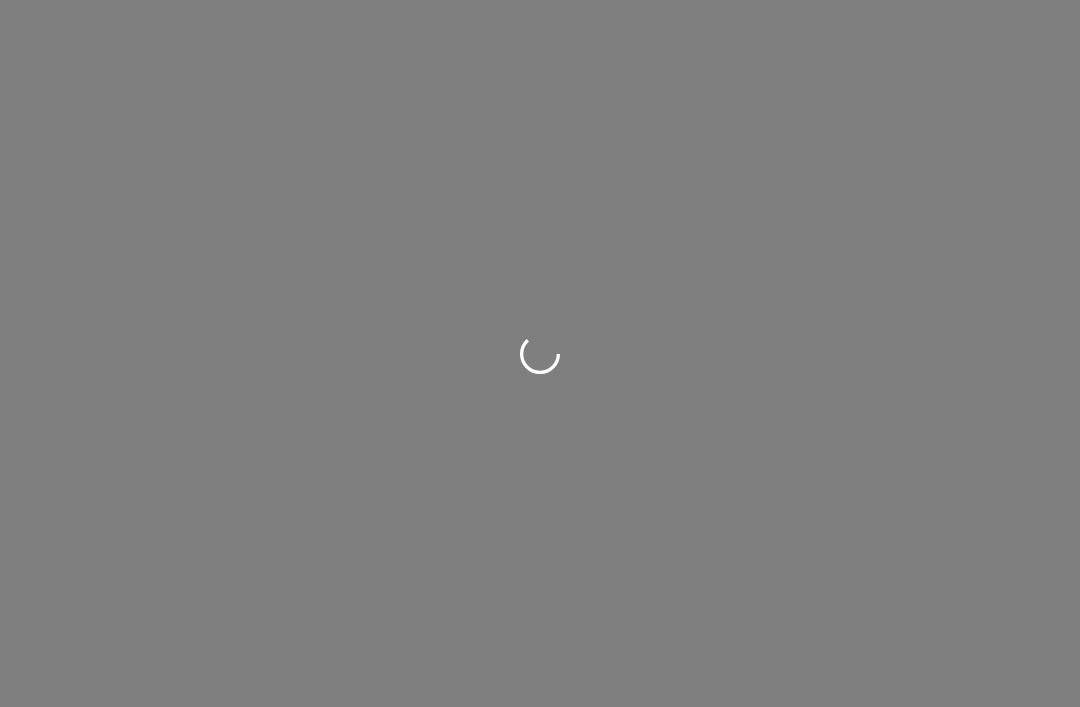 scroll, scrollTop: 0, scrollLeft: 0, axis: both 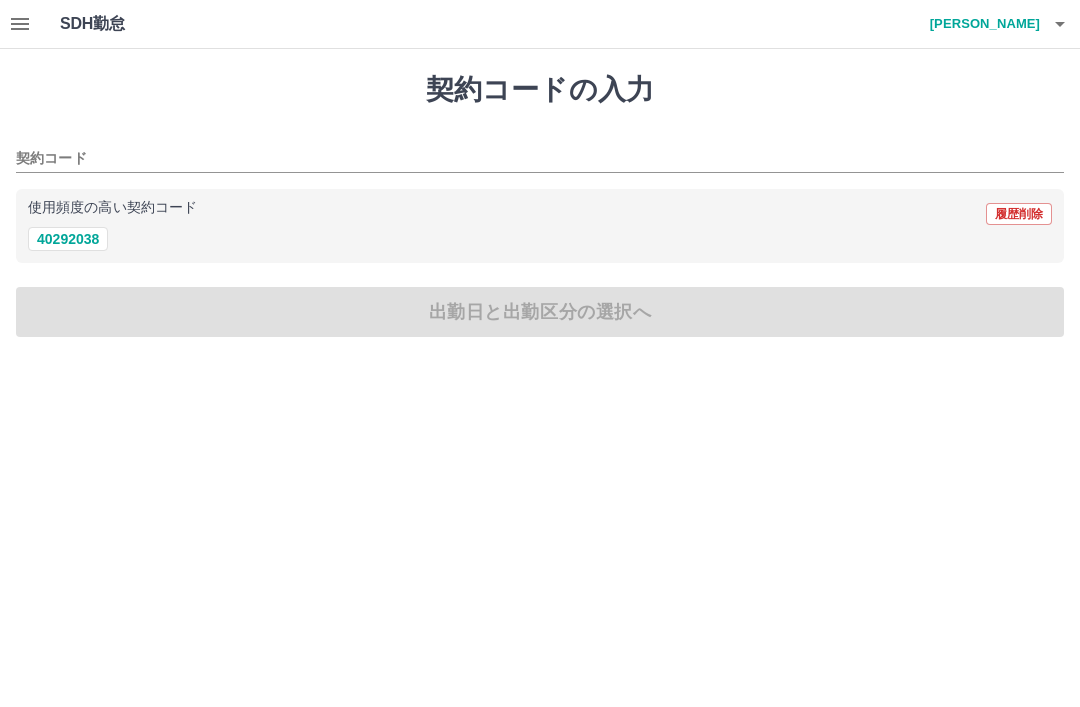click on "40292038" at bounding box center (68, 239) 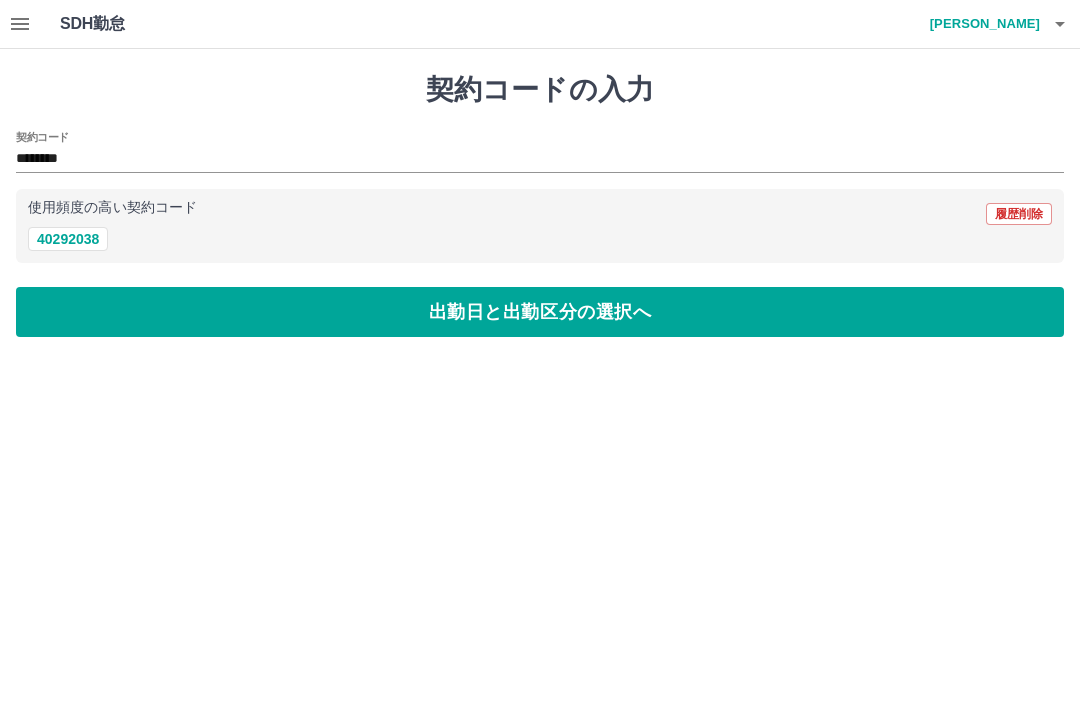 click on "出勤日と出勤区分の選択へ" at bounding box center (540, 312) 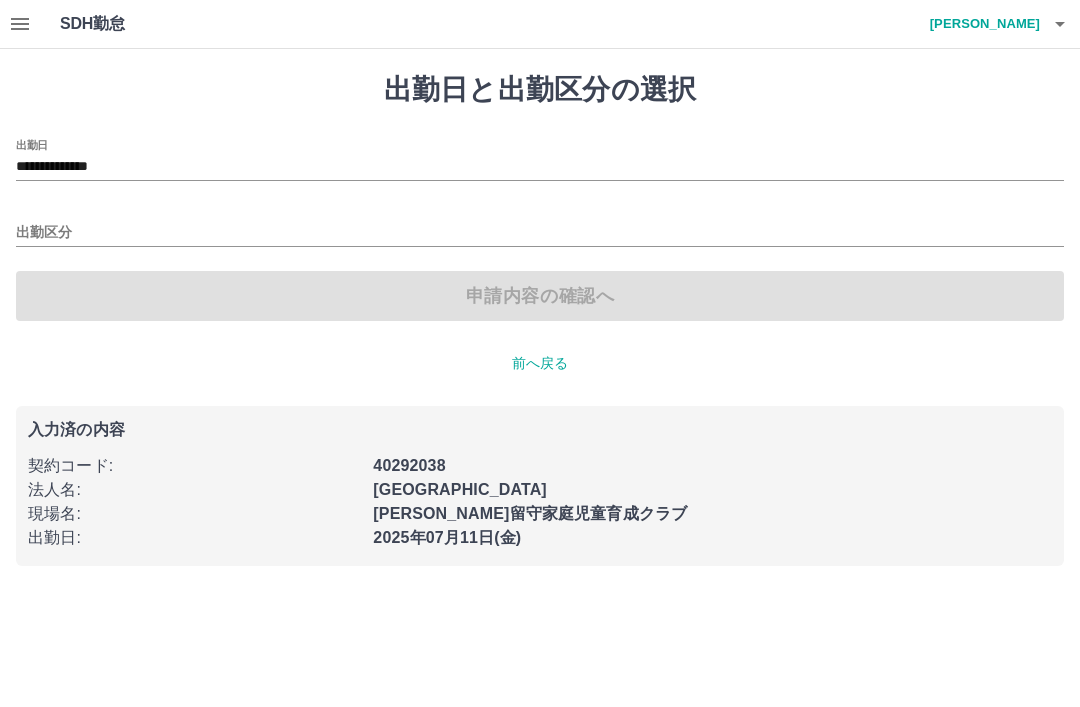 click on "出勤区分" at bounding box center (540, 233) 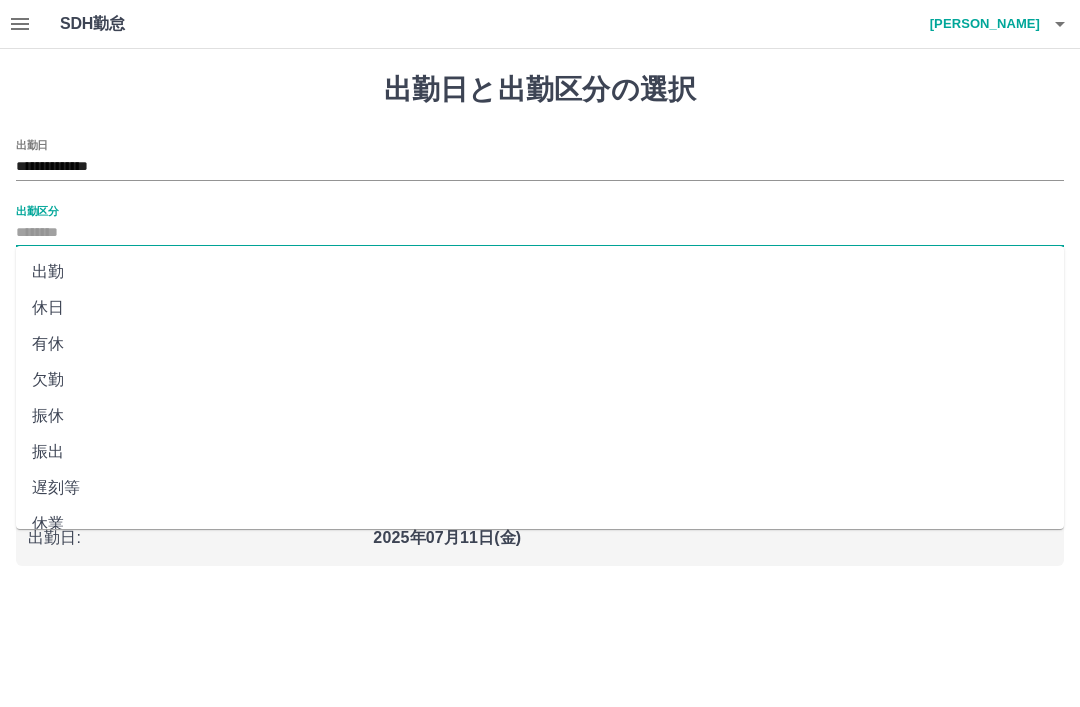 click on "出勤" at bounding box center (540, 272) 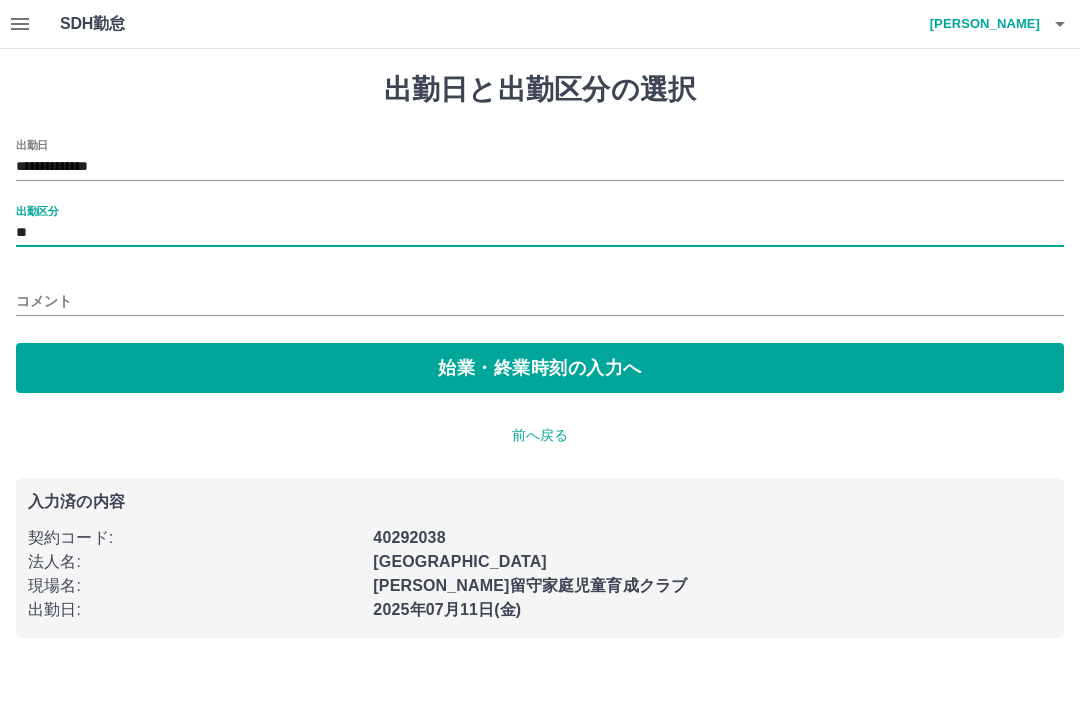 click on "始業・終業時刻の入力へ" at bounding box center [540, 368] 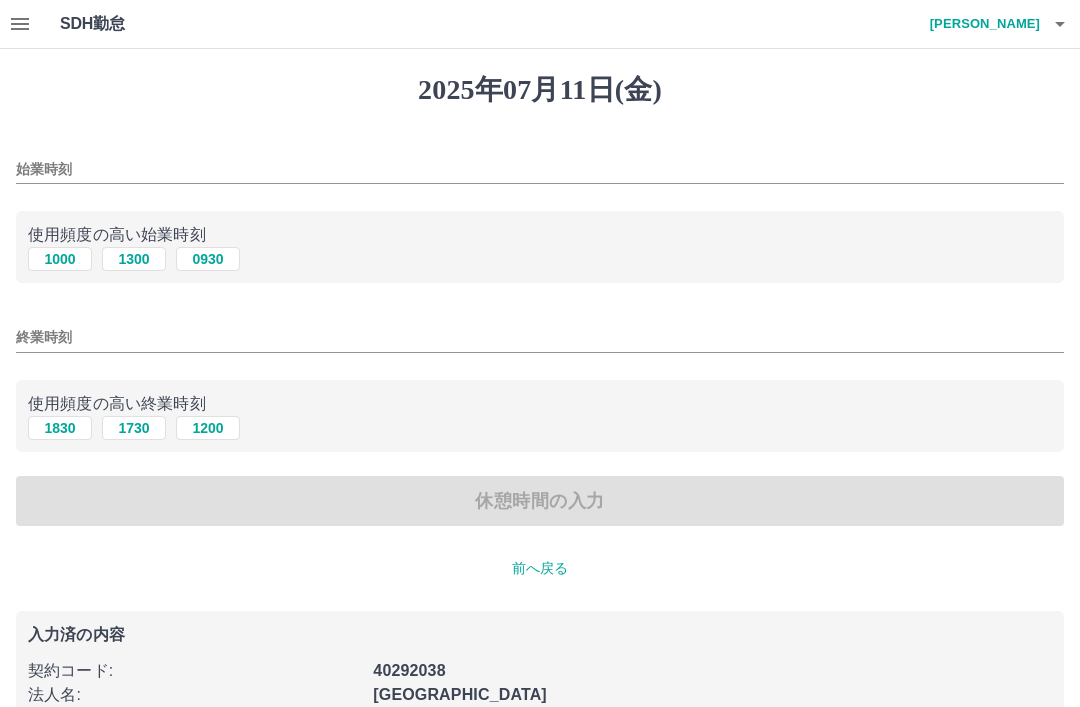 click on "1000" at bounding box center [60, 259] 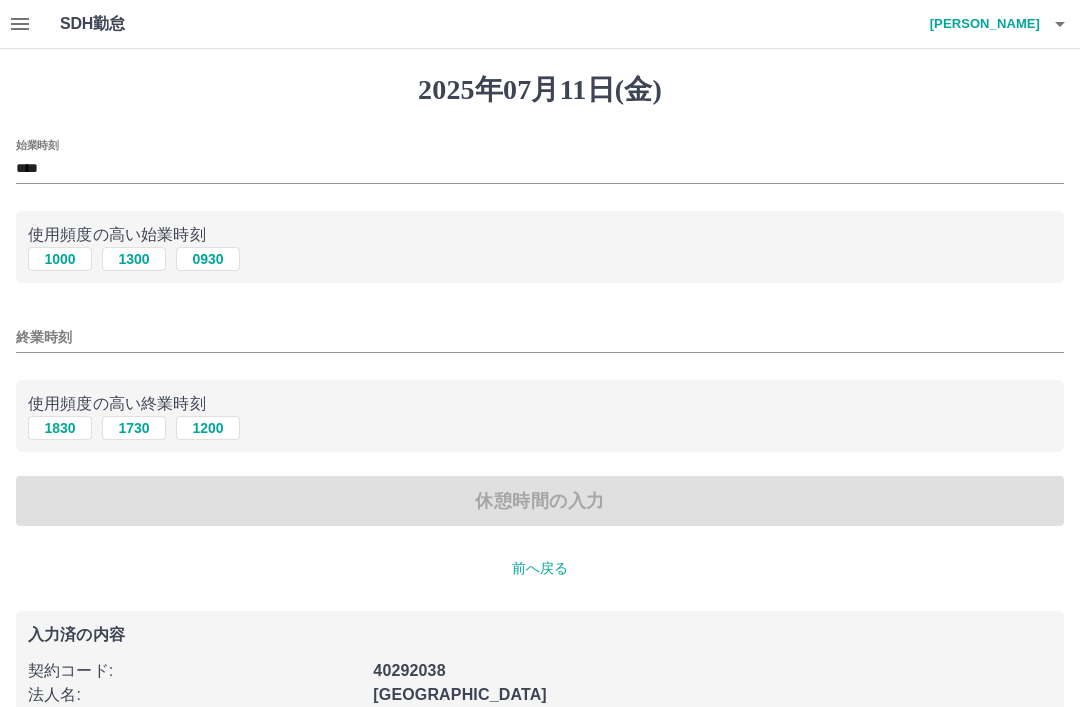 click on "1830" at bounding box center [60, 428] 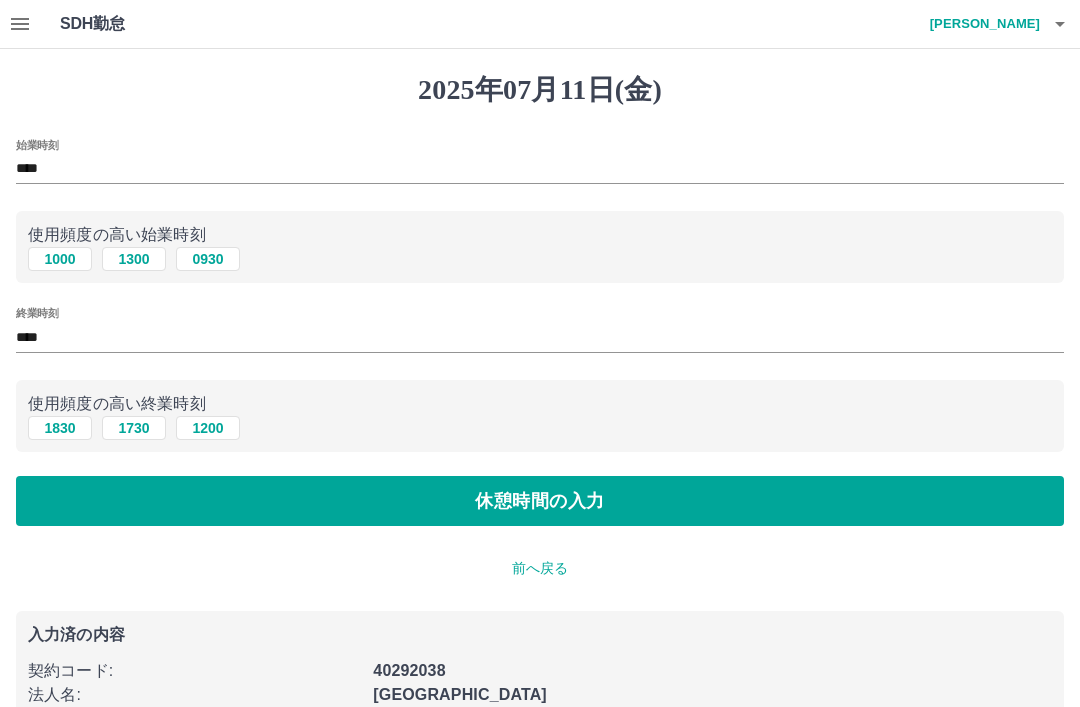 click on "休憩時間の入力" at bounding box center [540, 501] 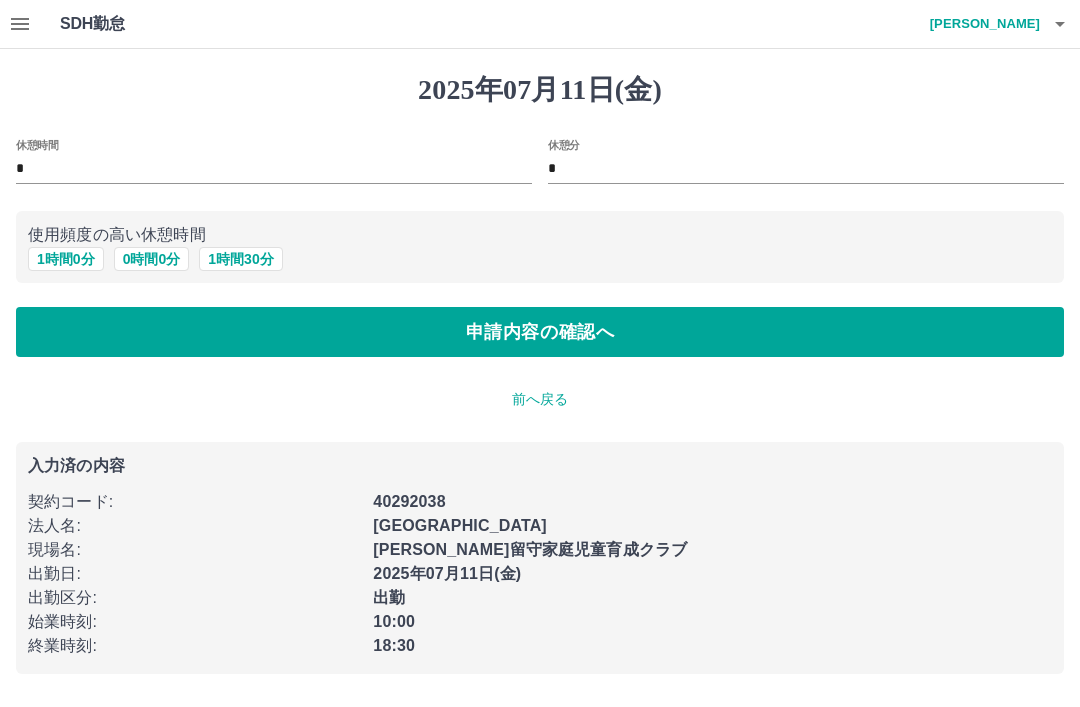 click on "1 時間 0 分" at bounding box center [66, 259] 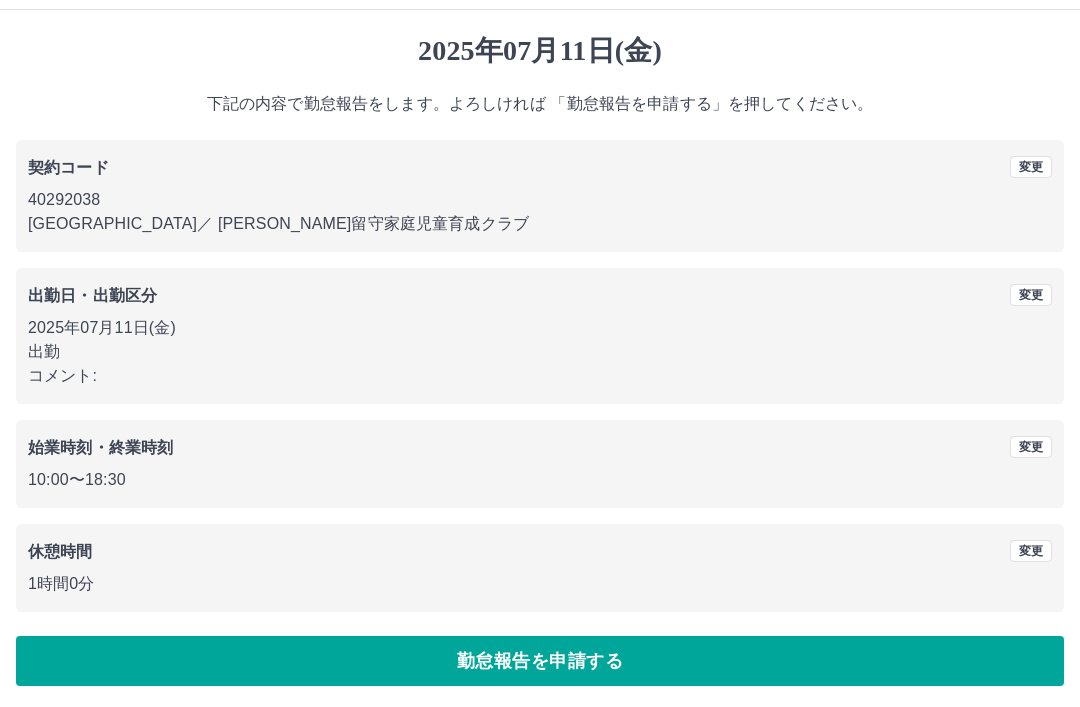 scroll, scrollTop: 41, scrollLeft: 0, axis: vertical 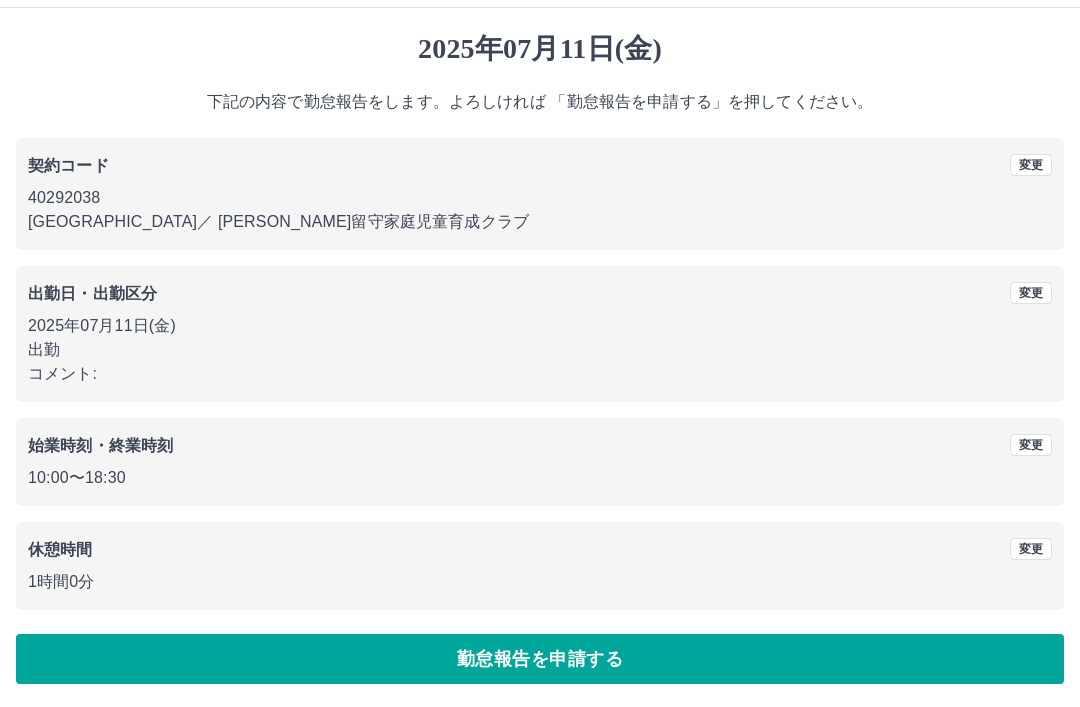 click on "勤怠報告を申請する" at bounding box center (540, 659) 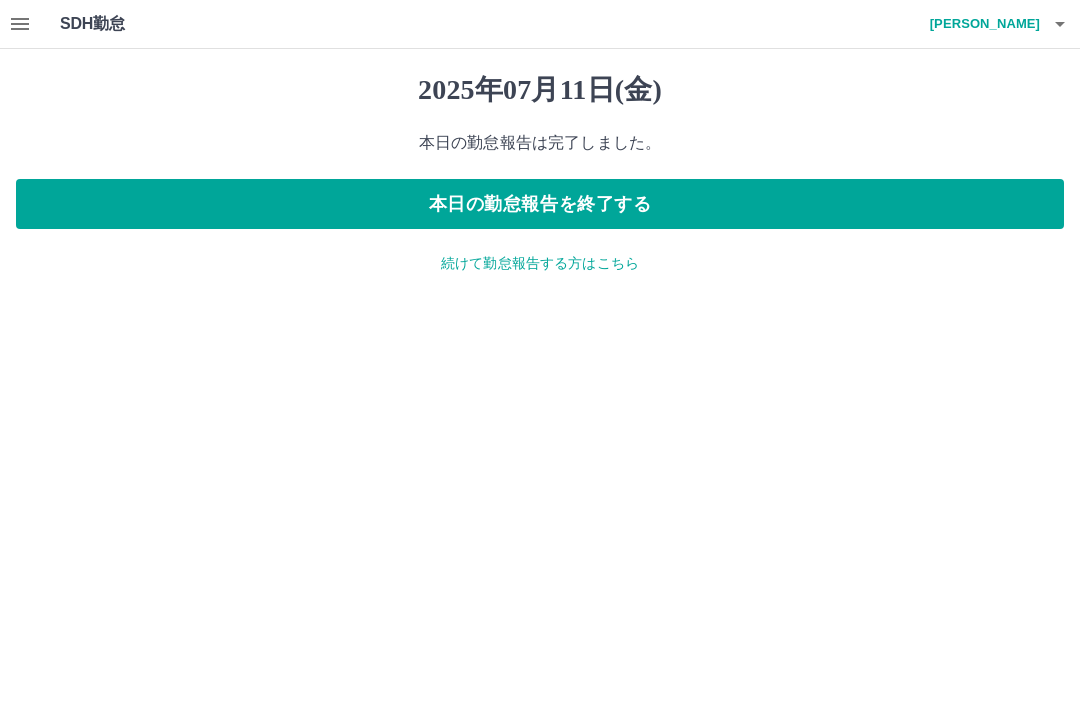 click 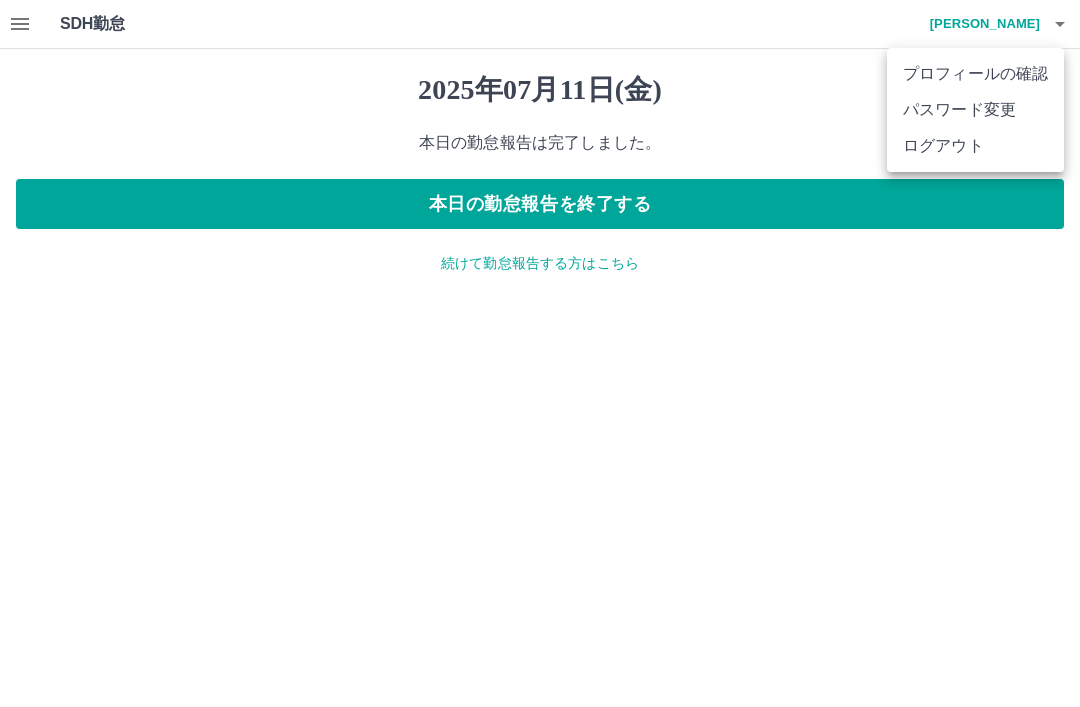click on "ログアウト" at bounding box center (975, 146) 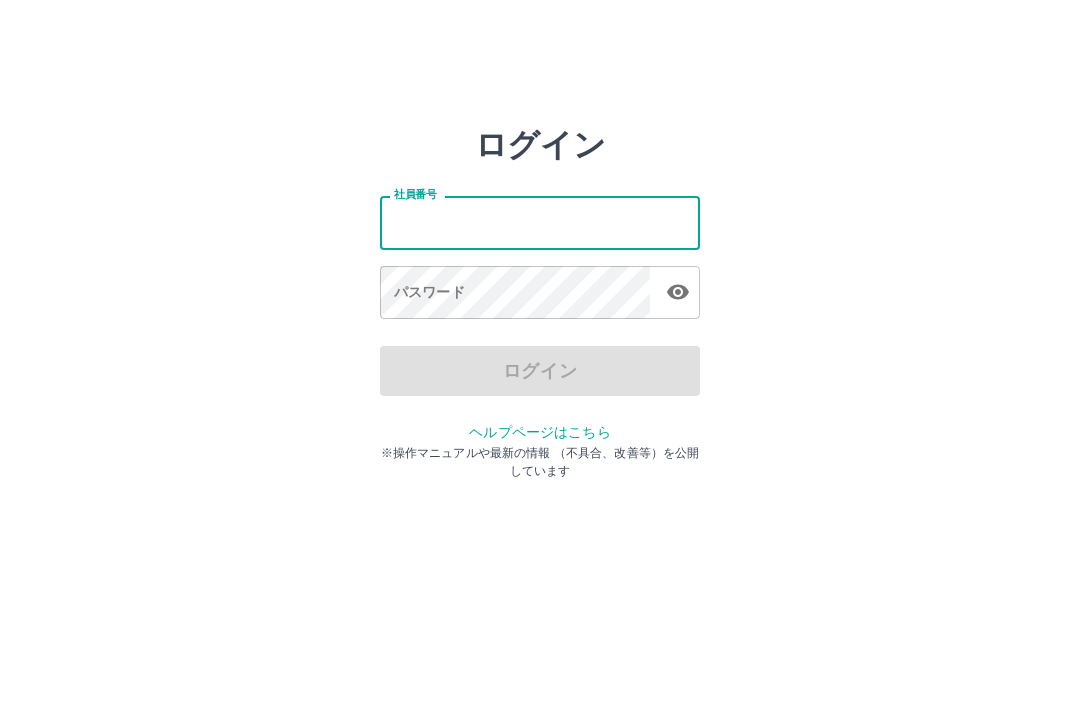 scroll, scrollTop: 0, scrollLeft: 0, axis: both 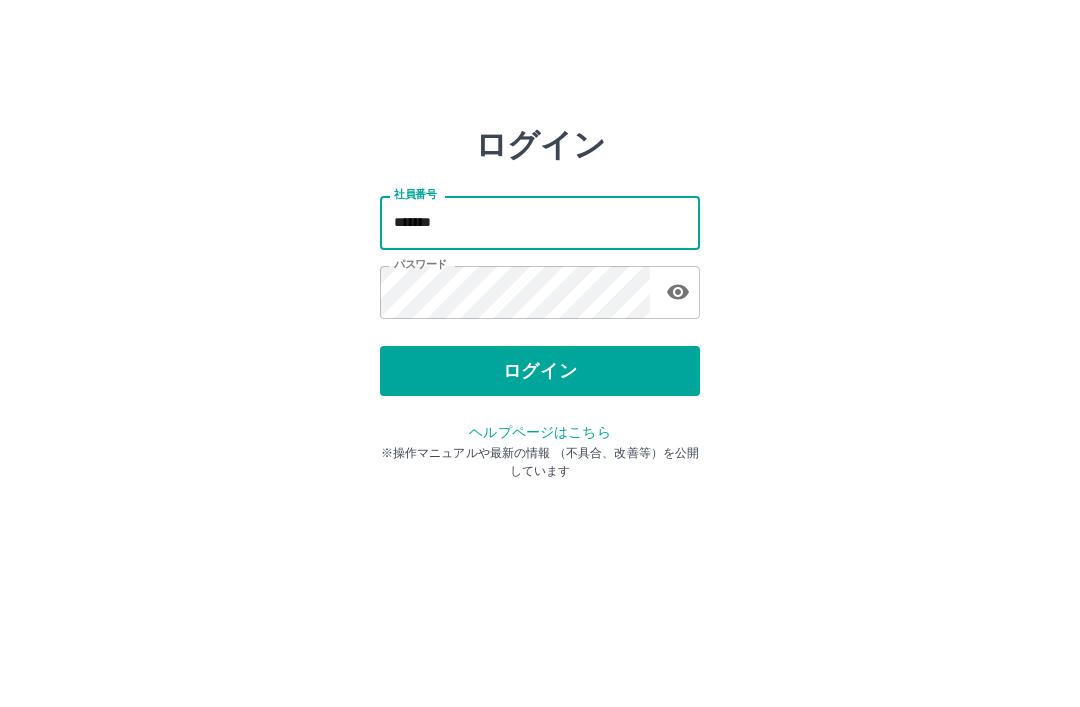 click on "*******" at bounding box center [540, 222] 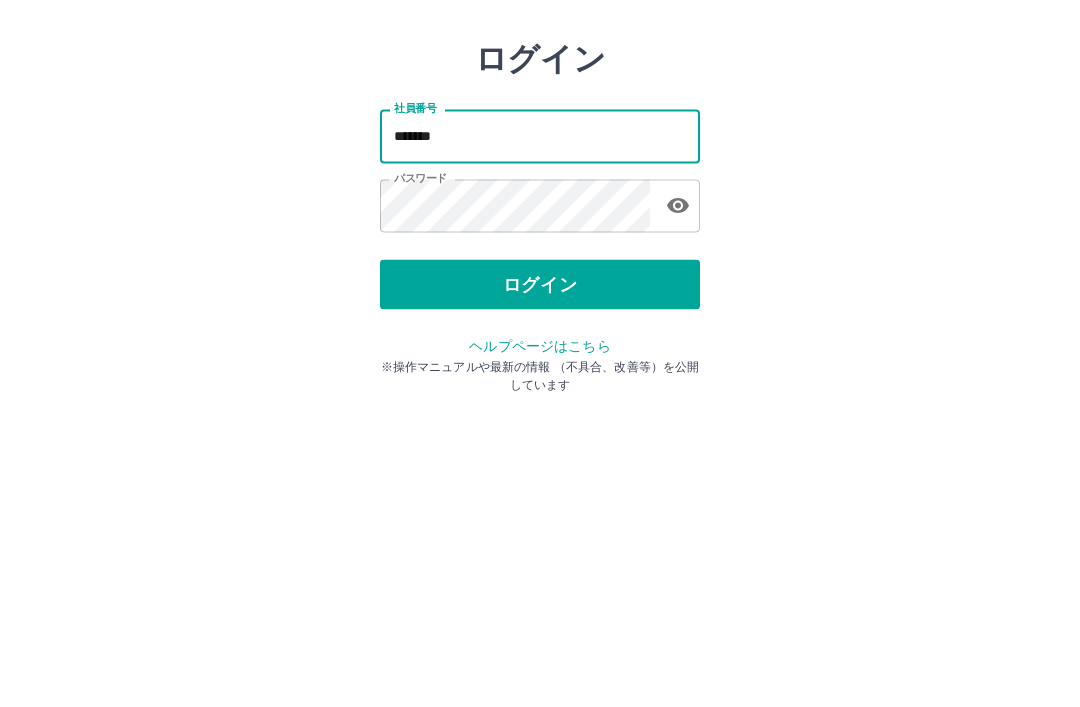 type on "*******" 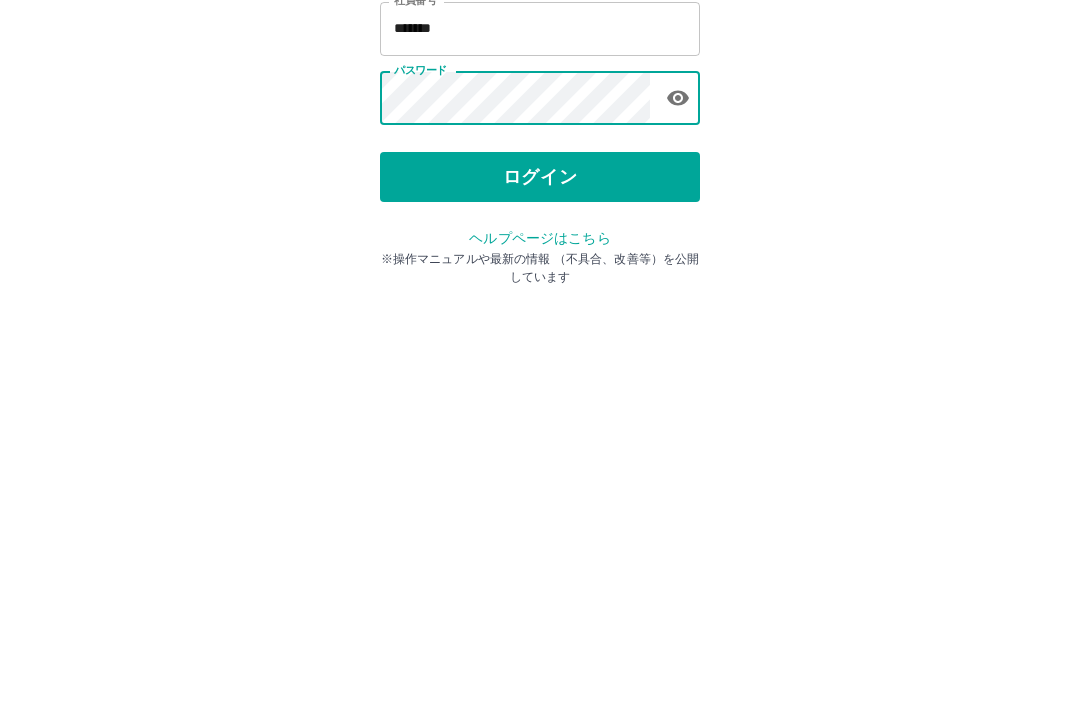click on "ログイン" at bounding box center (540, 371) 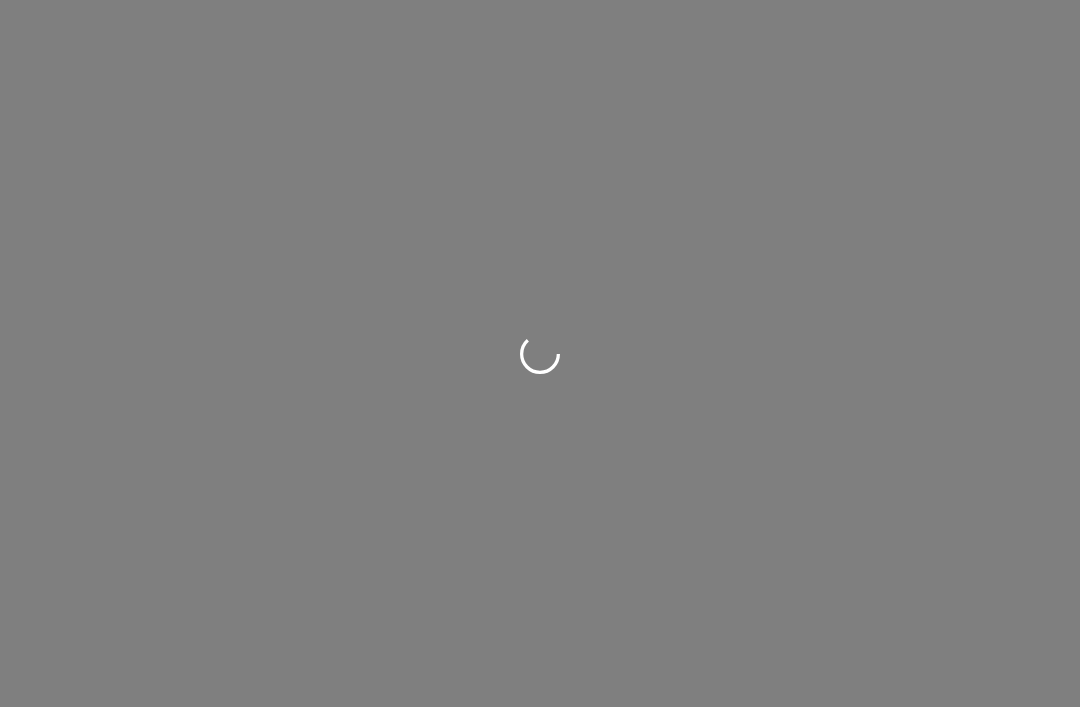 scroll, scrollTop: 0, scrollLeft: 0, axis: both 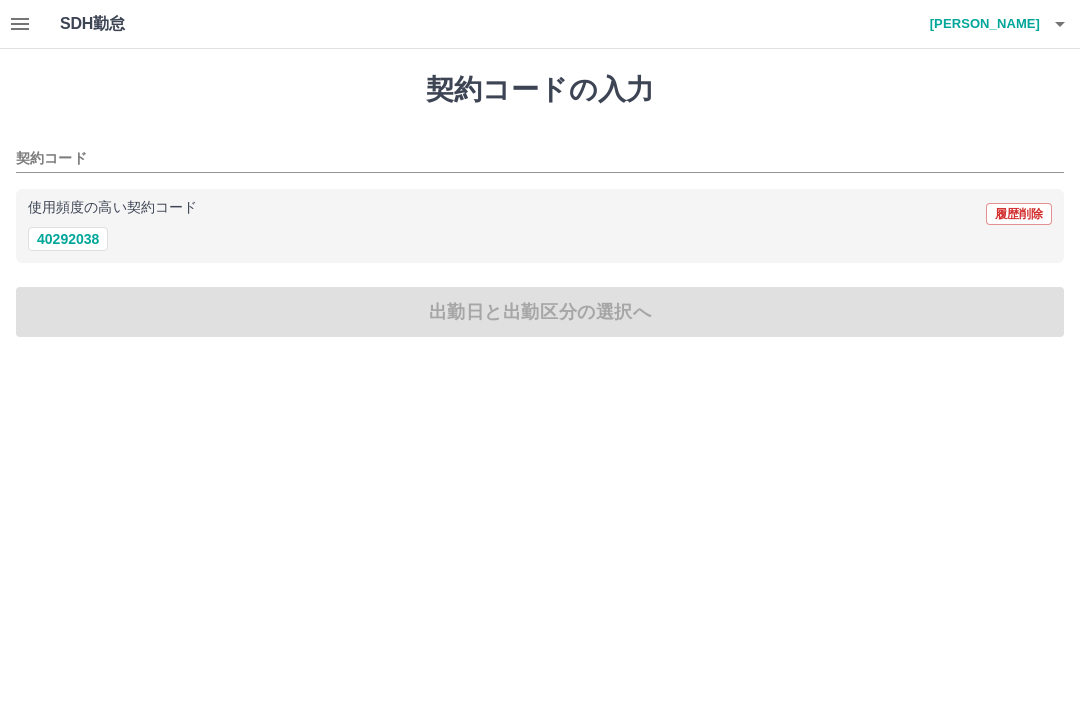 click on "40292038" at bounding box center (68, 239) 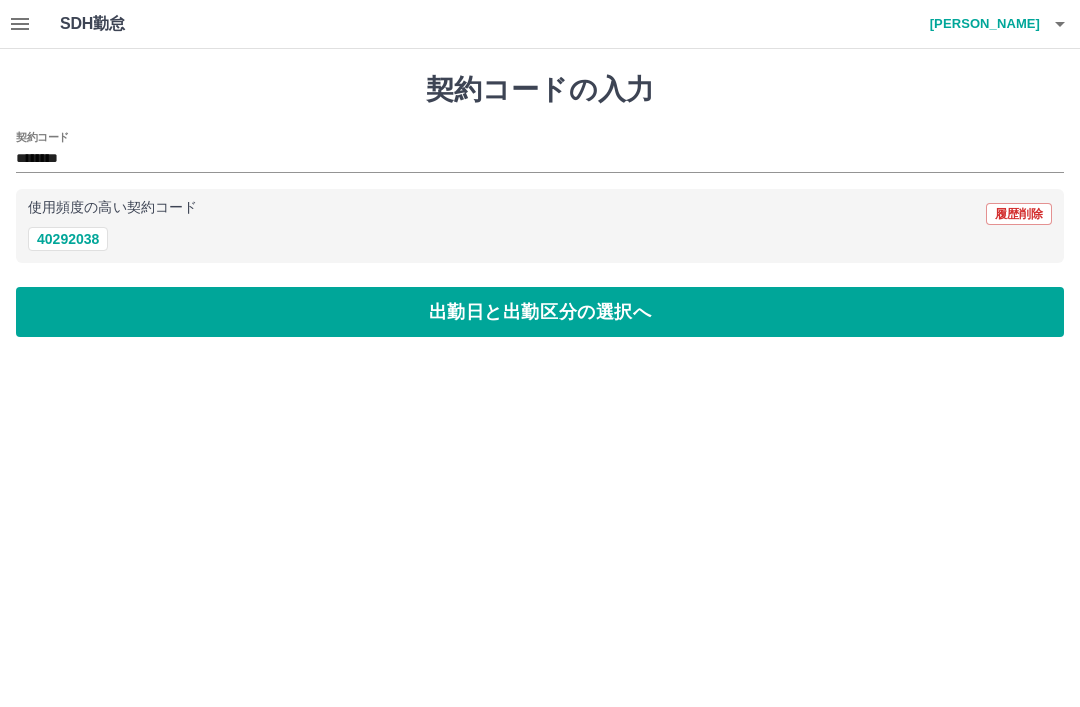 type on "********" 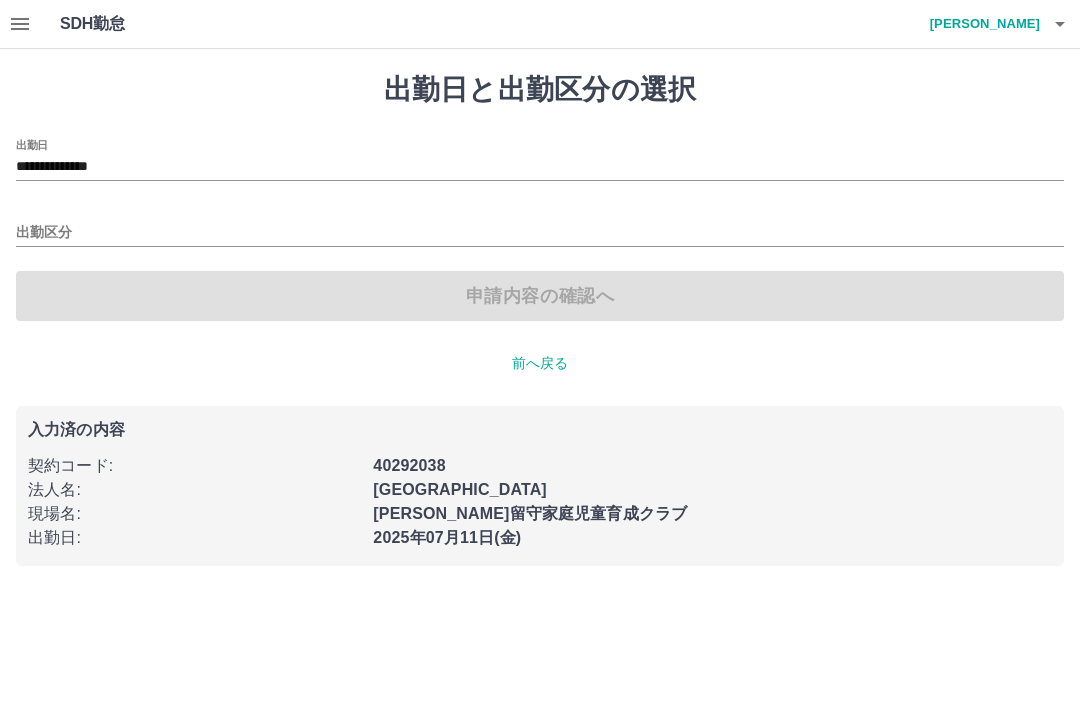 click on "出勤区分" at bounding box center (540, 233) 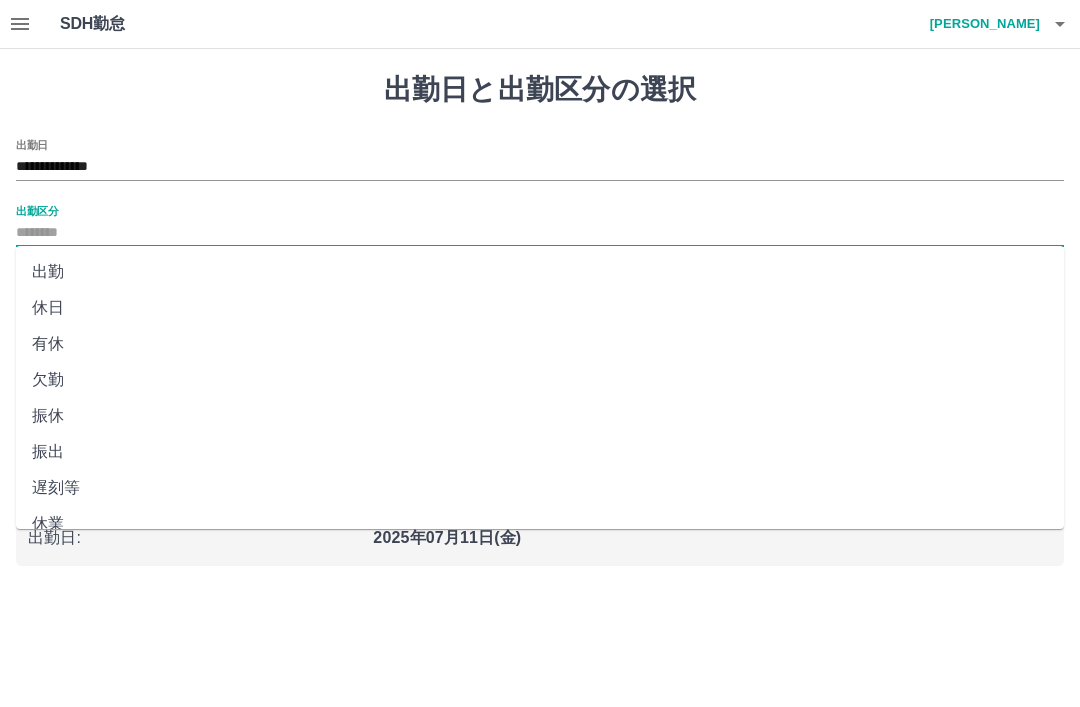 click on "出勤" at bounding box center [540, 272] 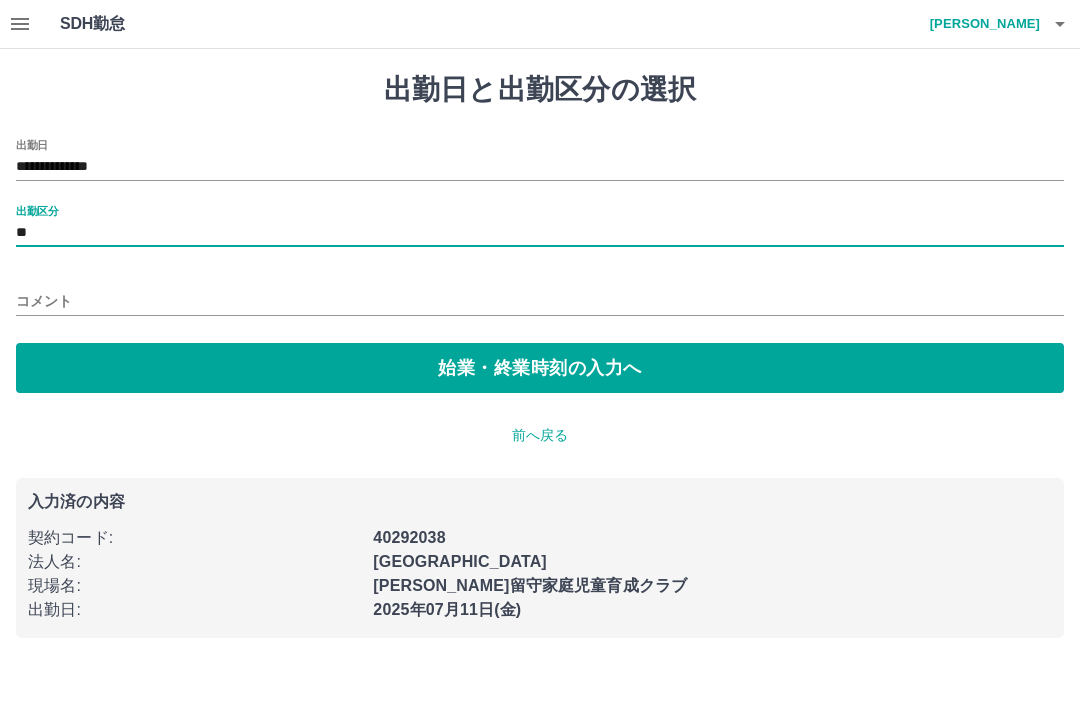 click on "始業・終業時刻の入力へ" at bounding box center (540, 368) 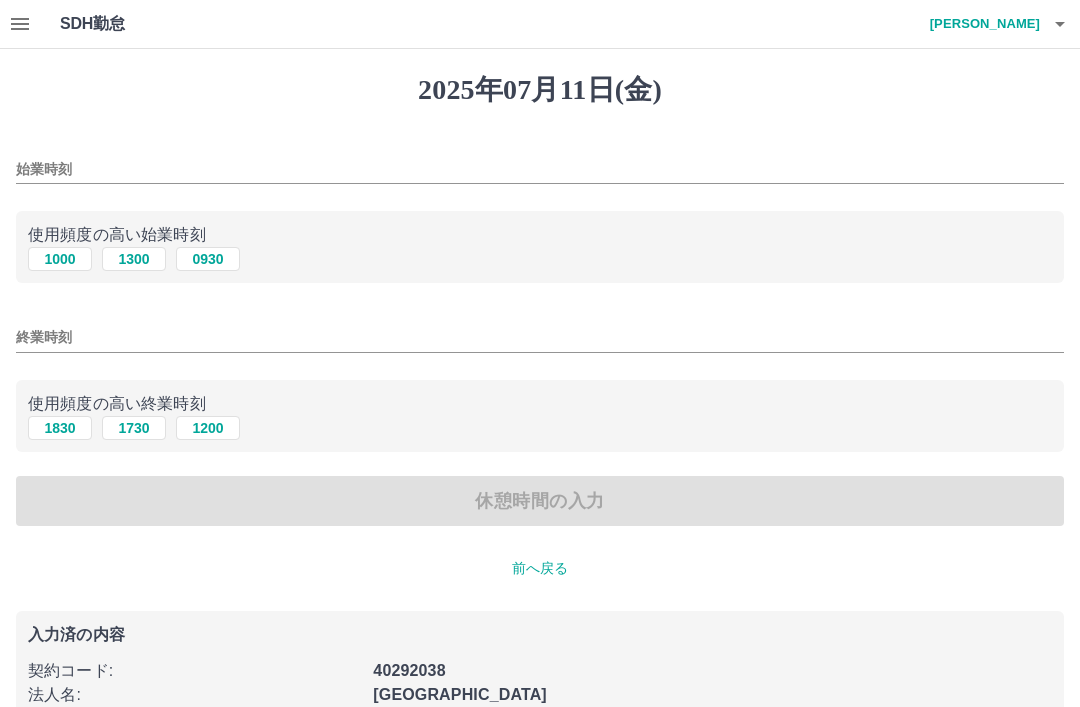 click on "1000" at bounding box center (60, 259) 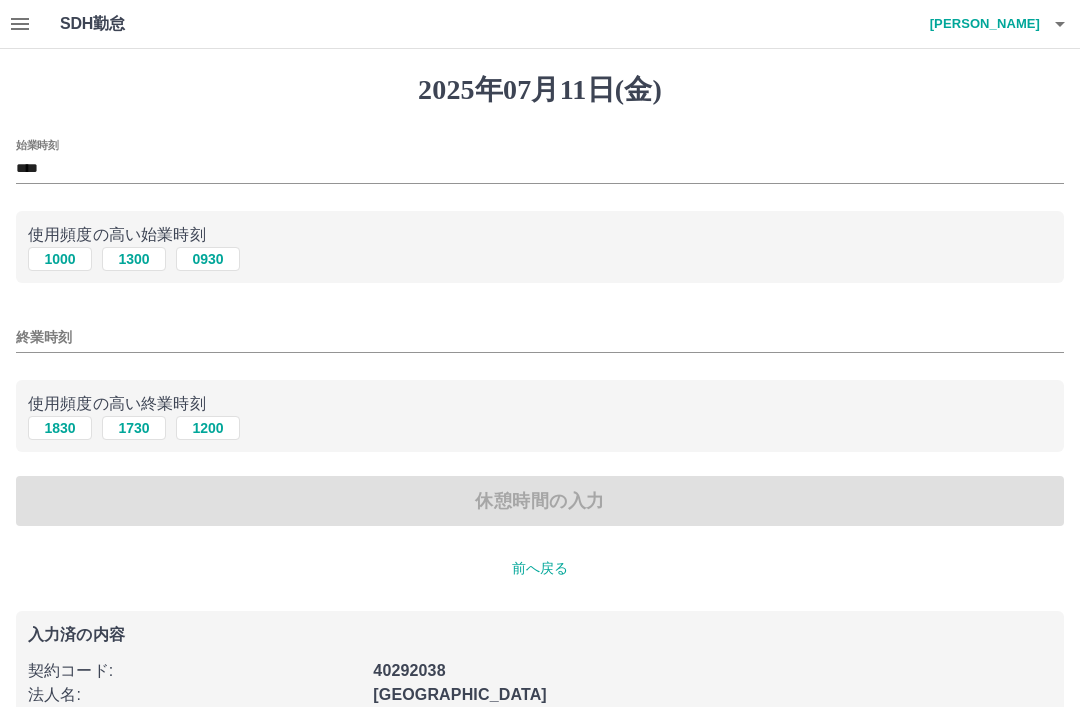 click on "1730" at bounding box center (134, 428) 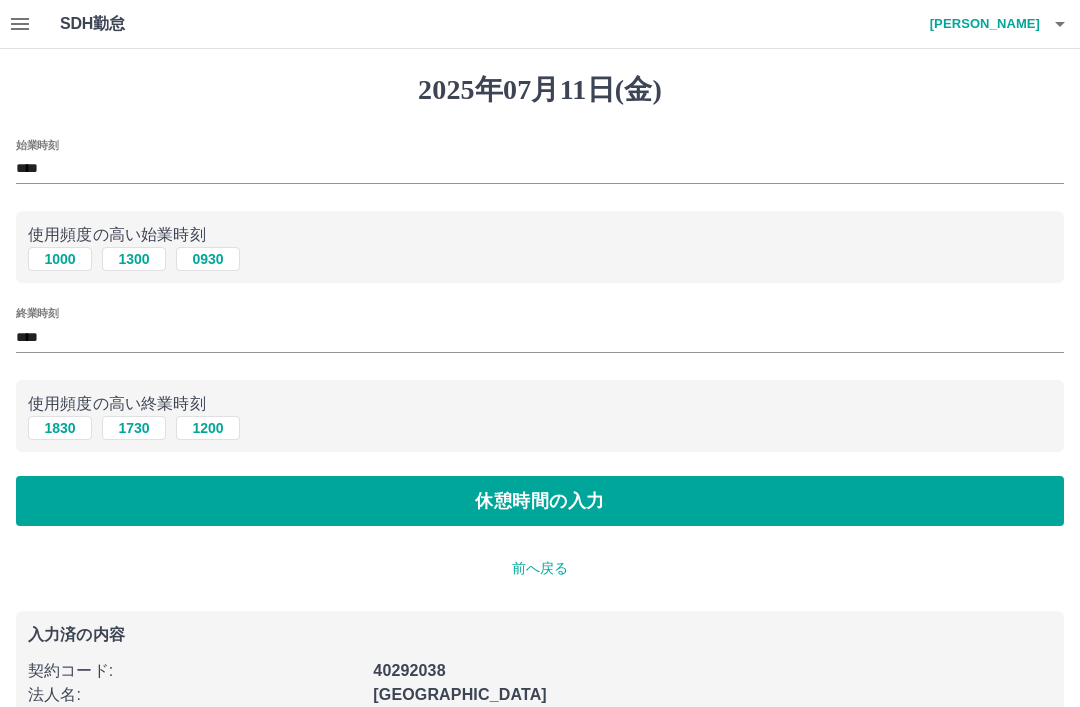click on "休憩時間の入力" at bounding box center [540, 501] 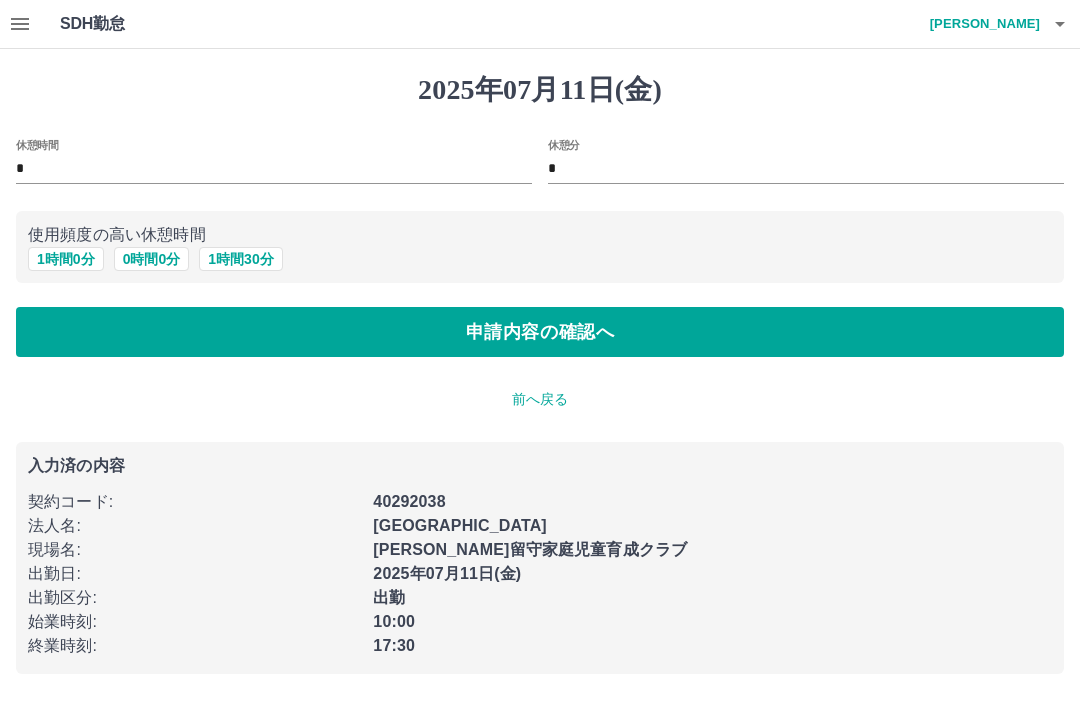 click on "1 時間 0 分" at bounding box center [66, 259] 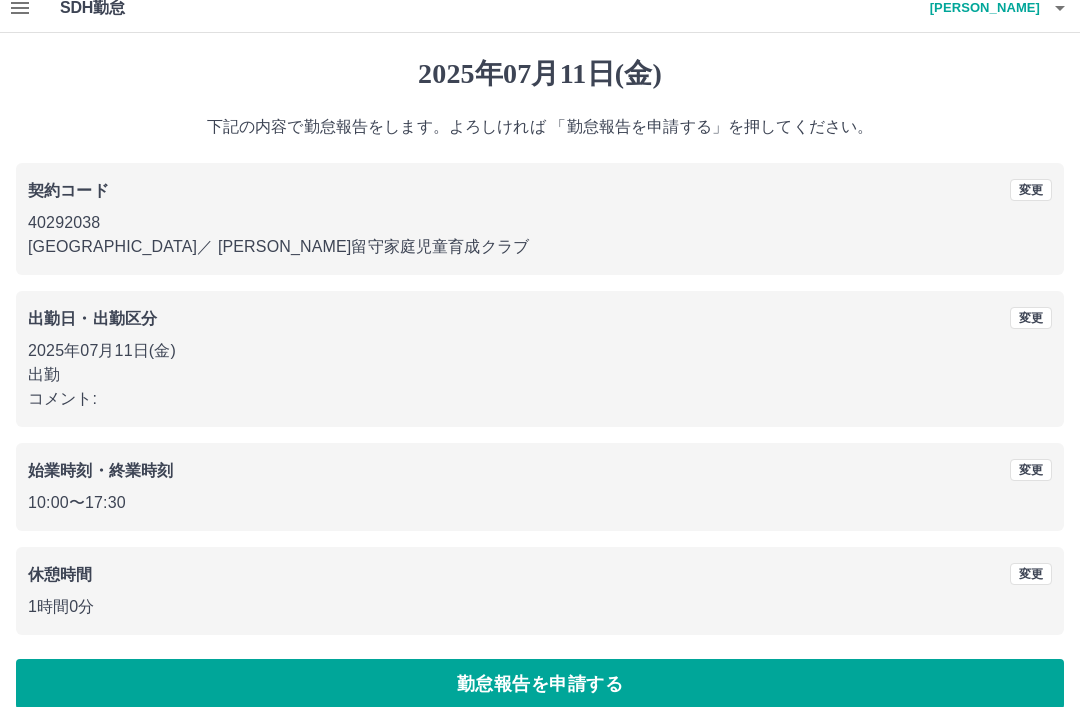 scroll, scrollTop: 41, scrollLeft: 0, axis: vertical 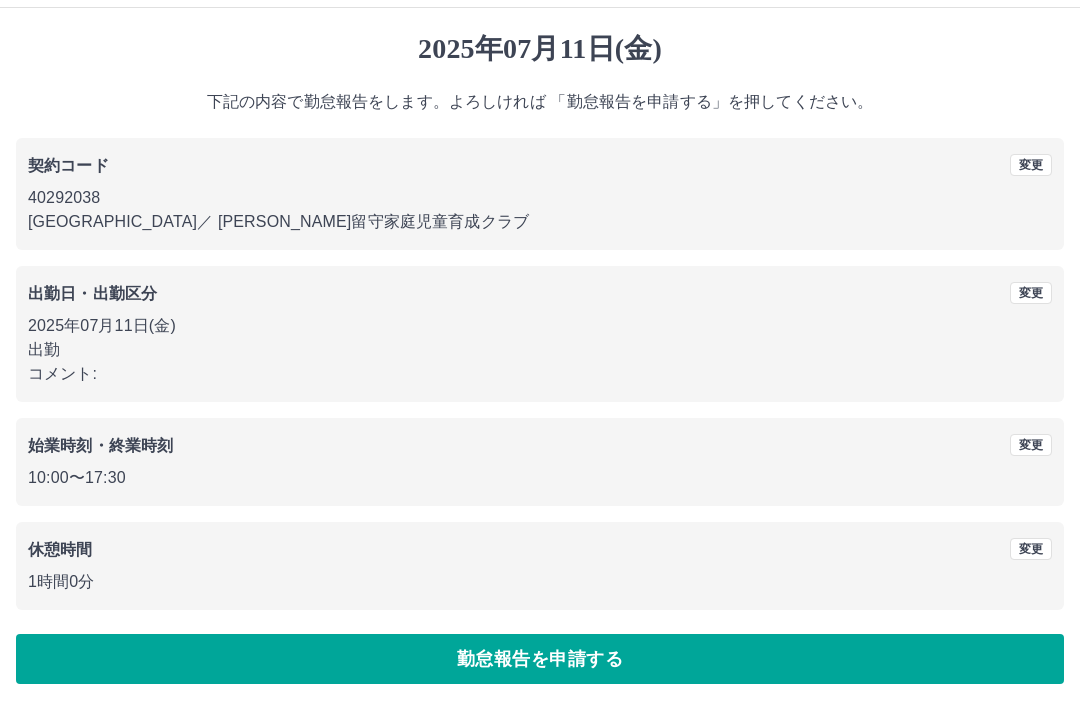 click on "勤怠報告を申請する" at bounding box center [540, 659] 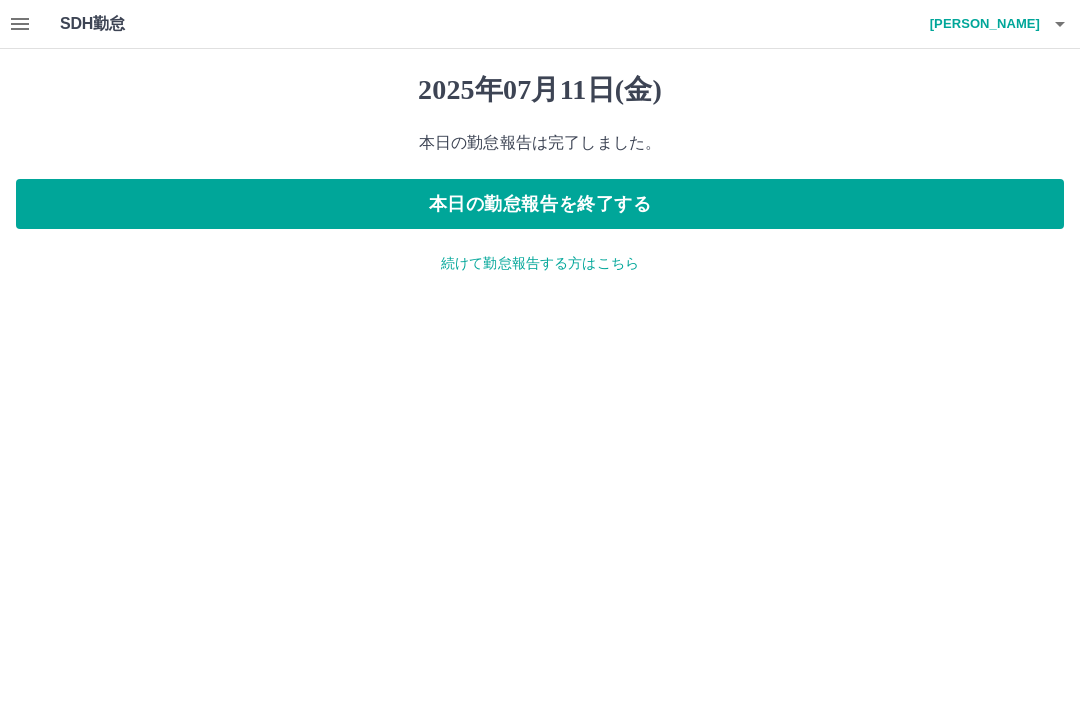 scroll, scrollTop: 0, scrollLeft: 0, axis: both 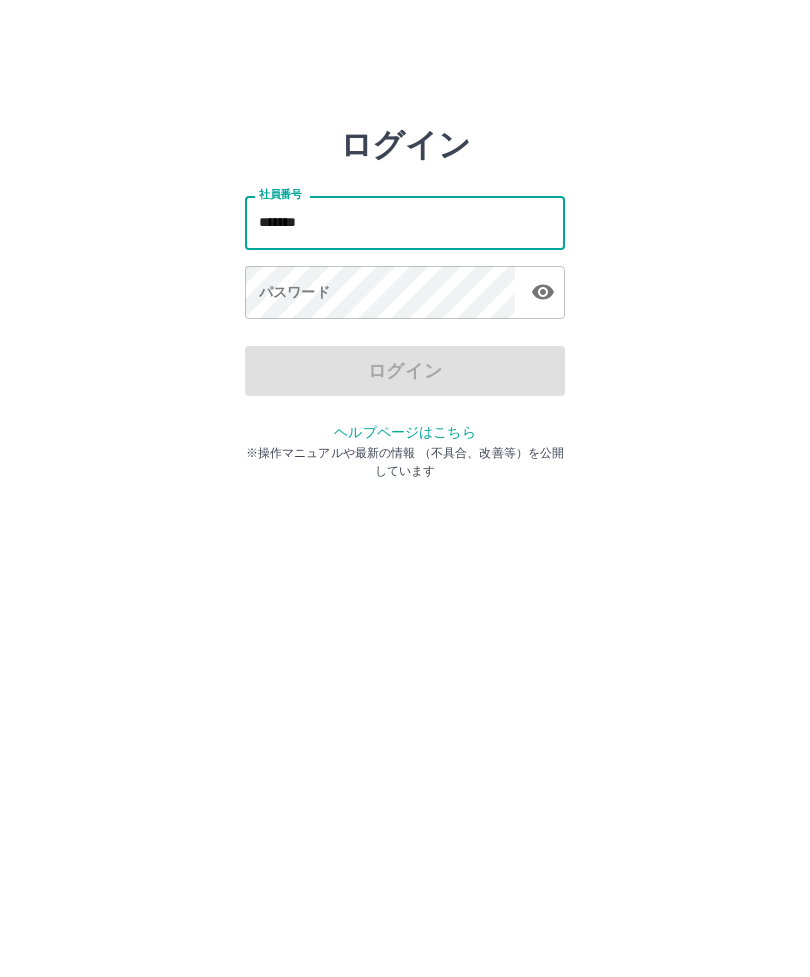 type on "*******" 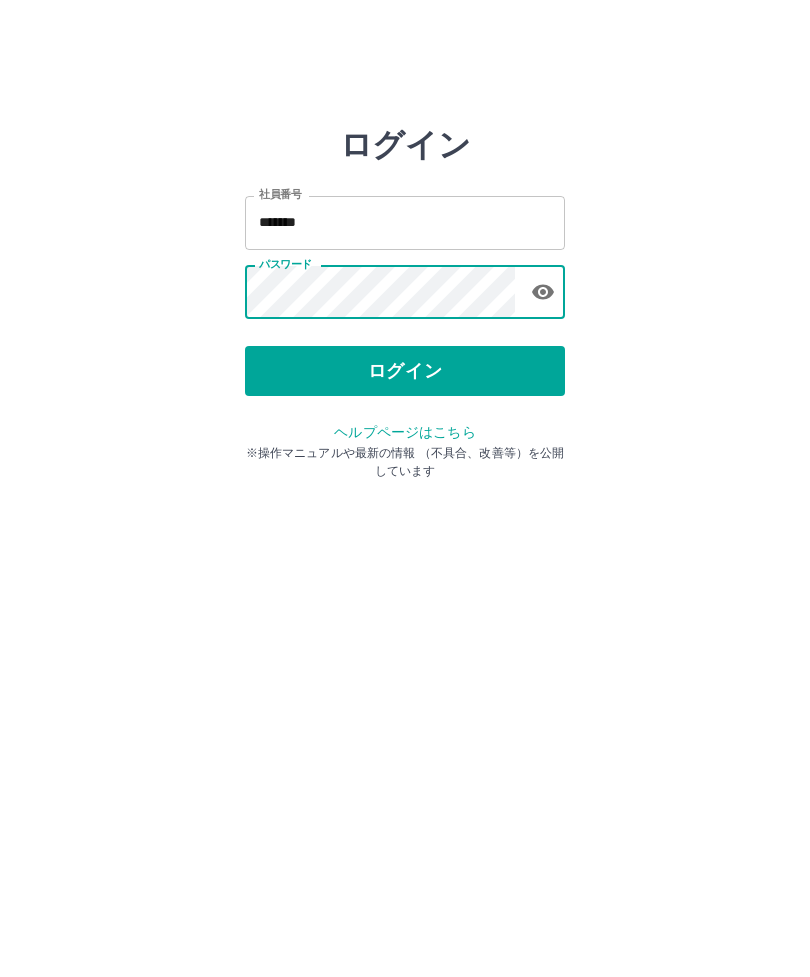 click on "ログイン" at bounding box center (405, 371) 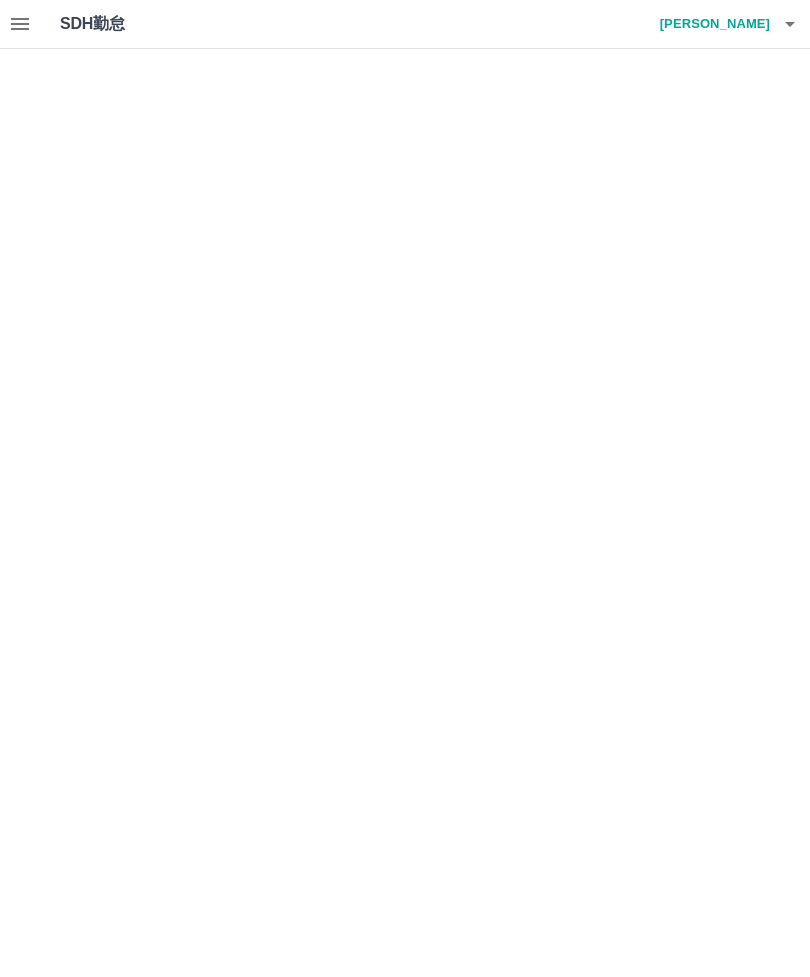 scroll, scrollTop: 0, scrollLeft: 0, axis: both 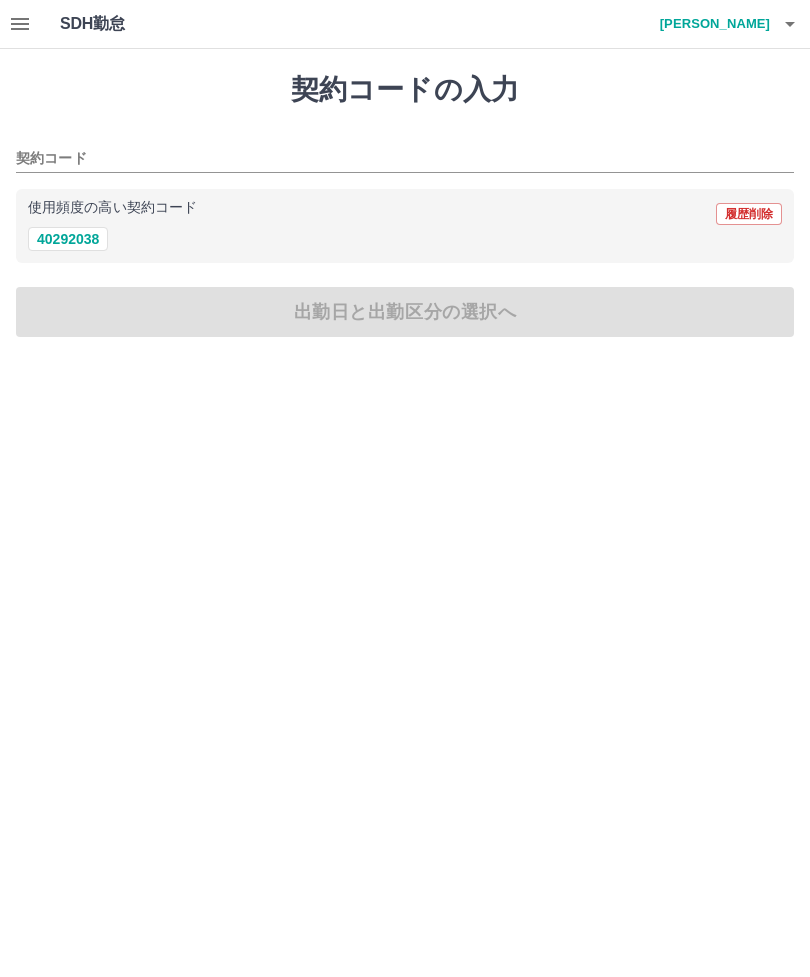 click on "40292038" at bounding box center (68, 239) 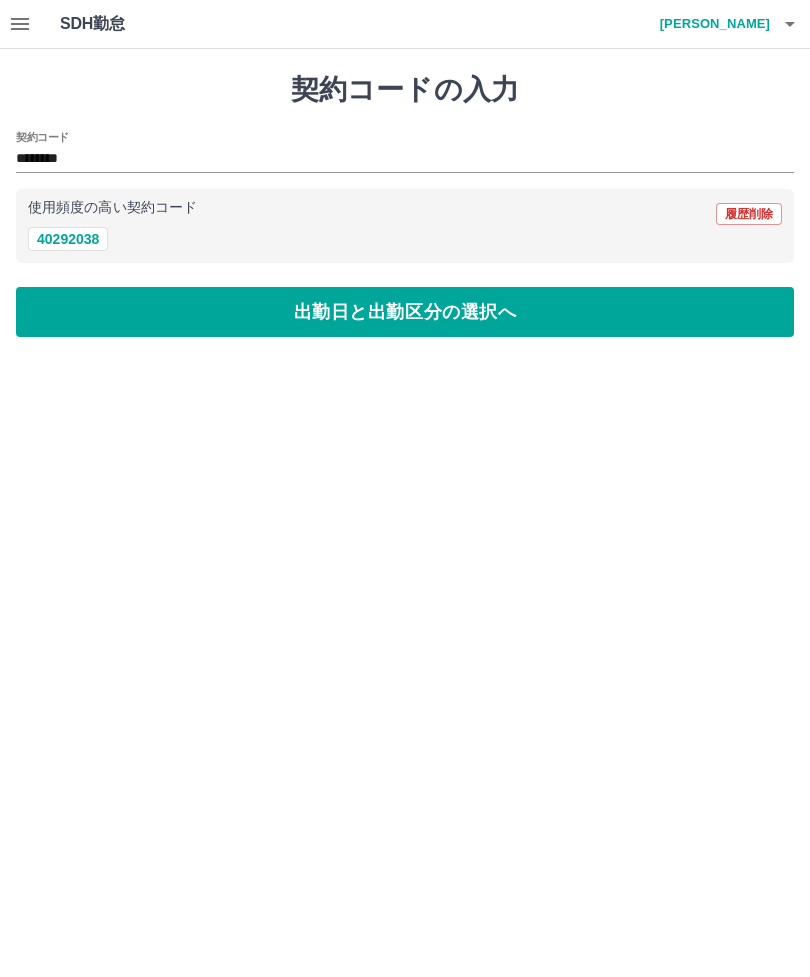 click on "出勤日と出勤区分の選択へ" at bounding box center [405, 312] 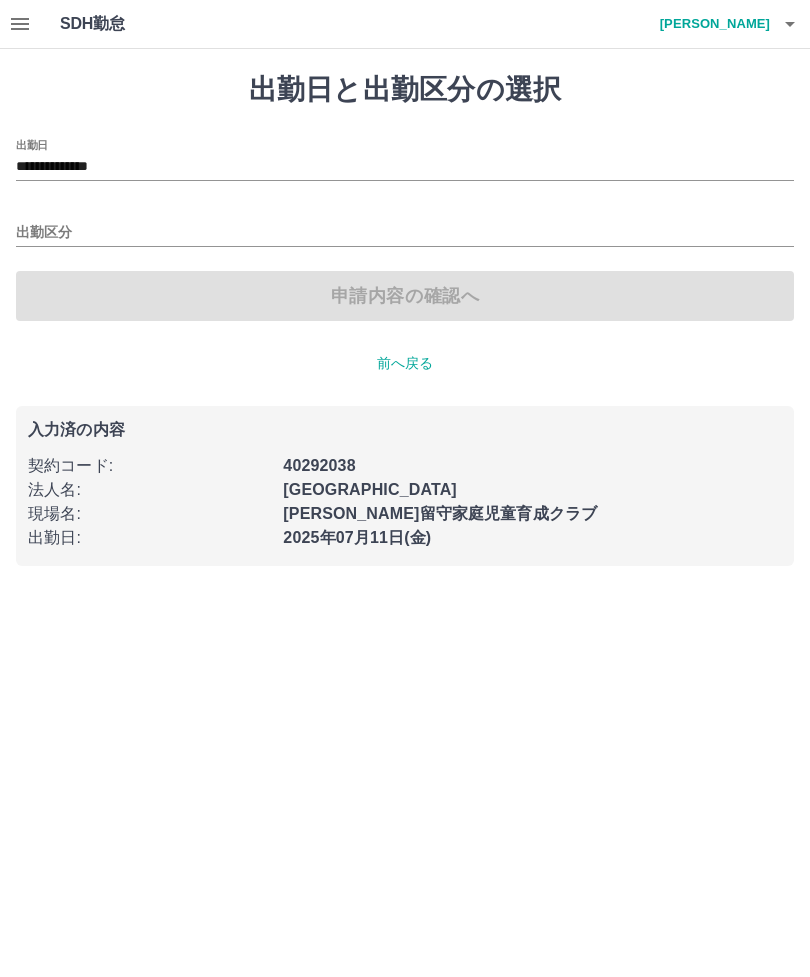 click on "出勤区分" at bounding box center [405, 233] 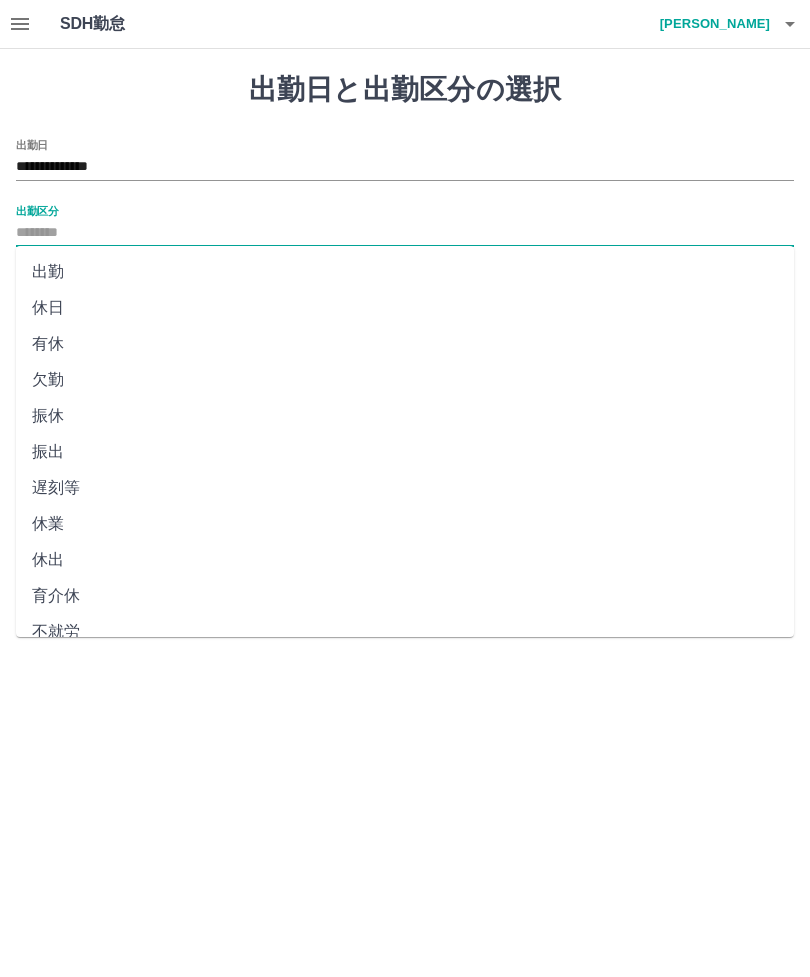 click on "出勤" at bounding box center [405, 272] 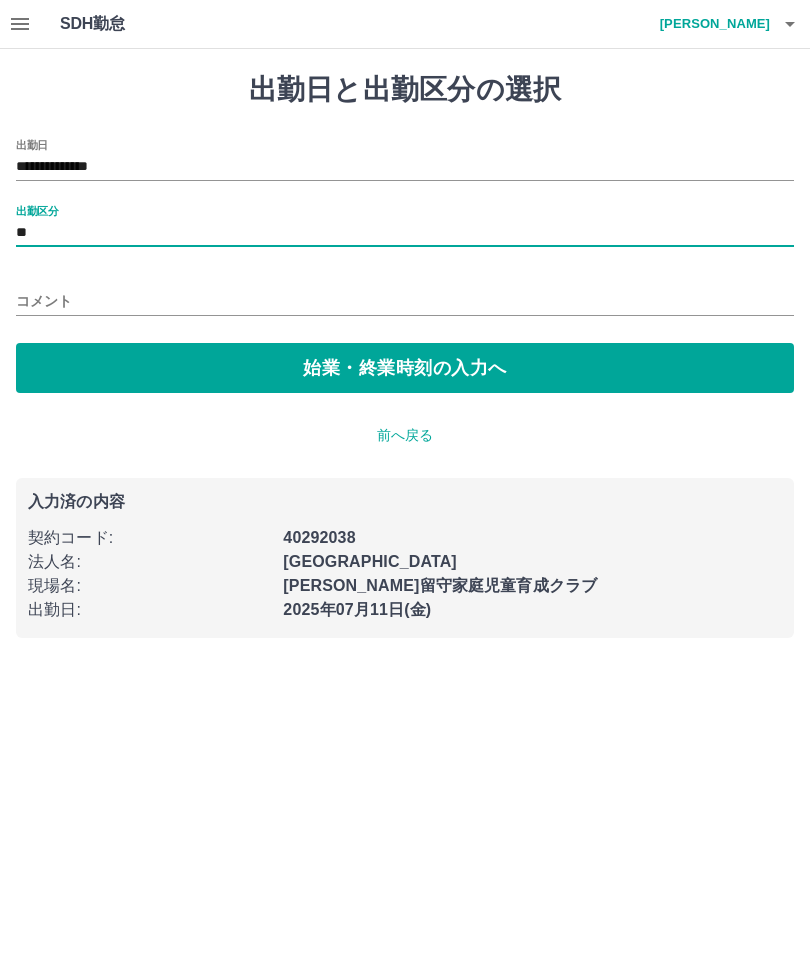 click on "始業・終業時刻の入力へ" at bounding box center [405, 368] 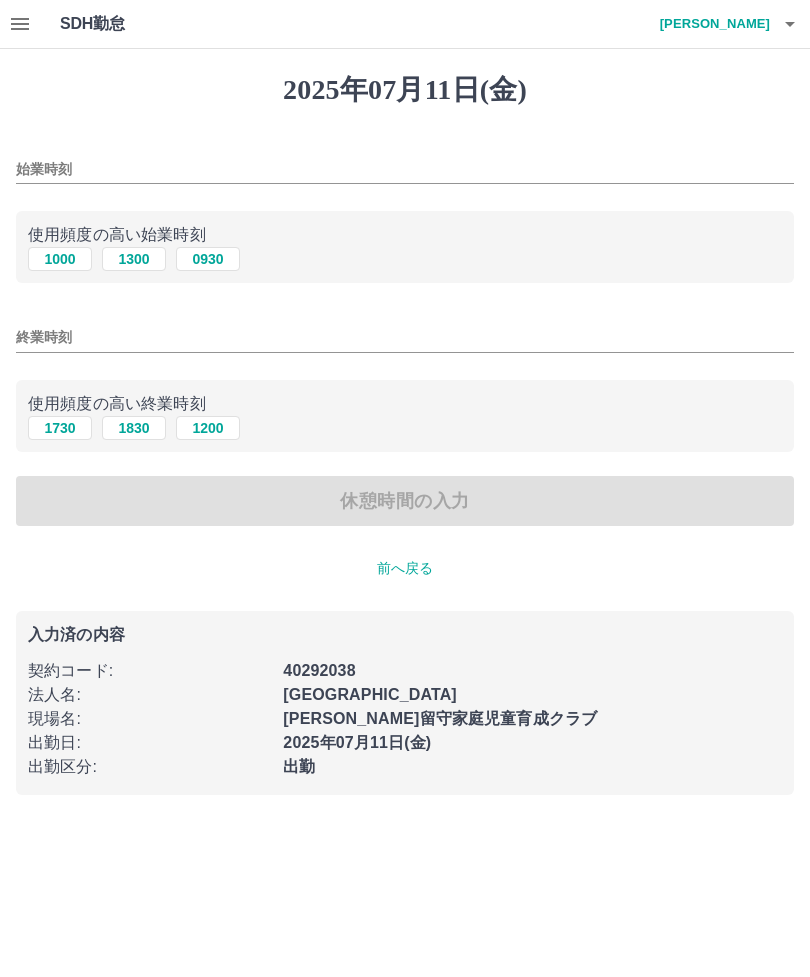 click on "1000" at bounding box center (60, 259) 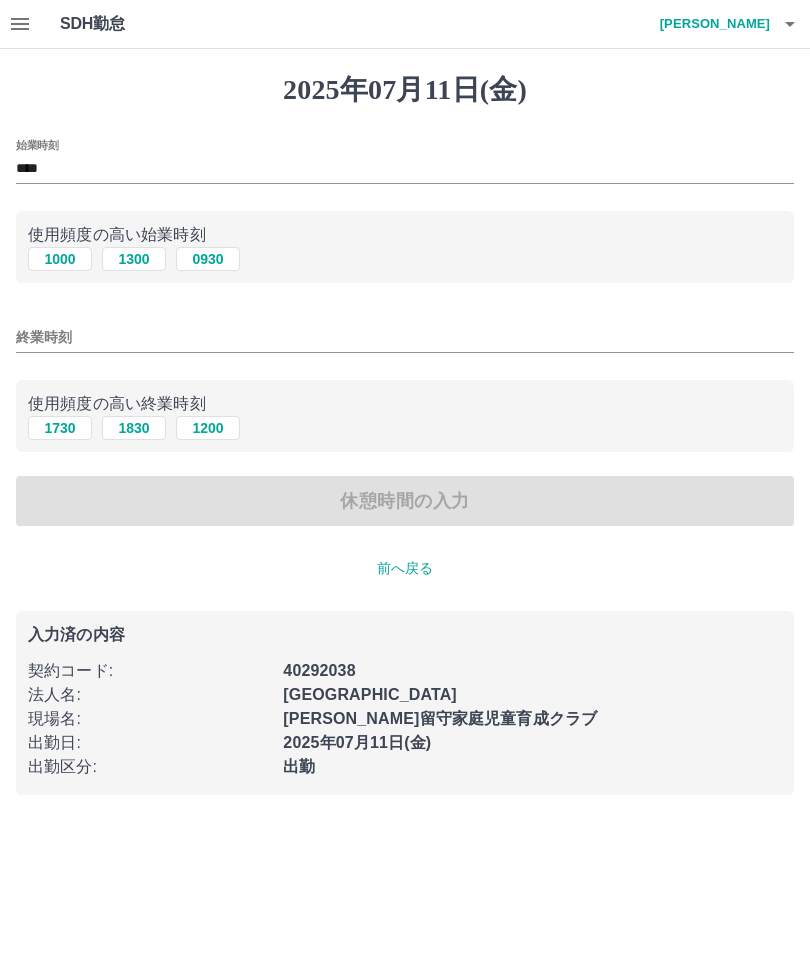 click on "1730" at bounding box center (60, 428) 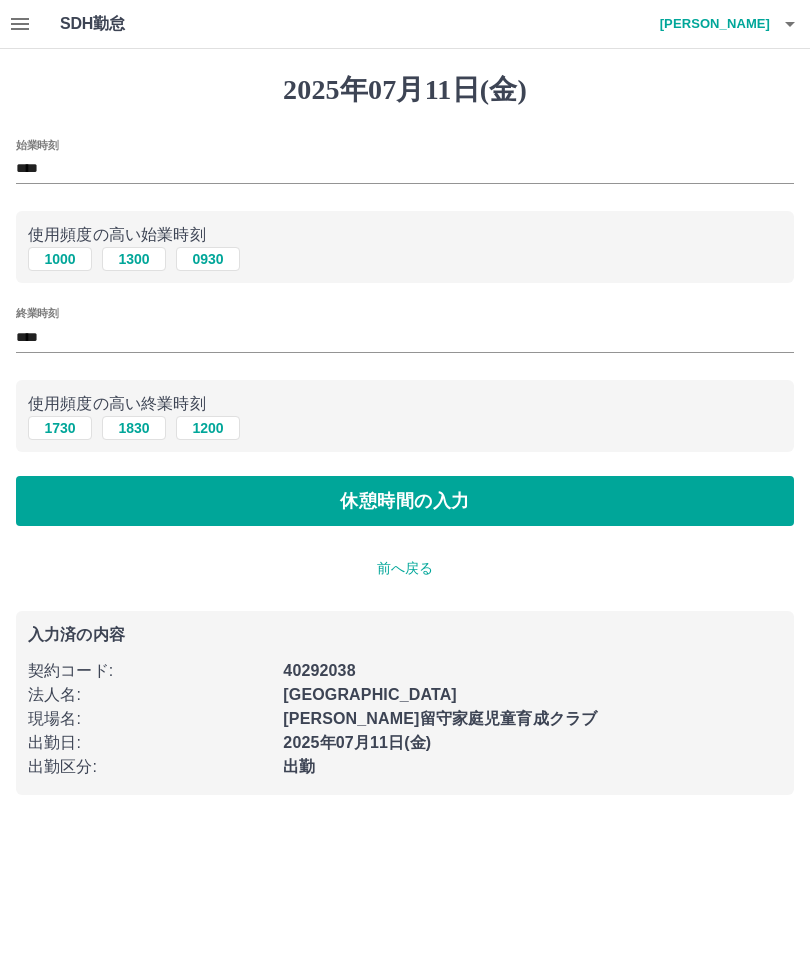 click on "休憩時間の入力" at bounding box center [405, 501] 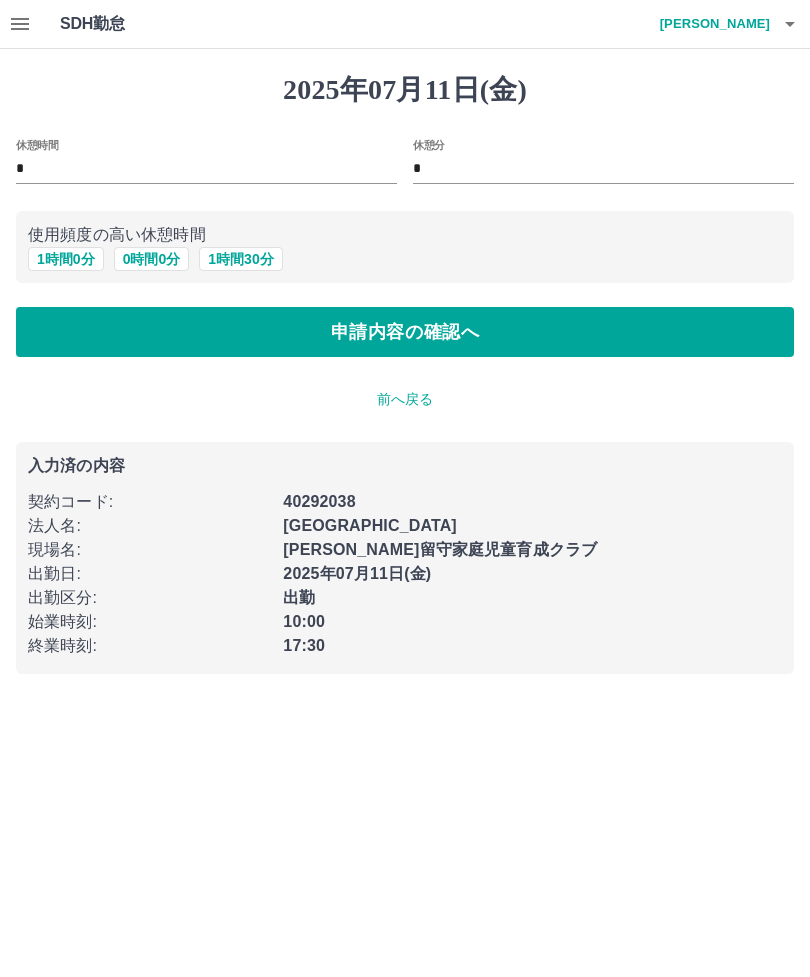 click on "1 時間 0 分" at bounding box center (66, 259) 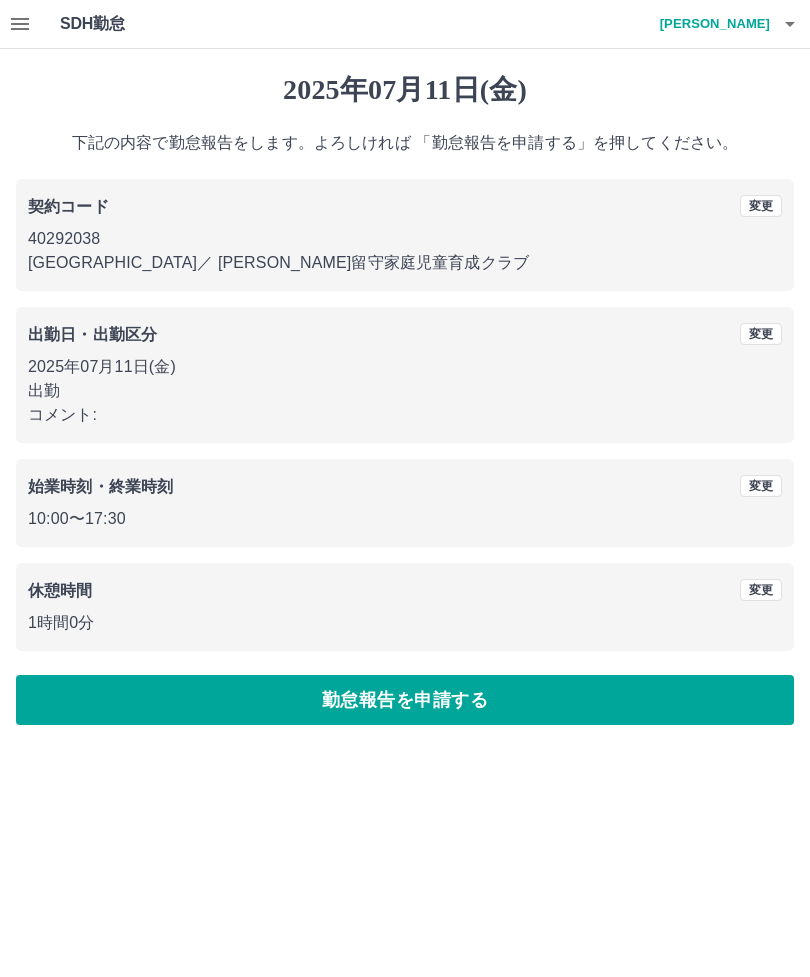 click on "勤怠報告を申請する" at bounding box center [405, 700] 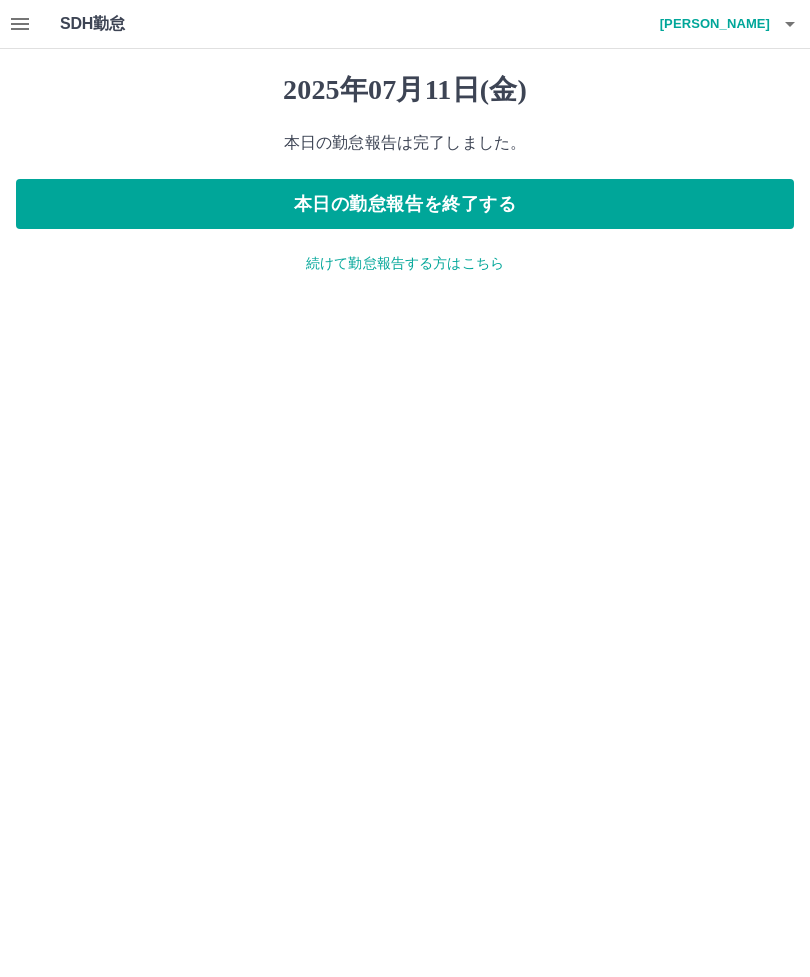 click on "本日の勤怠報告を終了する" at bounding box center [405, 204] 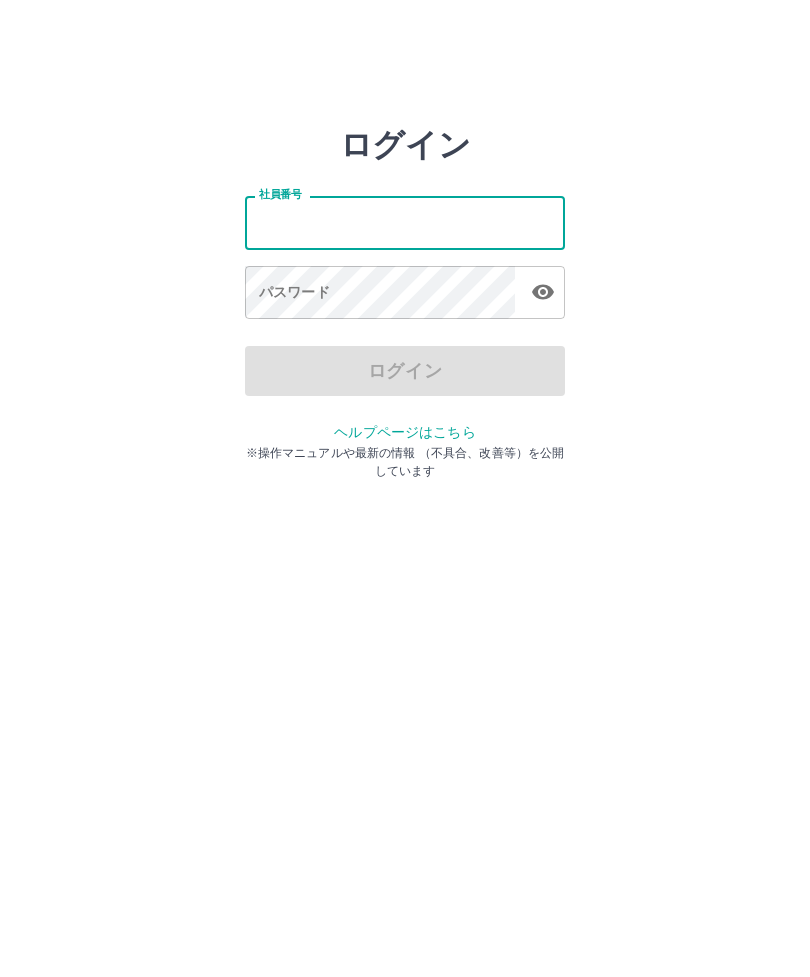scroll, scrollTop: 0, scrollLeft: 0, axis: both 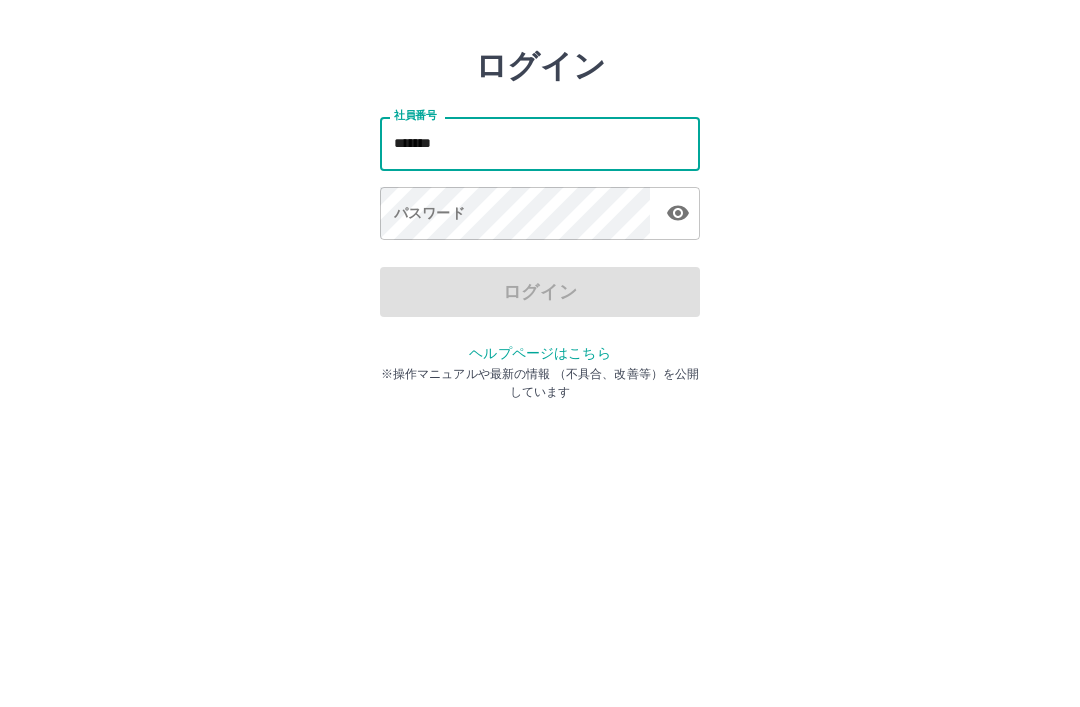 type on "*******" 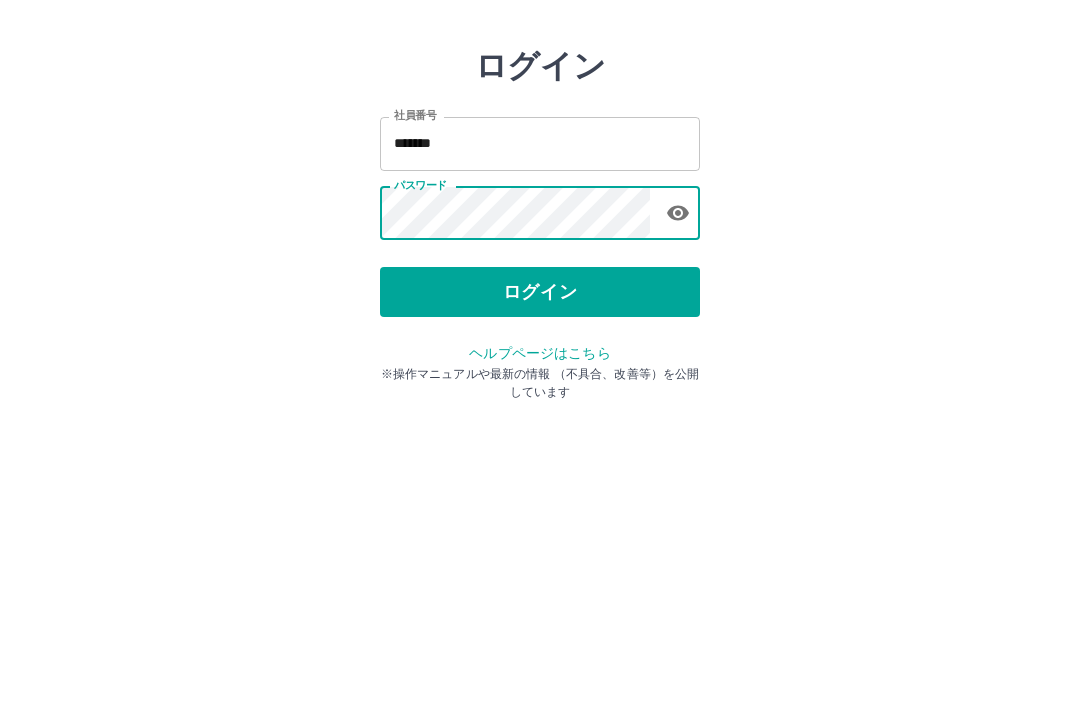 click 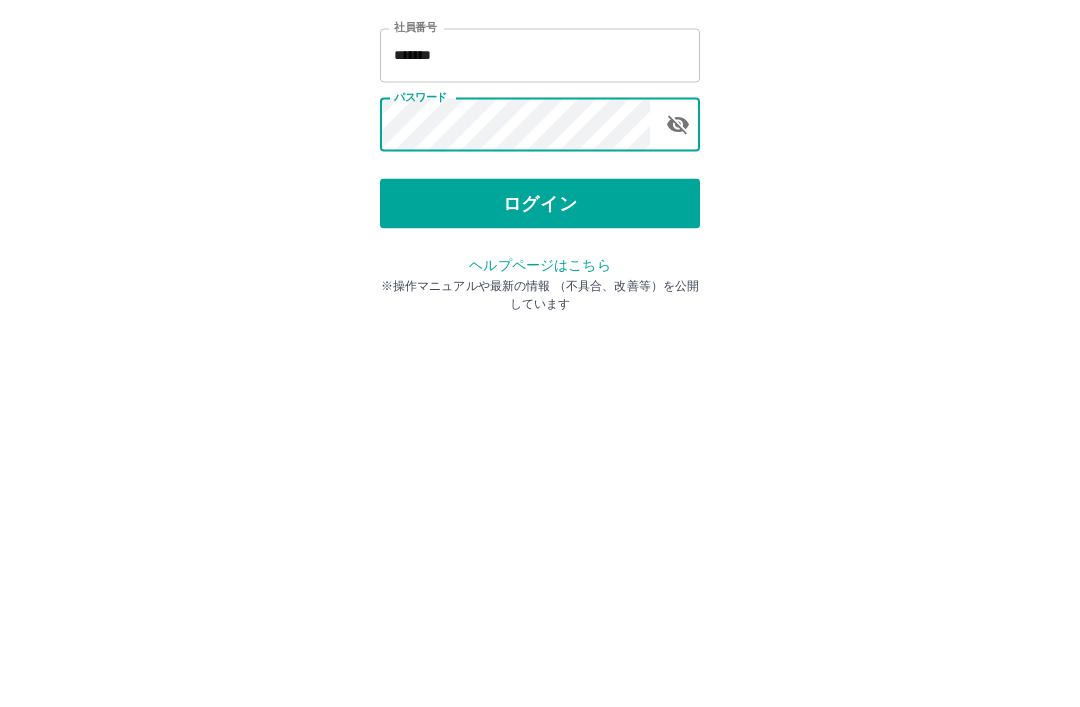 click on "ログイン" at bounding box center (540, 371) 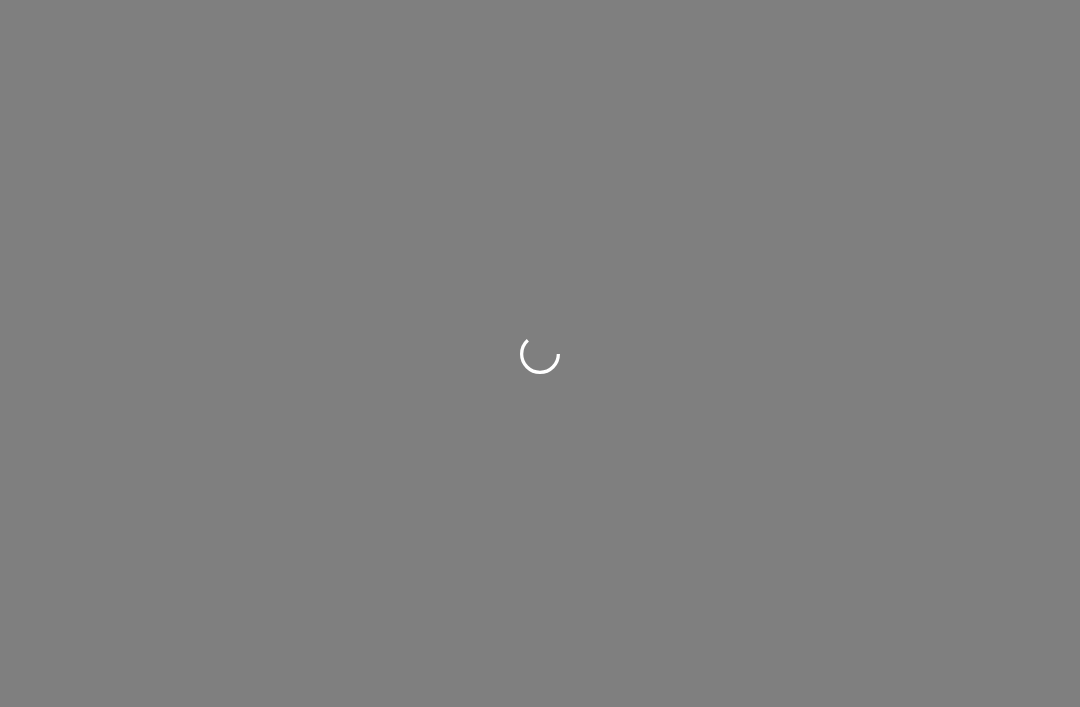 scroll, scrollTop: 0, scrollLeft: 0, axis: both 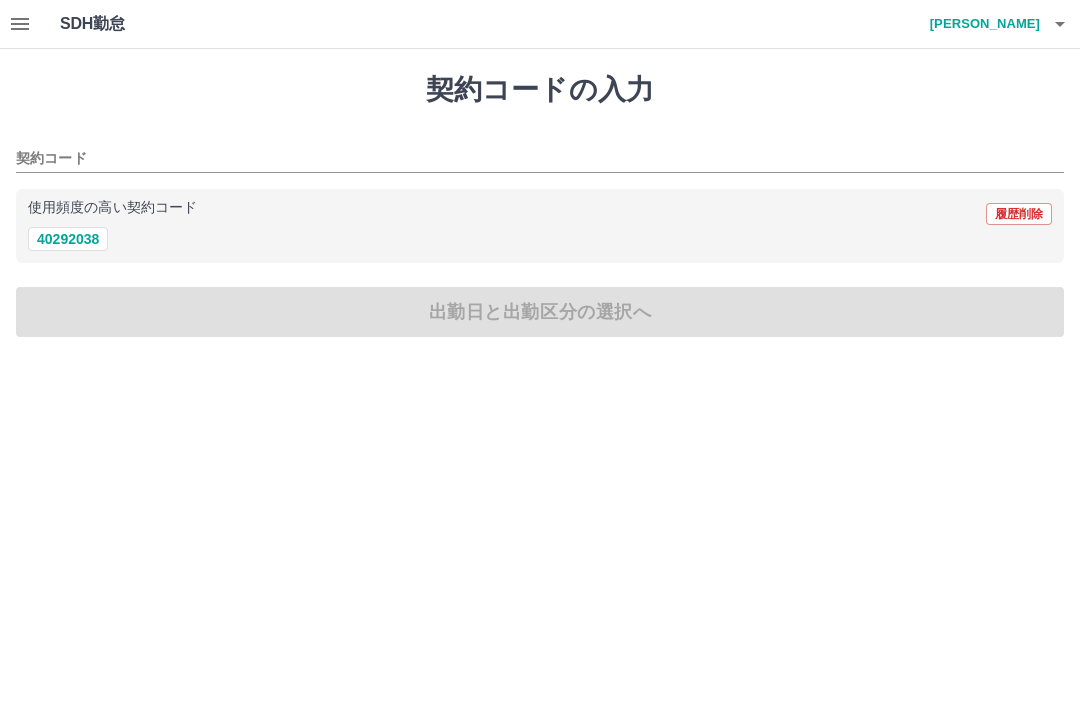 click on "40292038" at bounding box center (68, 239) 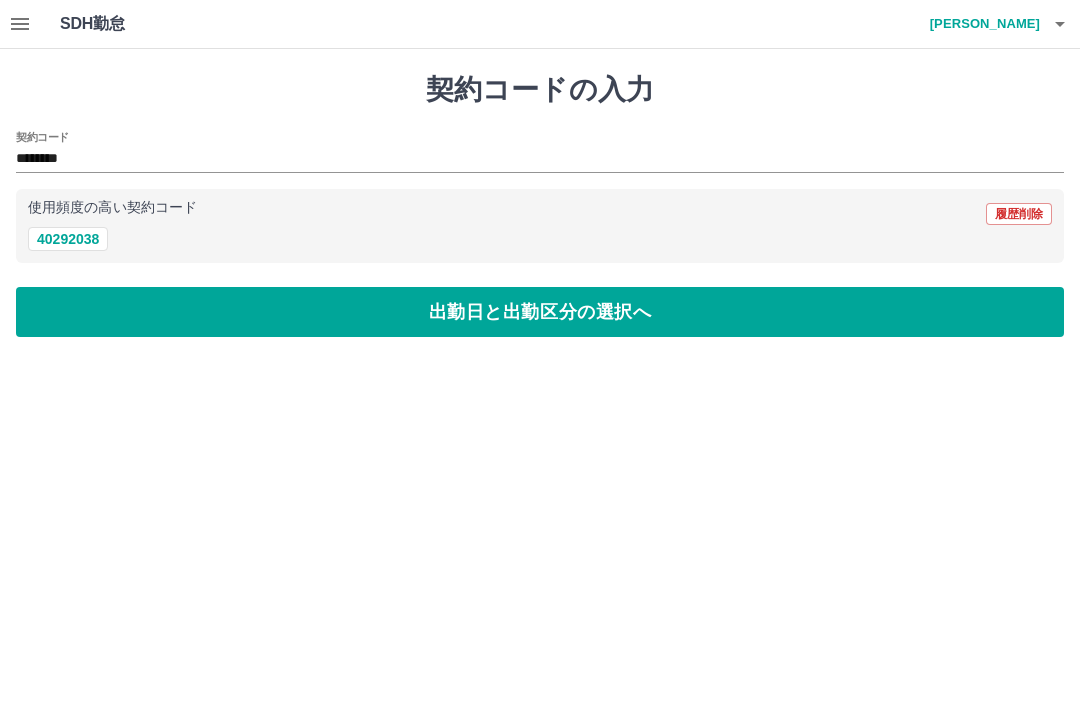 click on "出勤日と出勤区分の選択へ" at bounding box center [540, 312] 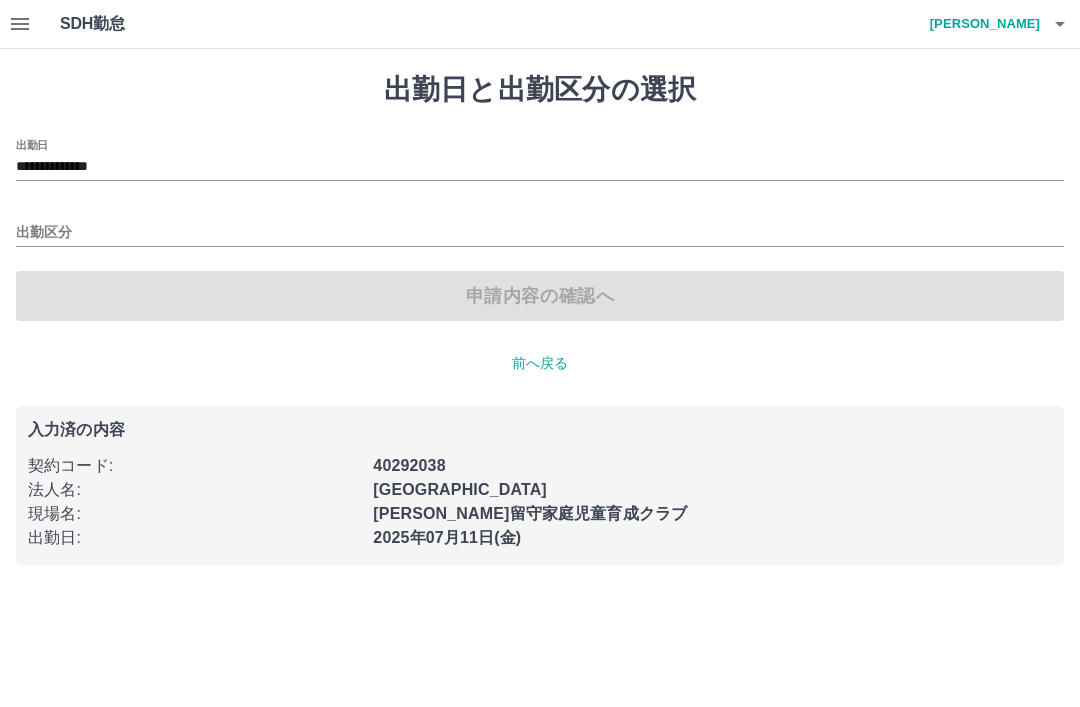click on "出勤区分" at bounding box center [540, 226] 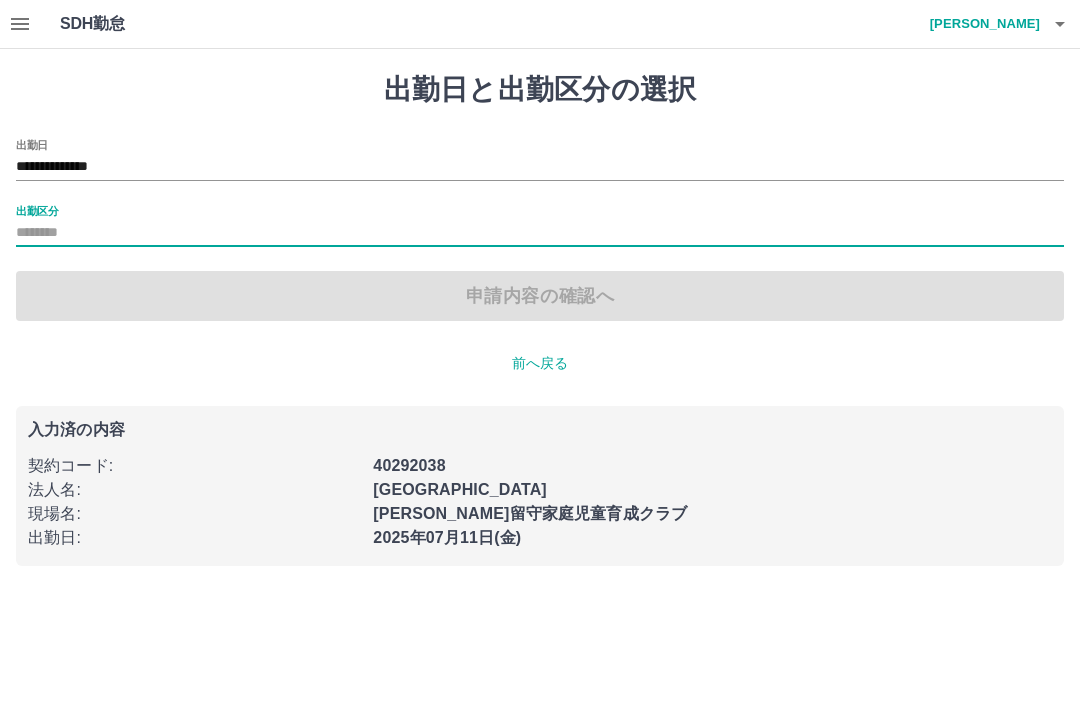click on "出勤区分" at bounding box center [540, 233] 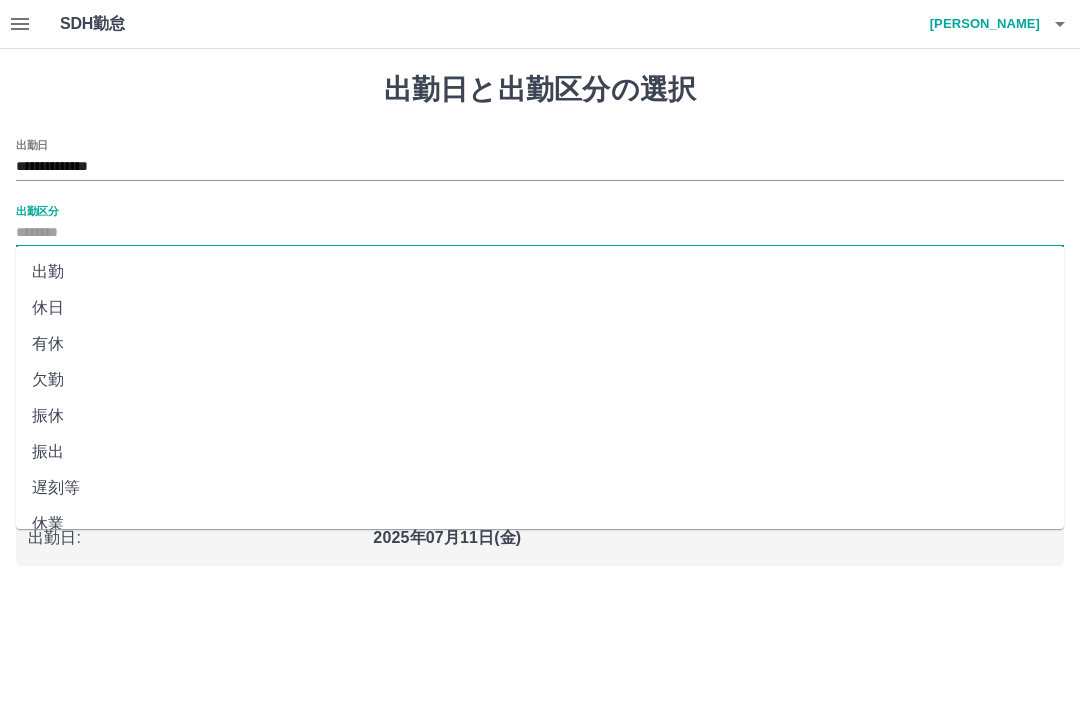 click on "出勤" at bounding box center [540, 272] 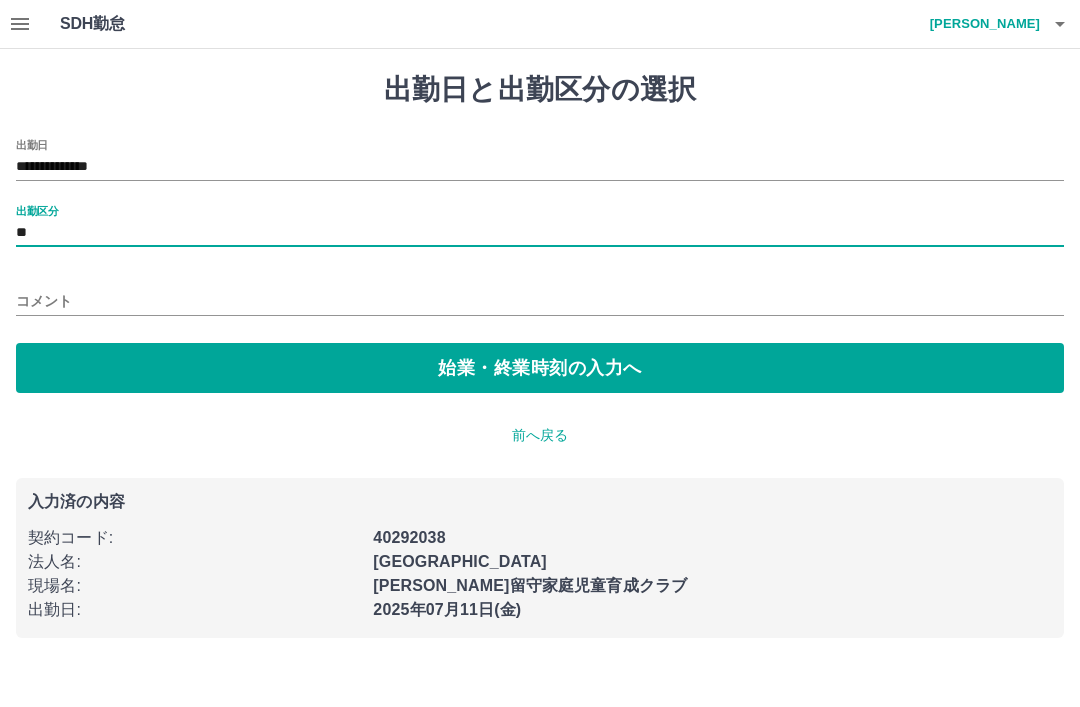 click on "始業・終業時刻の入力へ" at bounding box center (540, 368) 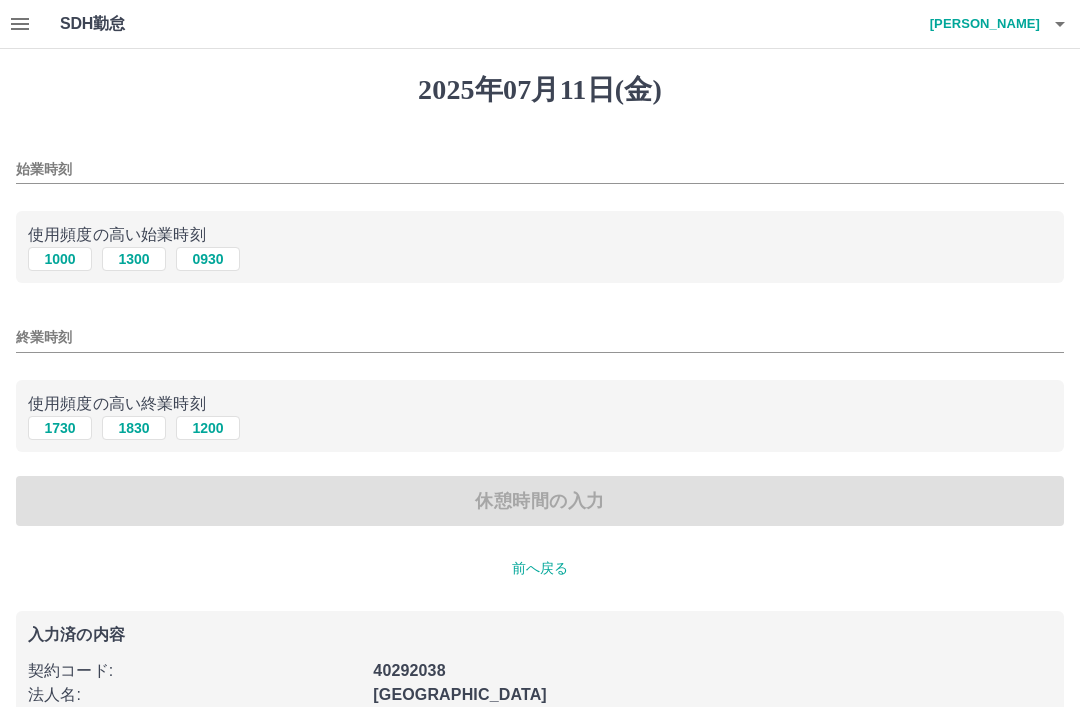 click on "1000" at bounding box center (60, 259) 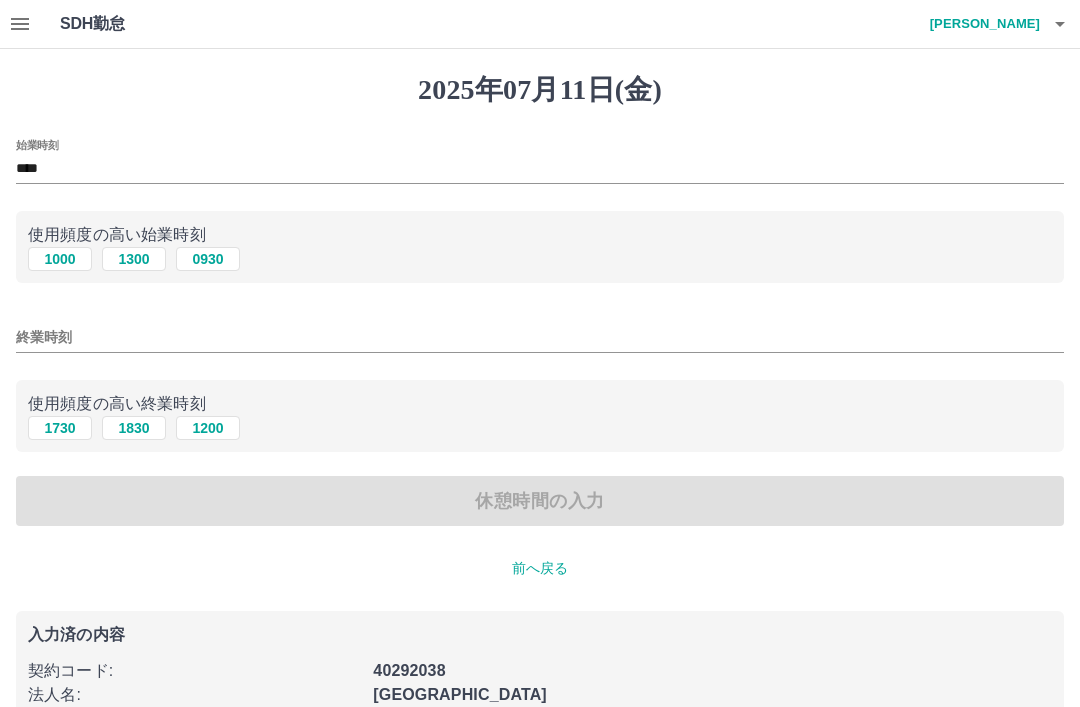 click on "1730" at bounding box center (60, 428) 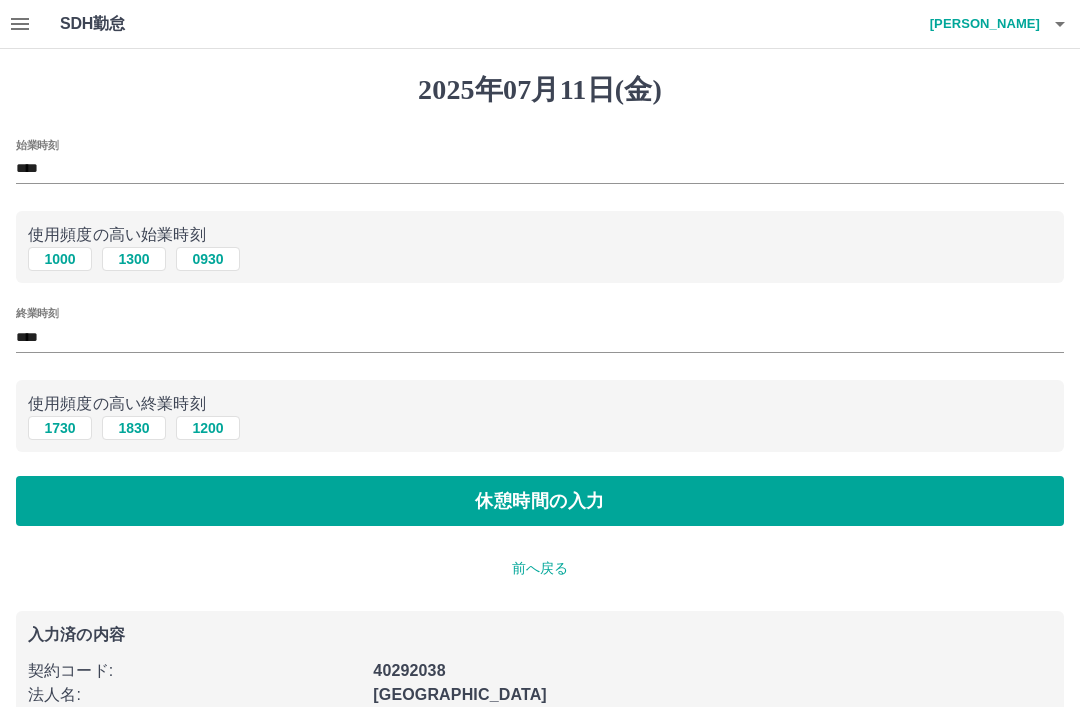 click on "休憩時間の入力" at bounding box center (540, 501) 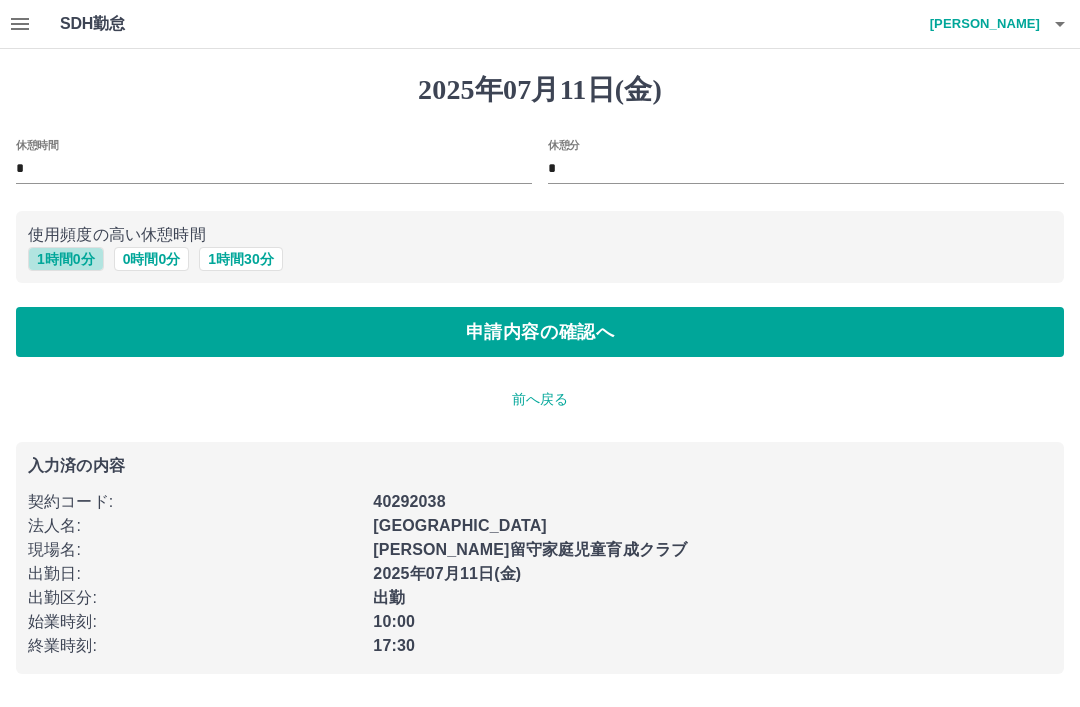 click on "1 時間 0 分" at bounding box center [66, 259] 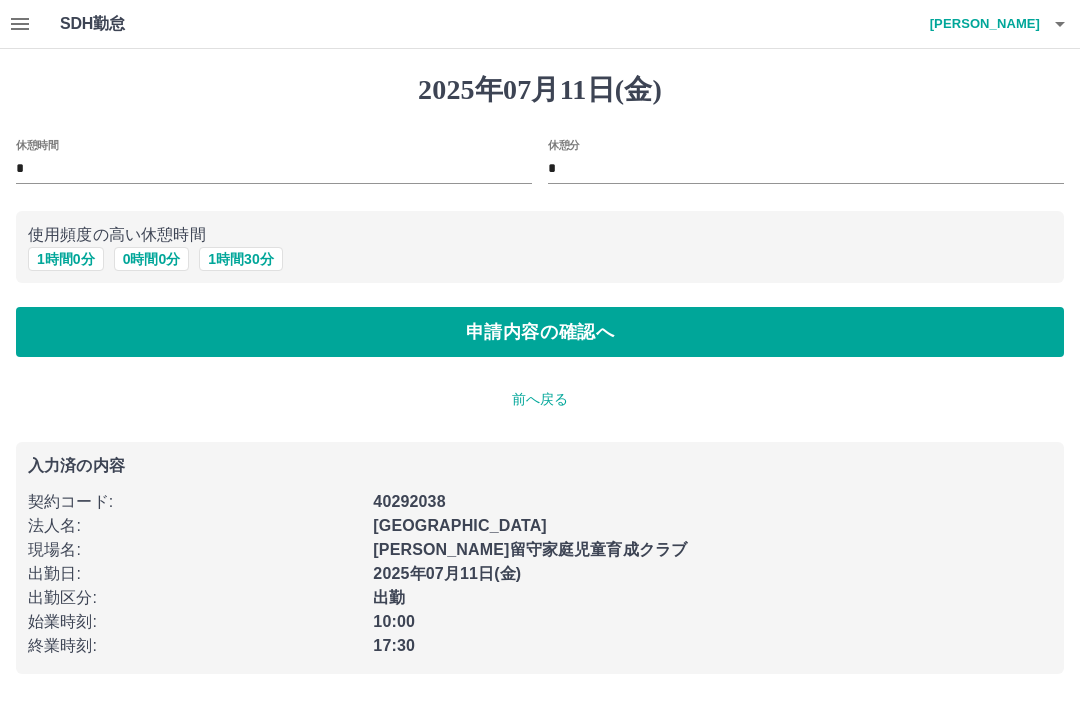click on "申請内容の確認へ" at bounding box center [540, 332] 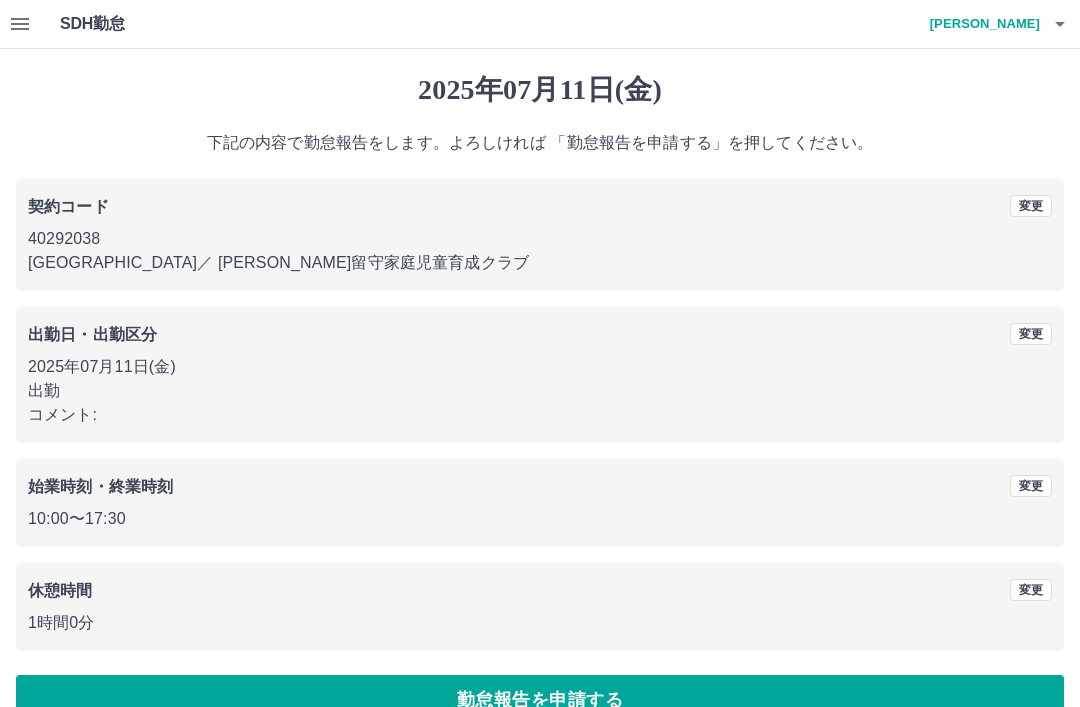 scroll, scrollTop: 41, scrollLeft: 0, axis: vertical 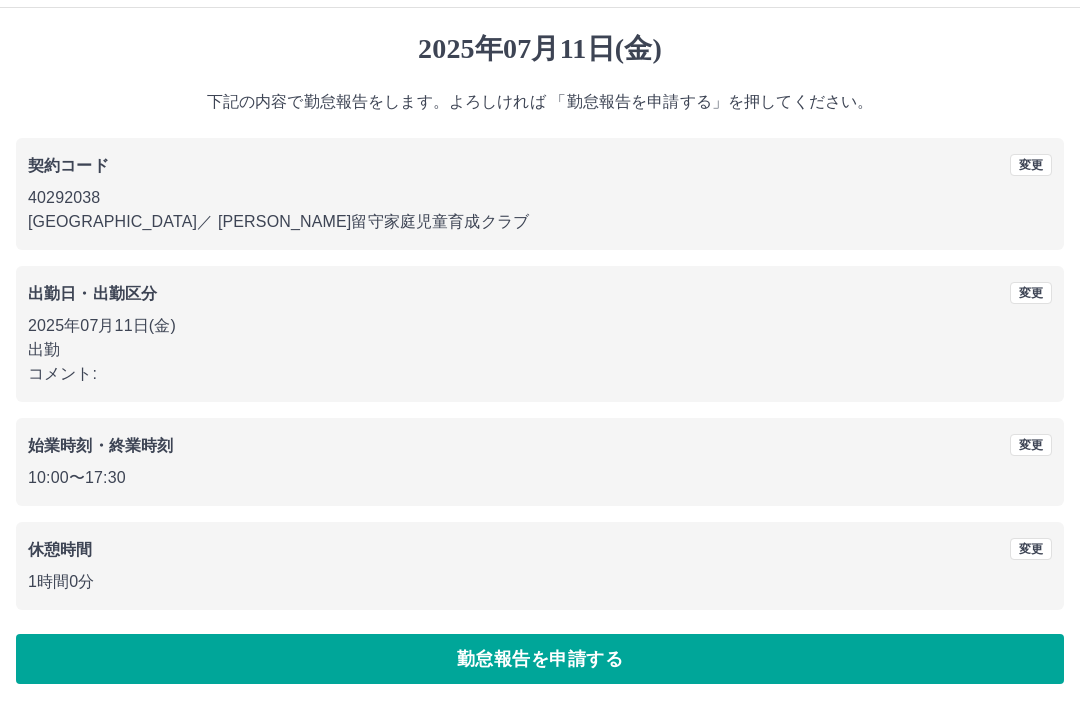 click on "勤怠報告を申請する" at bounding box center (540, 659) 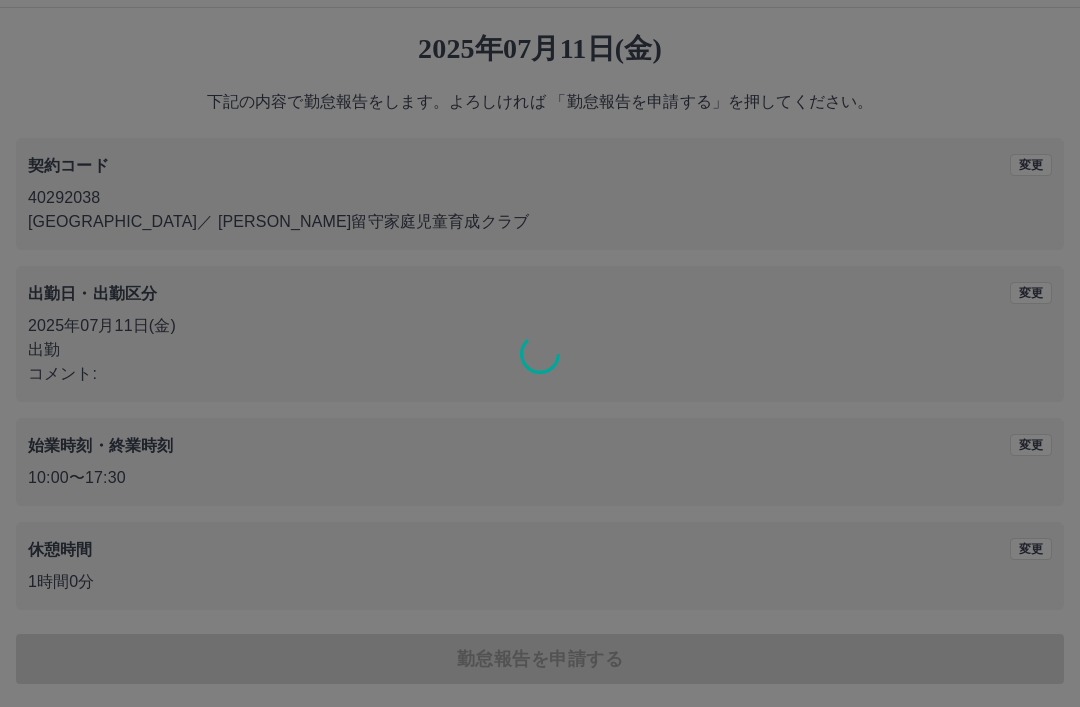 scroll, scrollTop: 0, scrollLeft: 0, axis: both 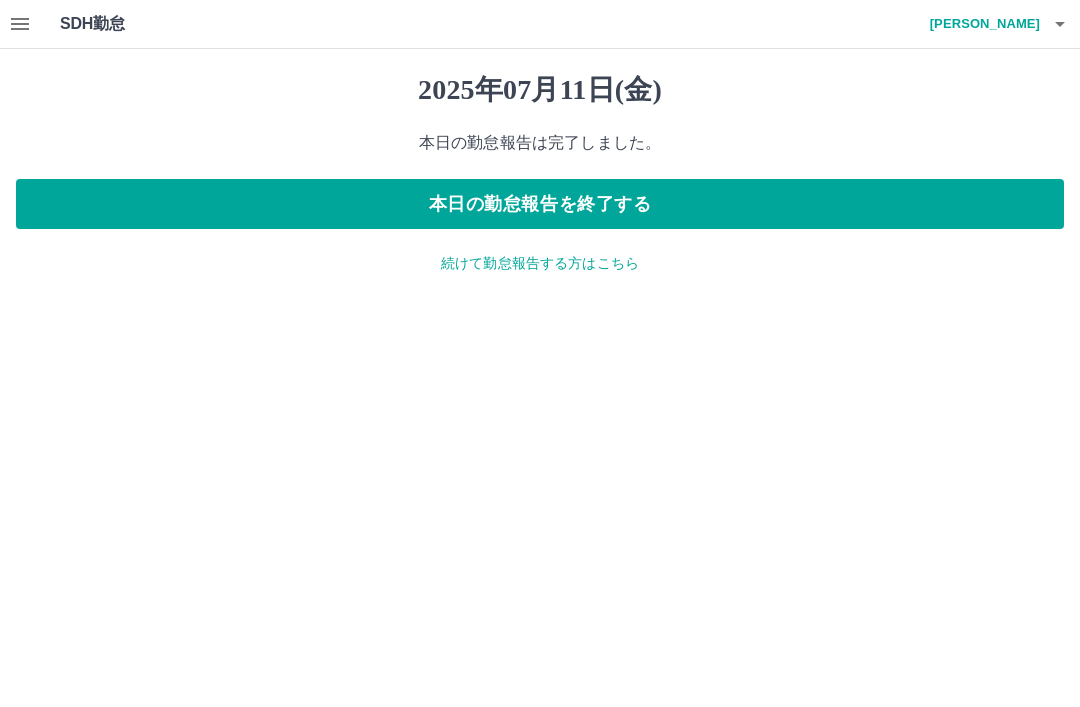 click on "本日の勤怠報告を終了する" at bounding box center (540, 204) 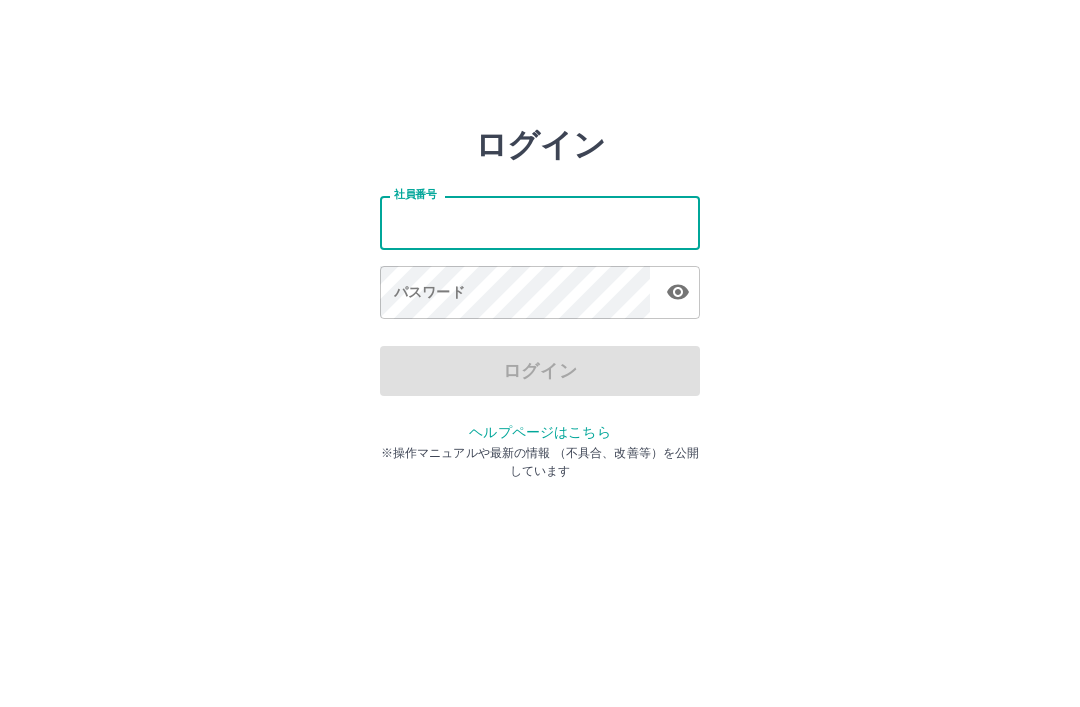 scroll, scrollTop: 0, scrollLeft: 0, axis: both 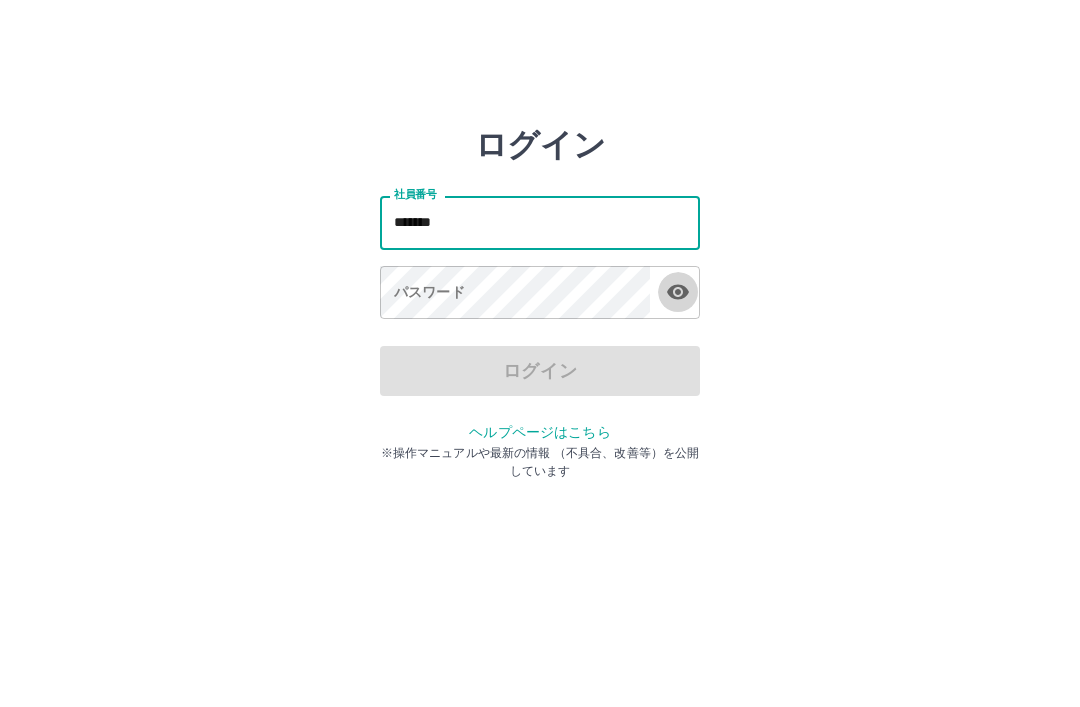 click 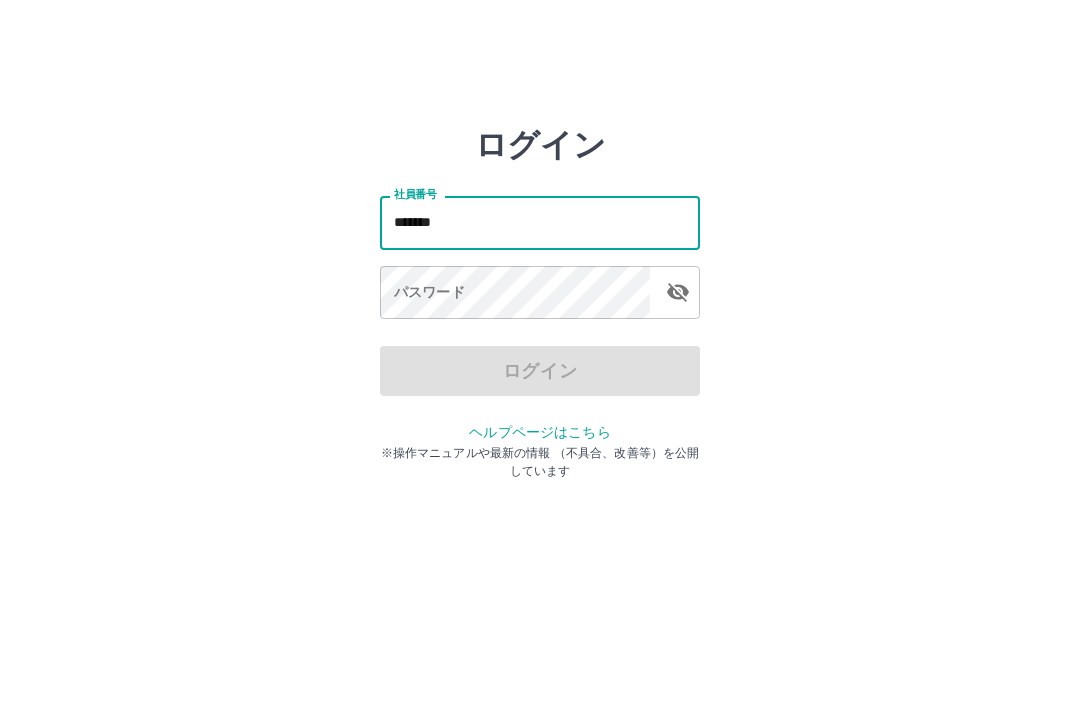 type on "*******" 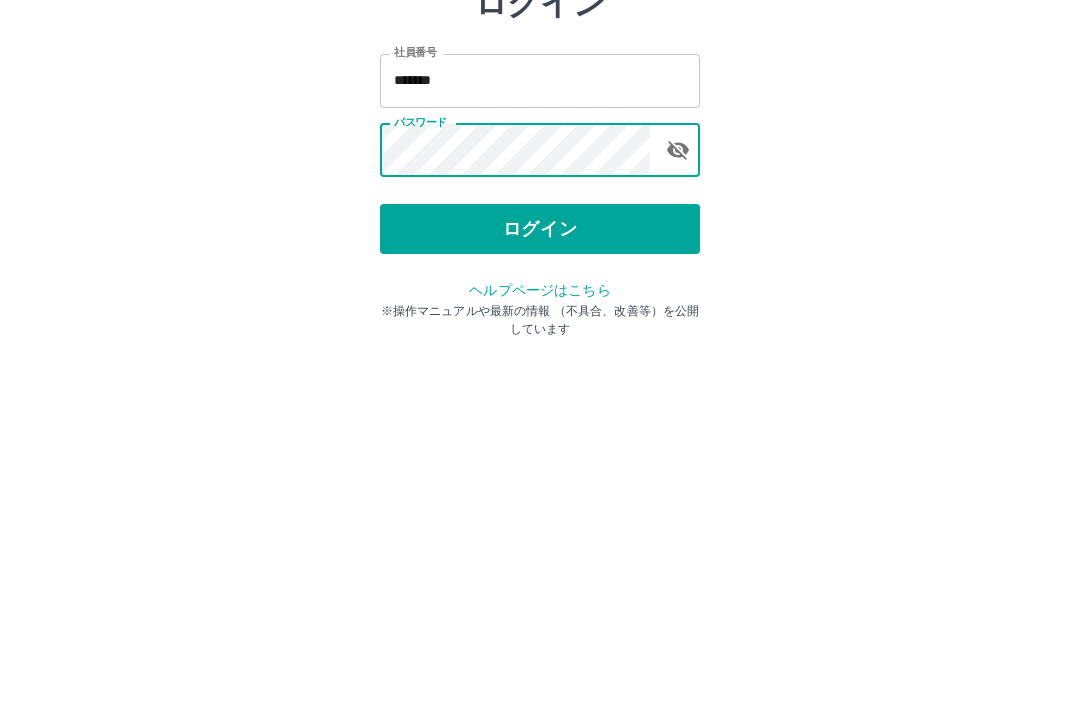 click on "ログイン" at bounding box center (540, 371) 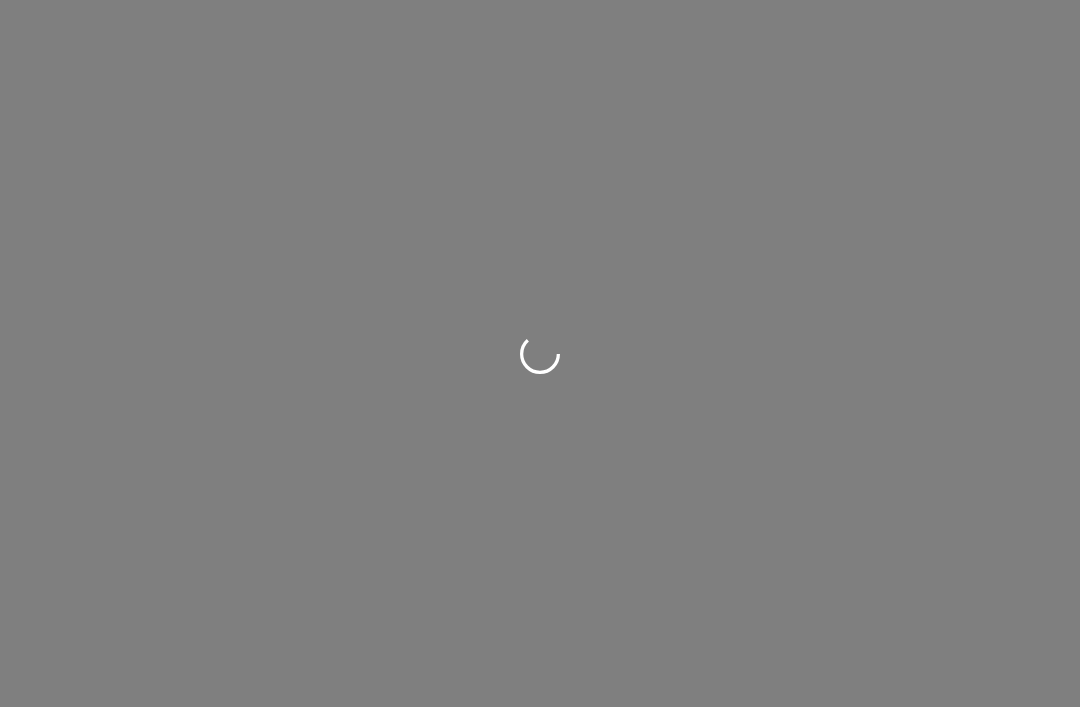 scroll, scrollTop: 0, scrollLeft: 0, axis: both 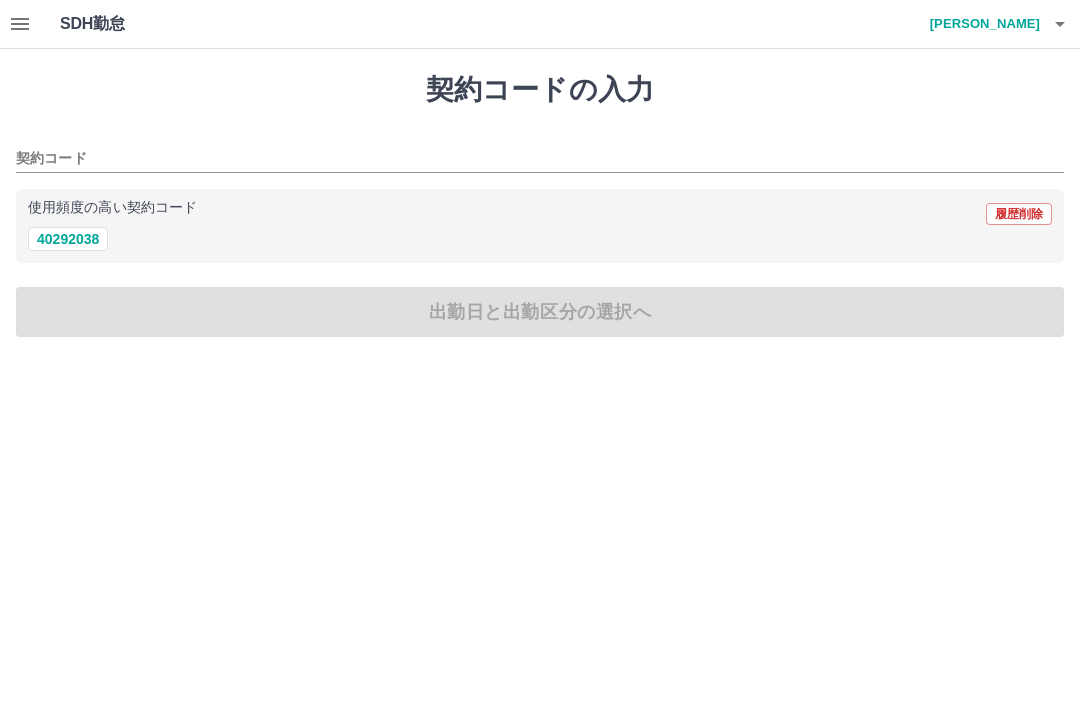 click on "[PERSON_NAME]" at bounding box center (980, 24) 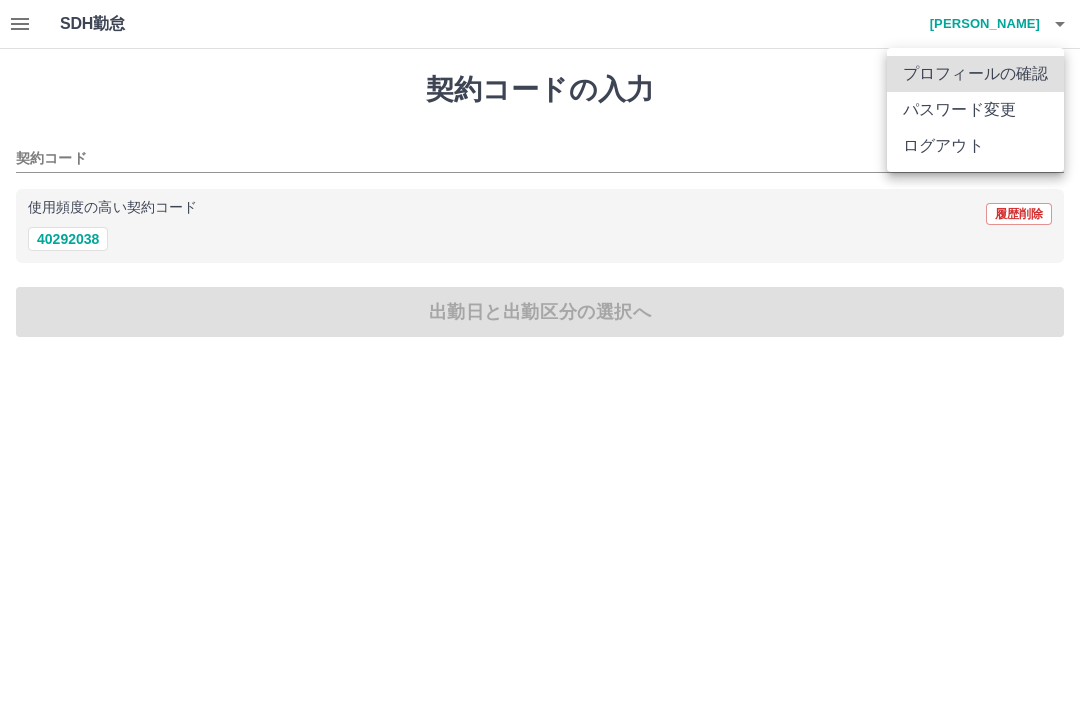 click at bounding box center (540, 353) 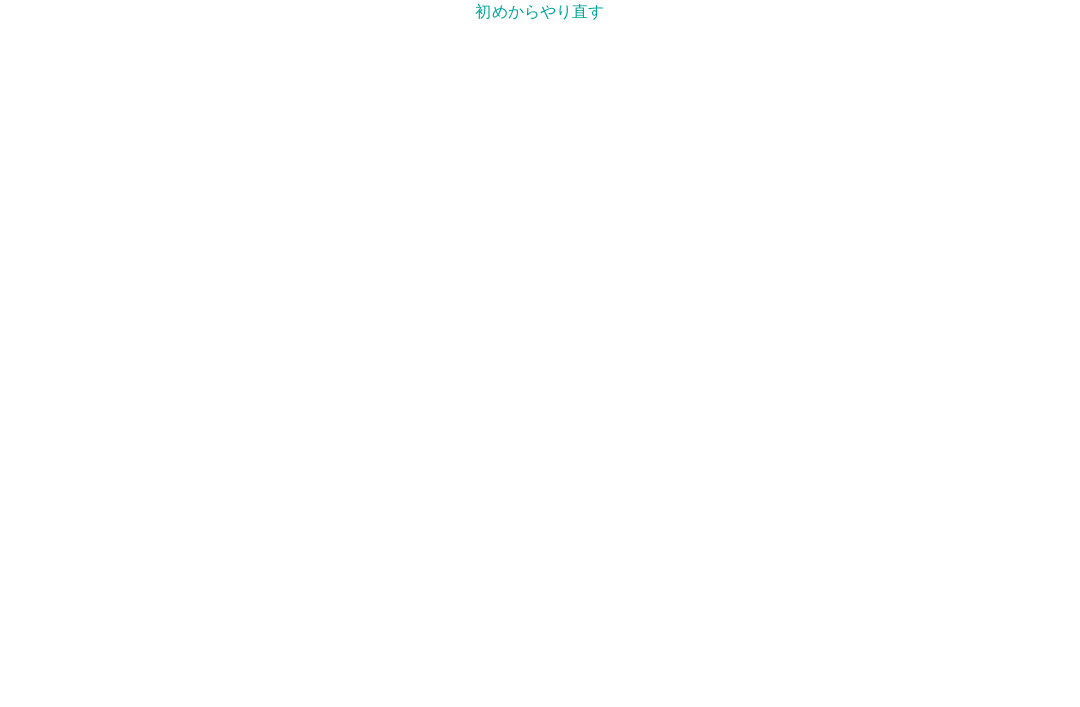 scroll, scrollTop: 0, scrollLeft: 0, axis: both 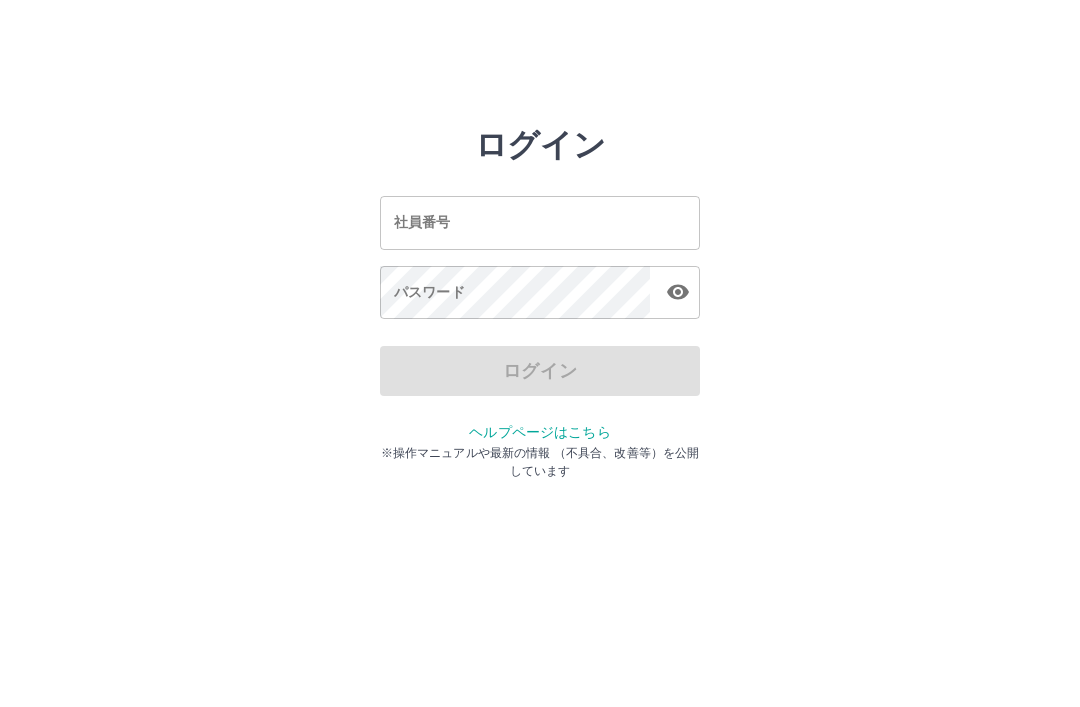 click on "社員番号" at bounding box center [540, 222] 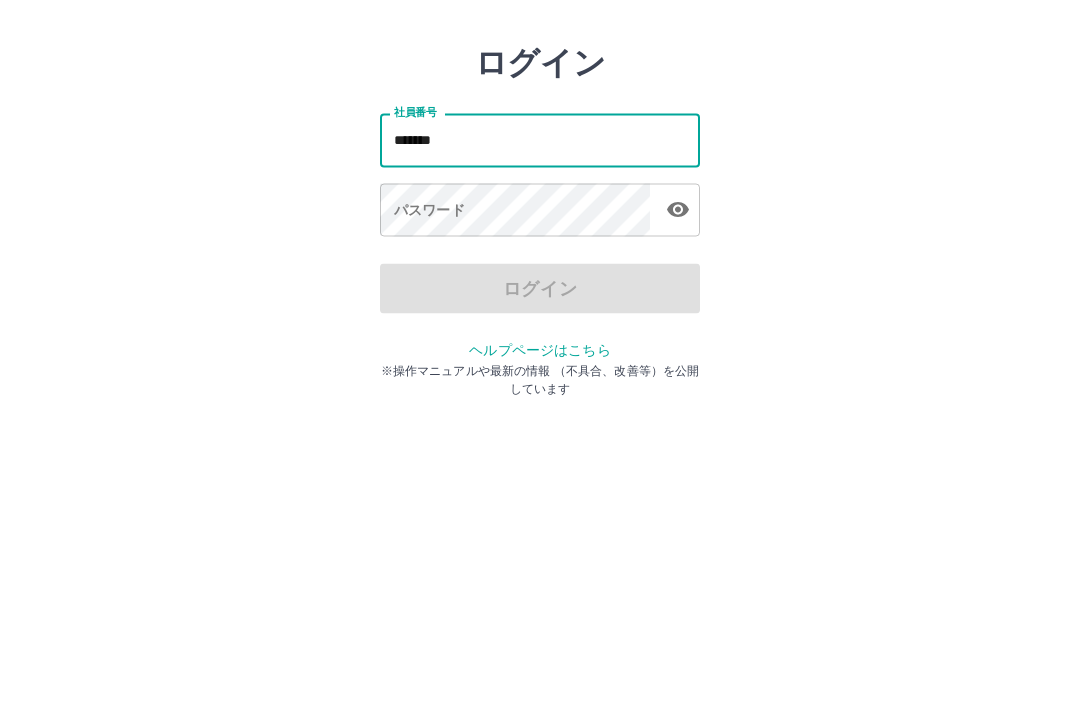 type on "*******" 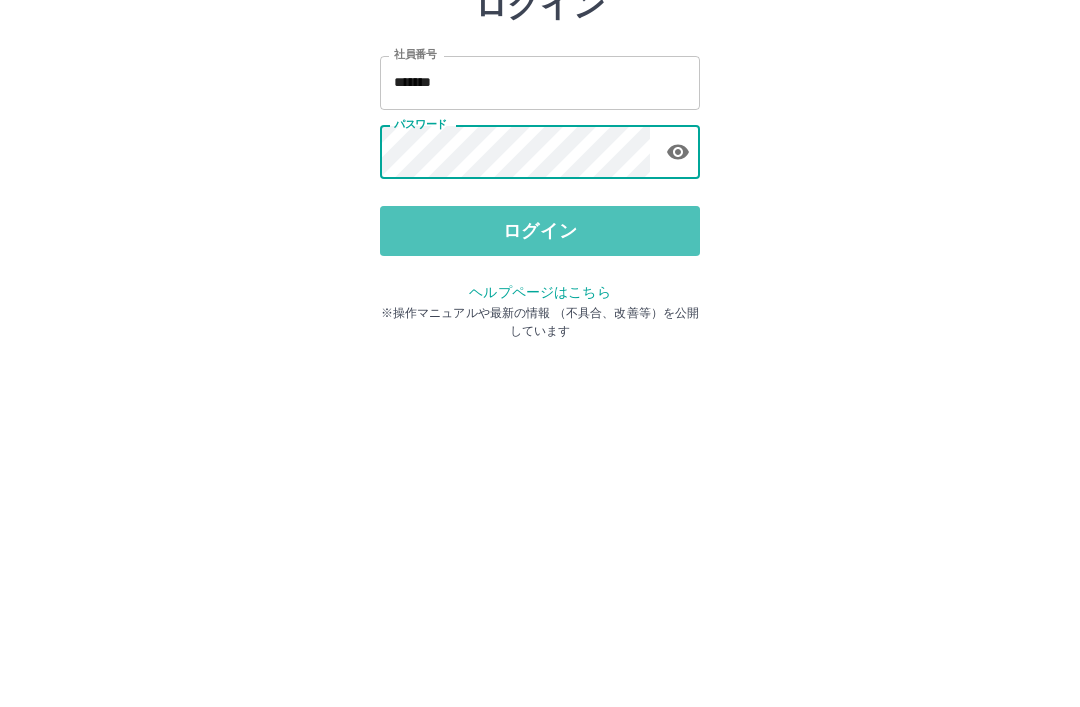 click on "ログイン" at bounding box center (540, 371) 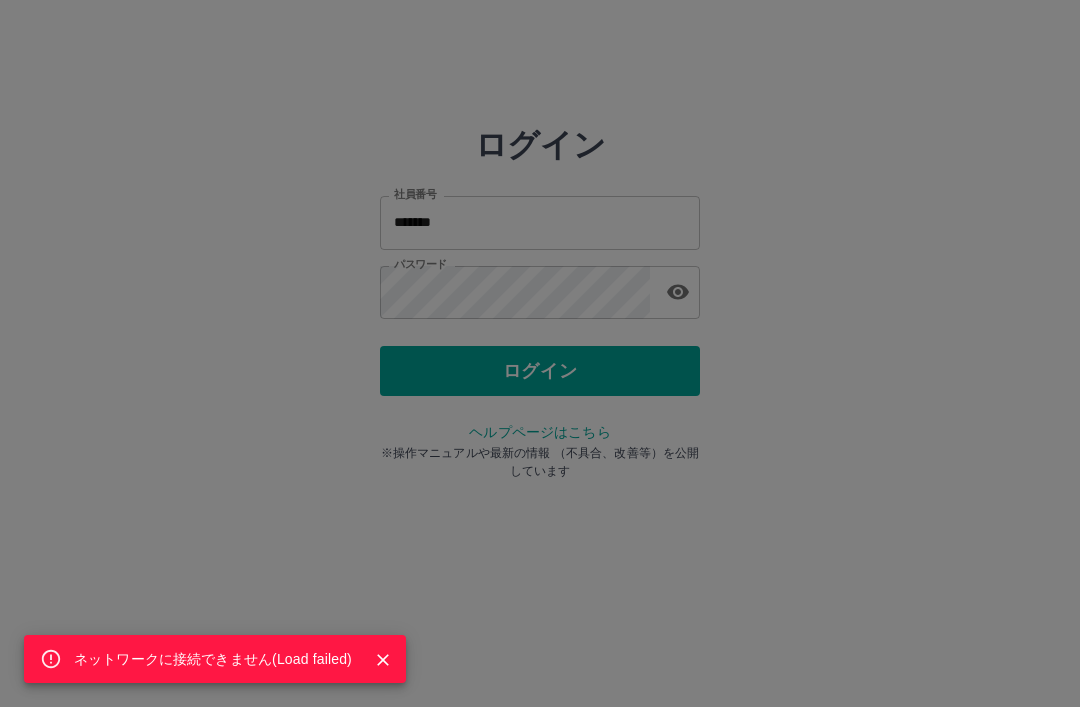 click 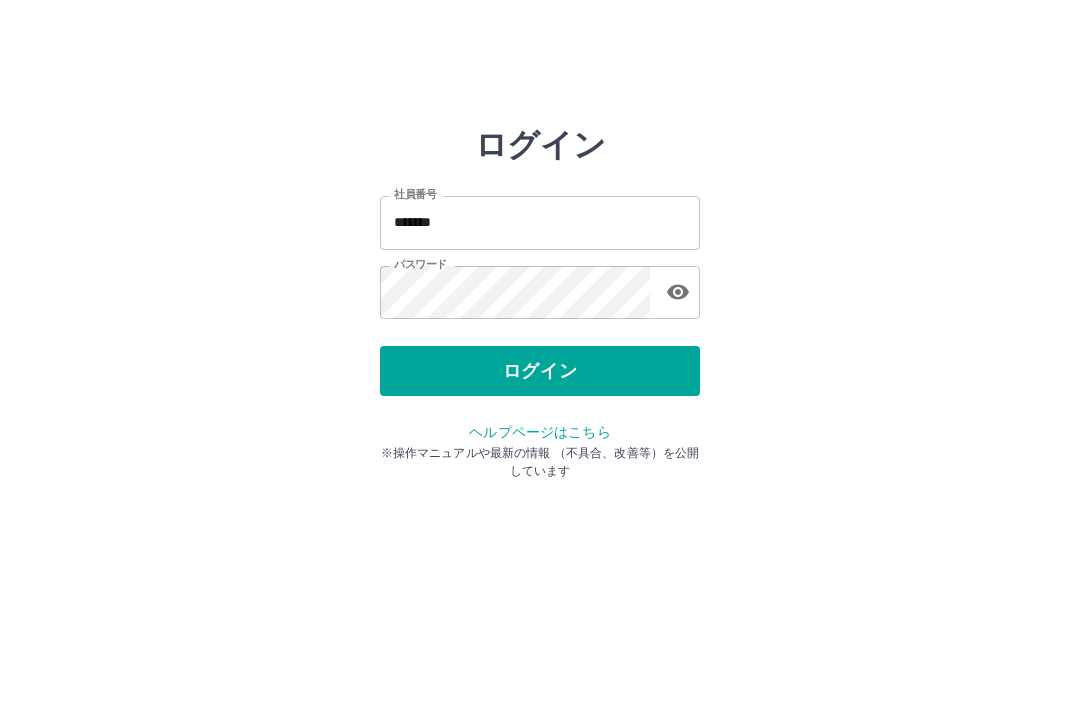 click on "ログイン" at bounding box center (540, 371) 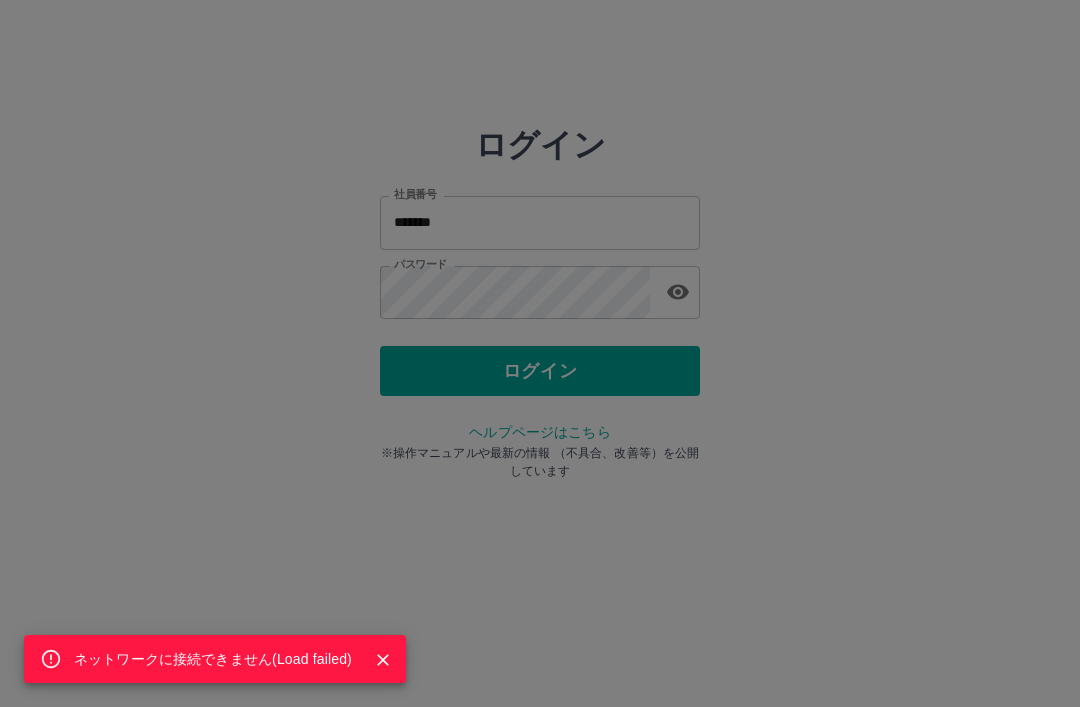 click 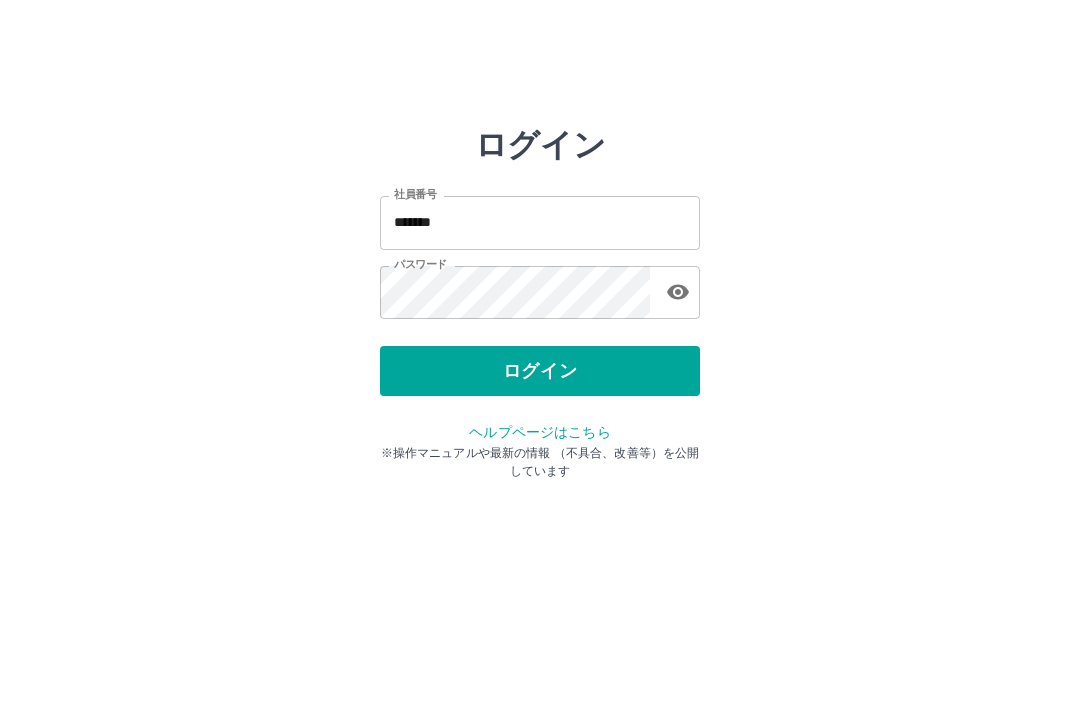 click at bounding box center [678, 292] 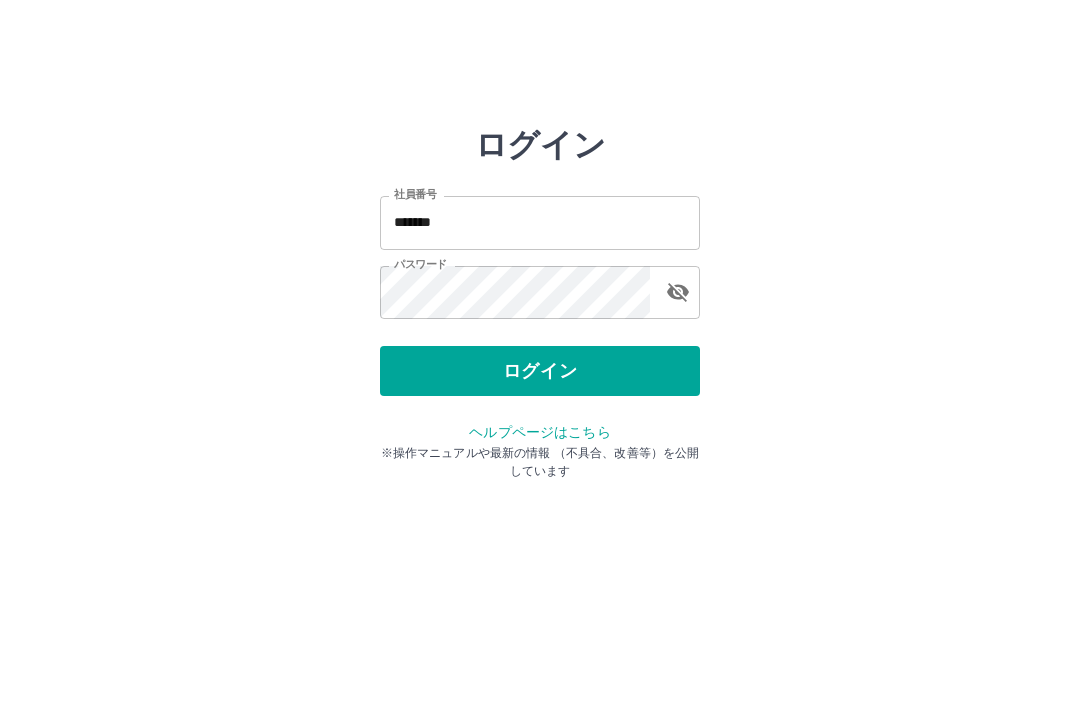 click on "ログイン" at bounding box center (540, 371) 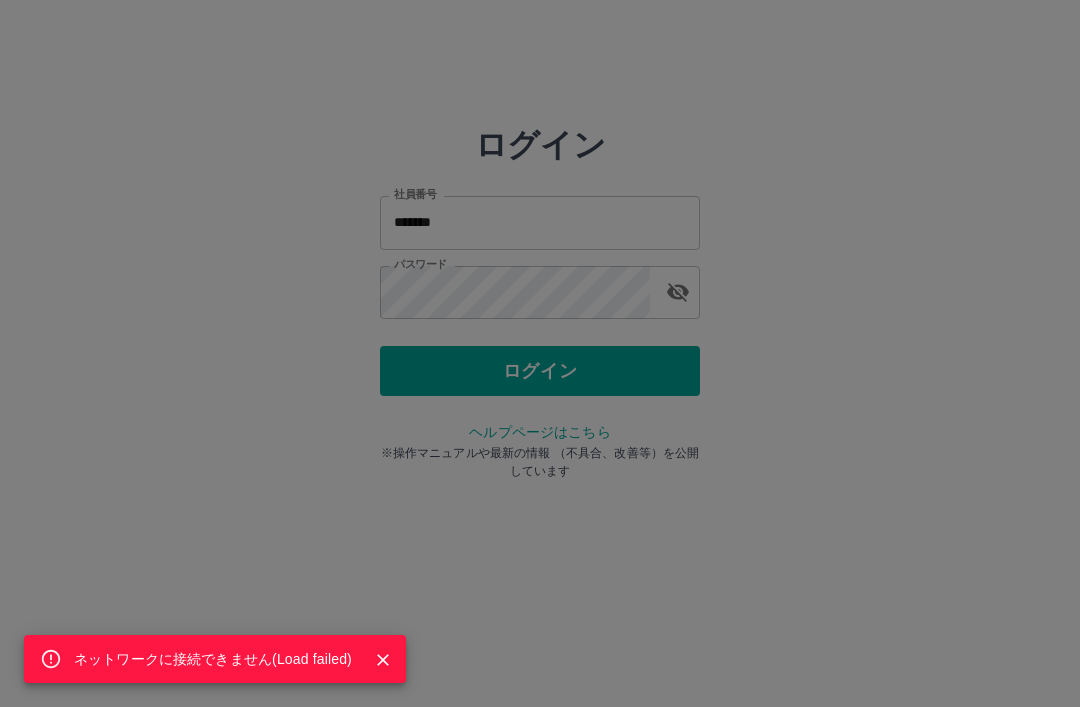 click on "ネットワークに接続できません( Load failed )" at bounding box center [540, 353] 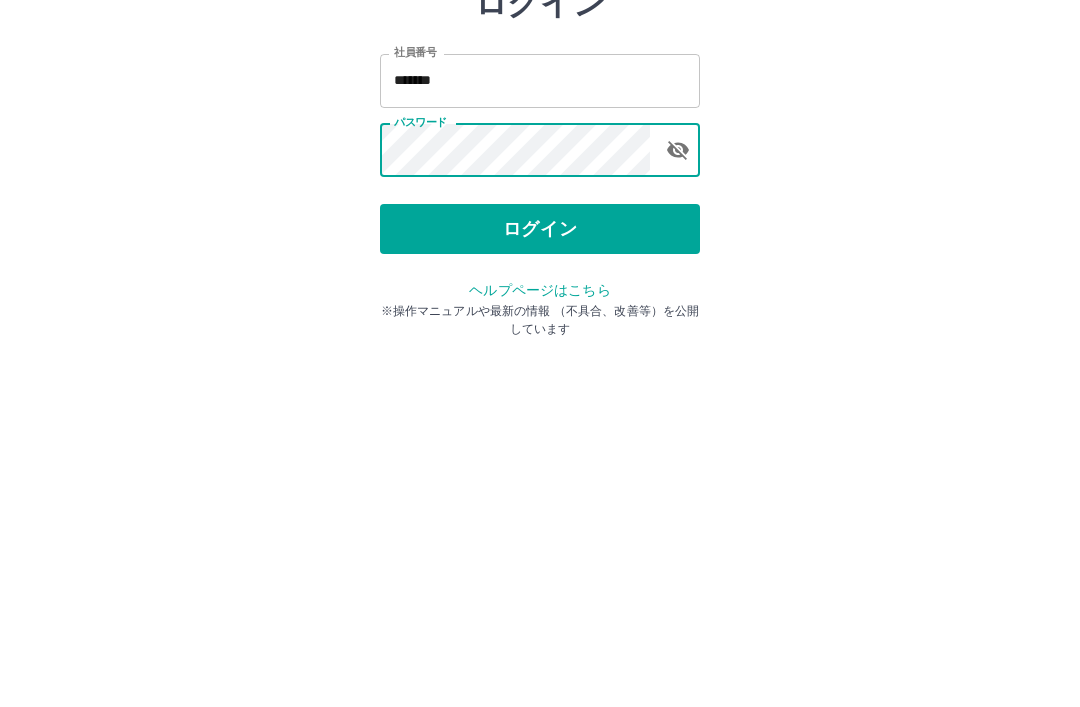 click on "ネットワークに接続できません( Load failed ) ログイン 社員番号 ******* 社員番号 パスワード パスワード ログイン ヘルプページはこちら ※操作マニュアルや最新の情報 （不具合、改善等）を公開しています" at bounding box center (540, 286) 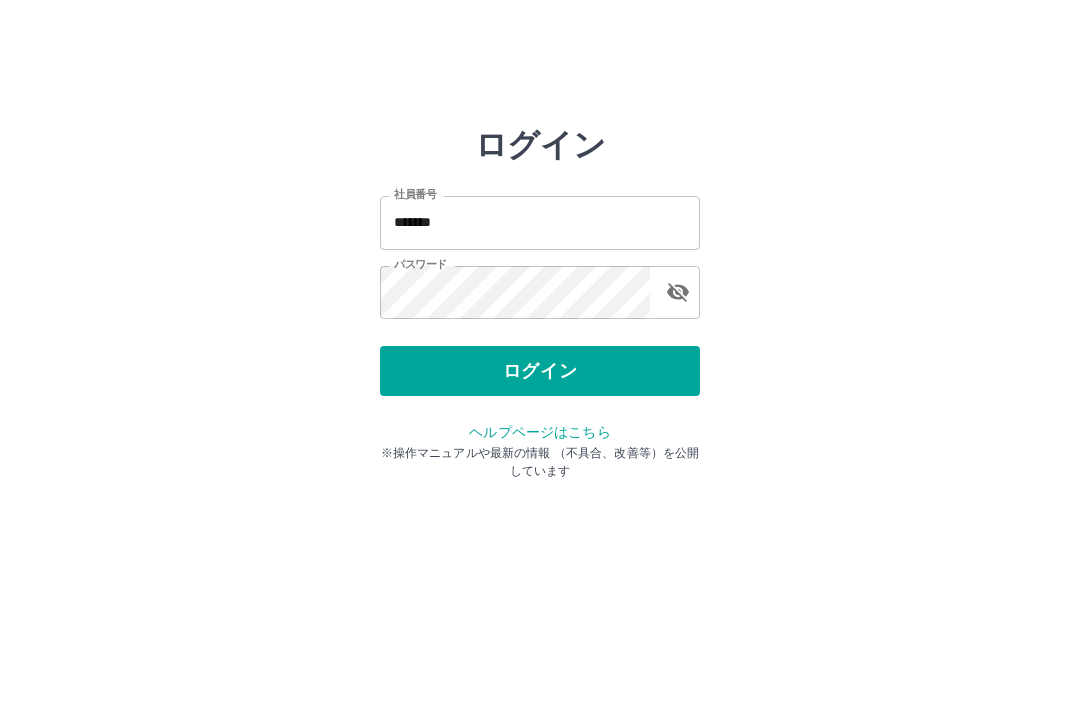 click on "ログイン" at bounding box center [540, 371] 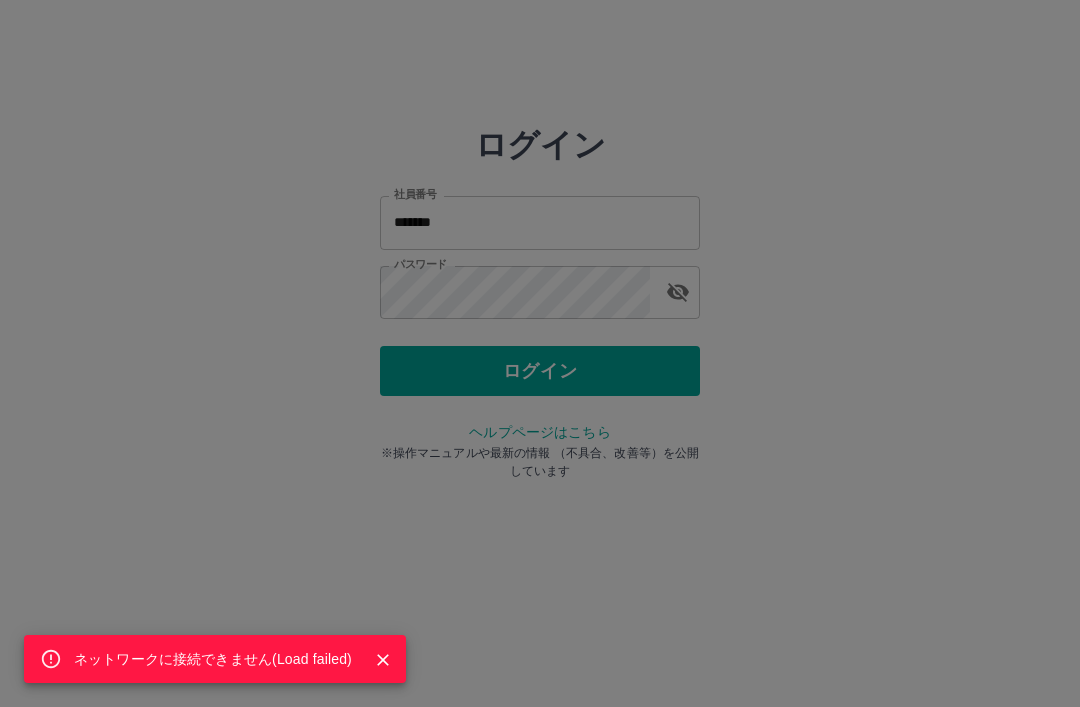 click 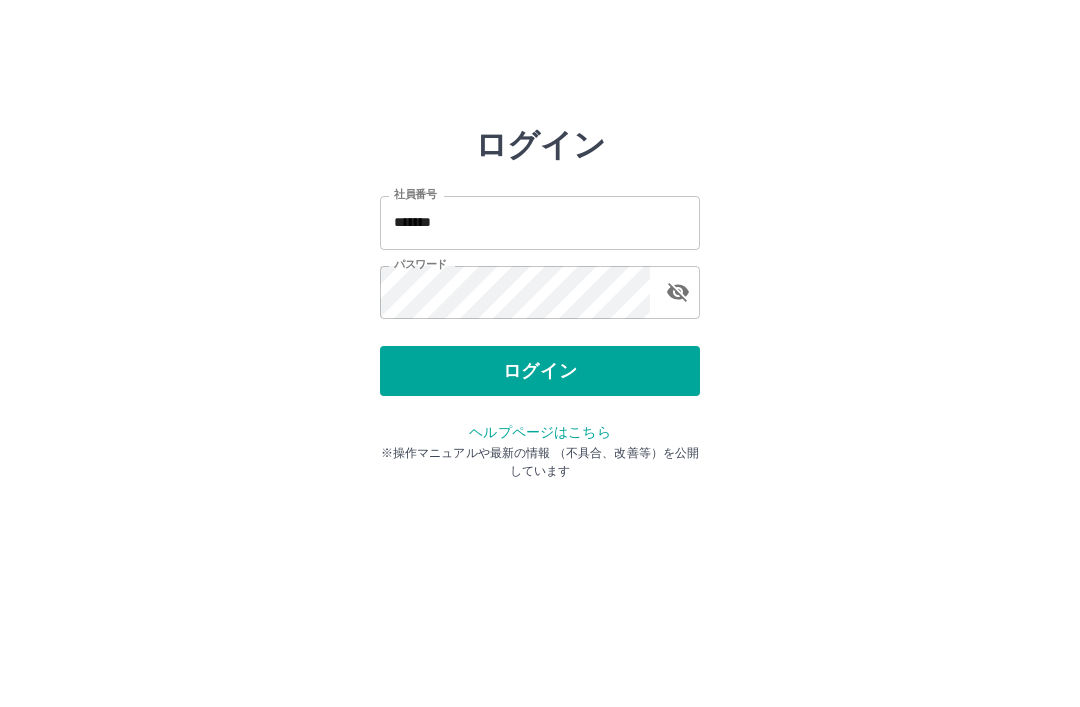 click on "ログイン" at bounding box center [540, 371] 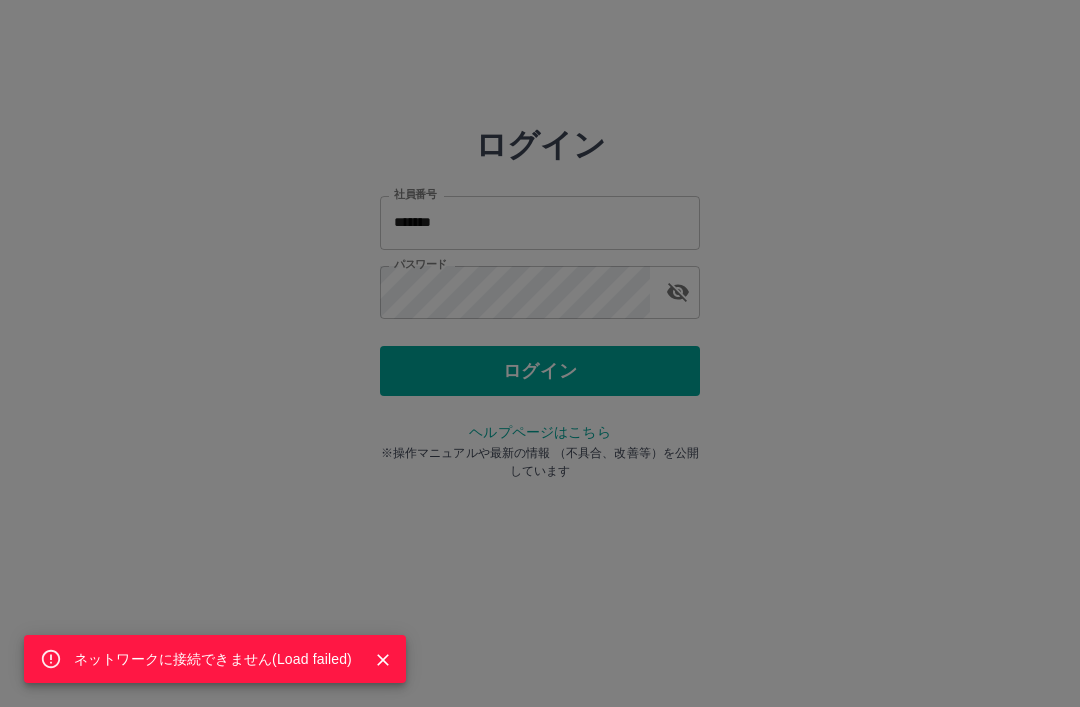 click 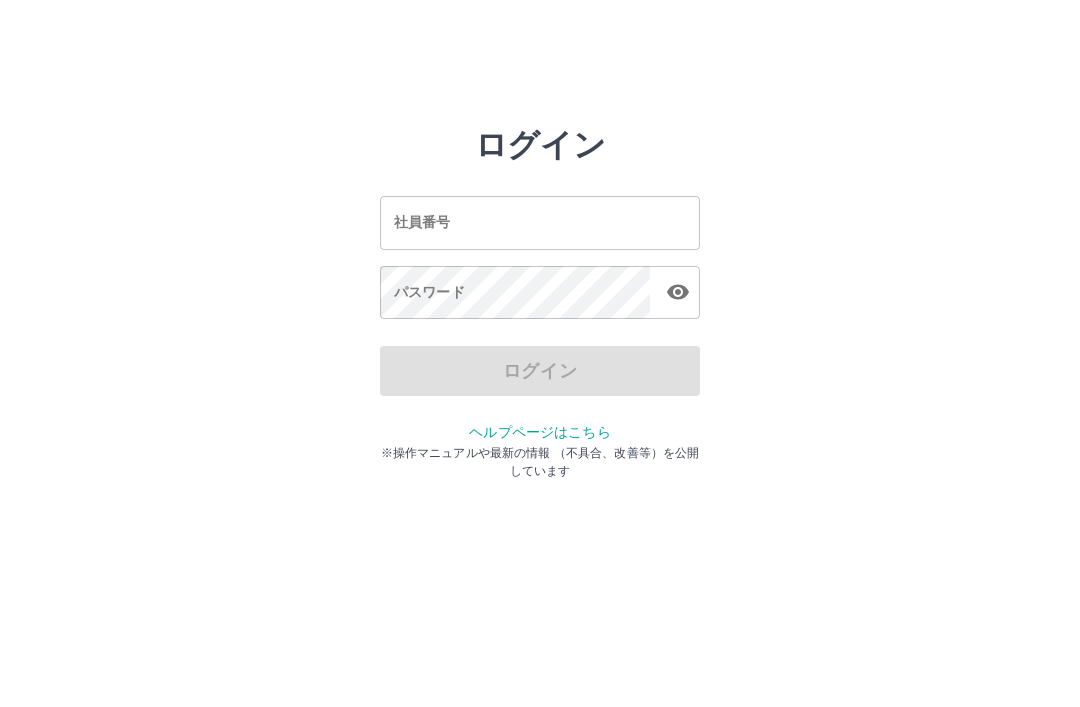 click on "ログイン 社員番号 社員番号 パスワード パスワード ログイン ヘルプページはこちら ※操作マニュアルや最新の情報 （不具合、改善等）を公開しています" at bounding box center (540, 286) 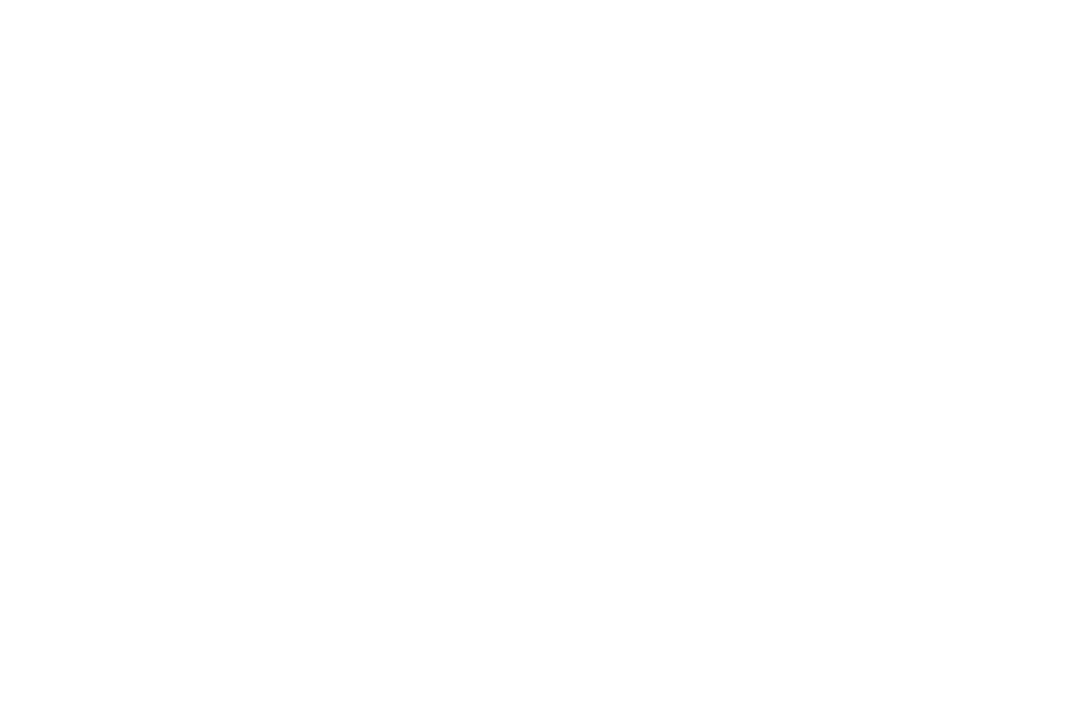 scroll, scrollTop: 0, scrollLeft: 0, axis: both 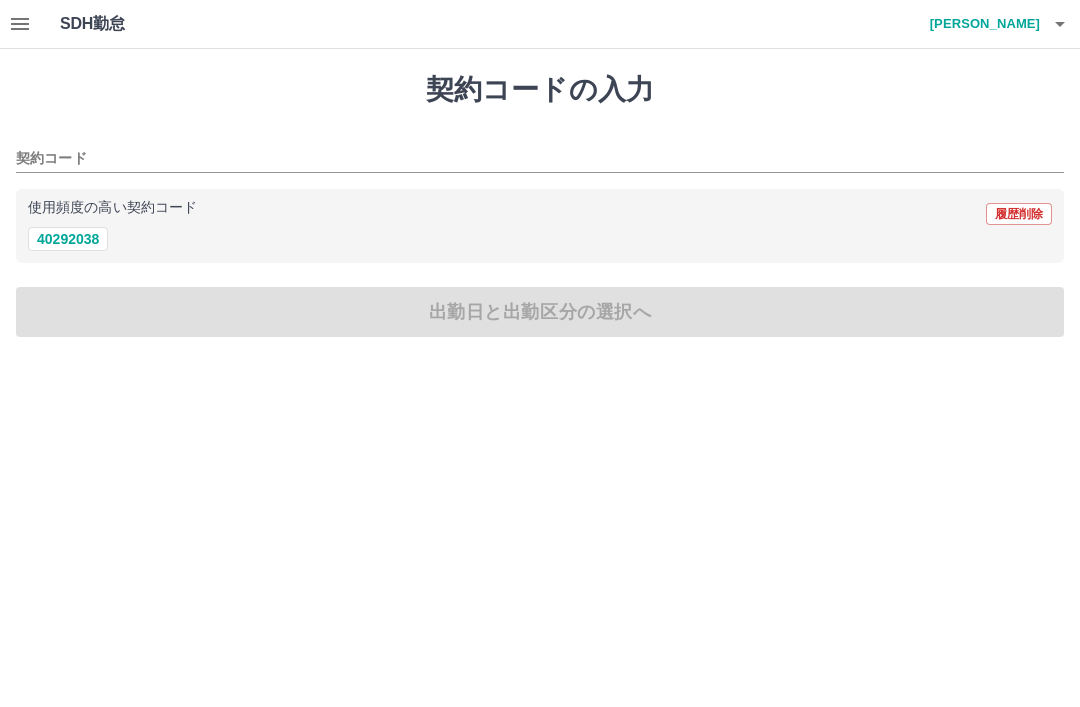 click on "40292038" at bounding box center (68, 239) 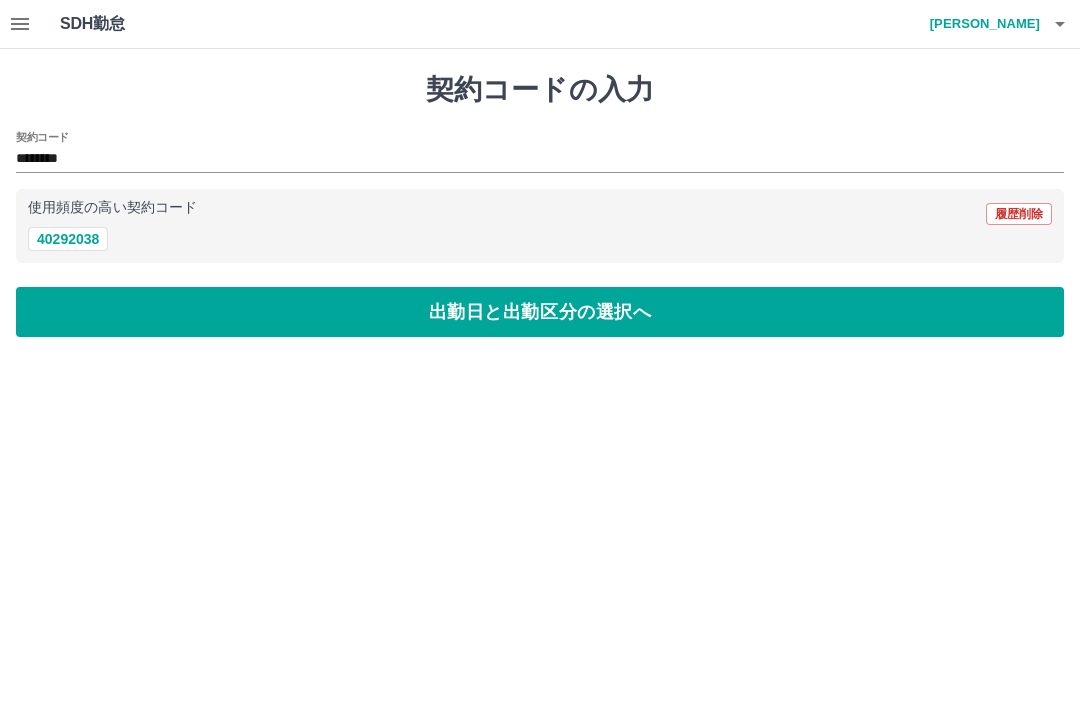 click on "出勤日と出勤区分の選択へ" at bounding box center [540, 312] 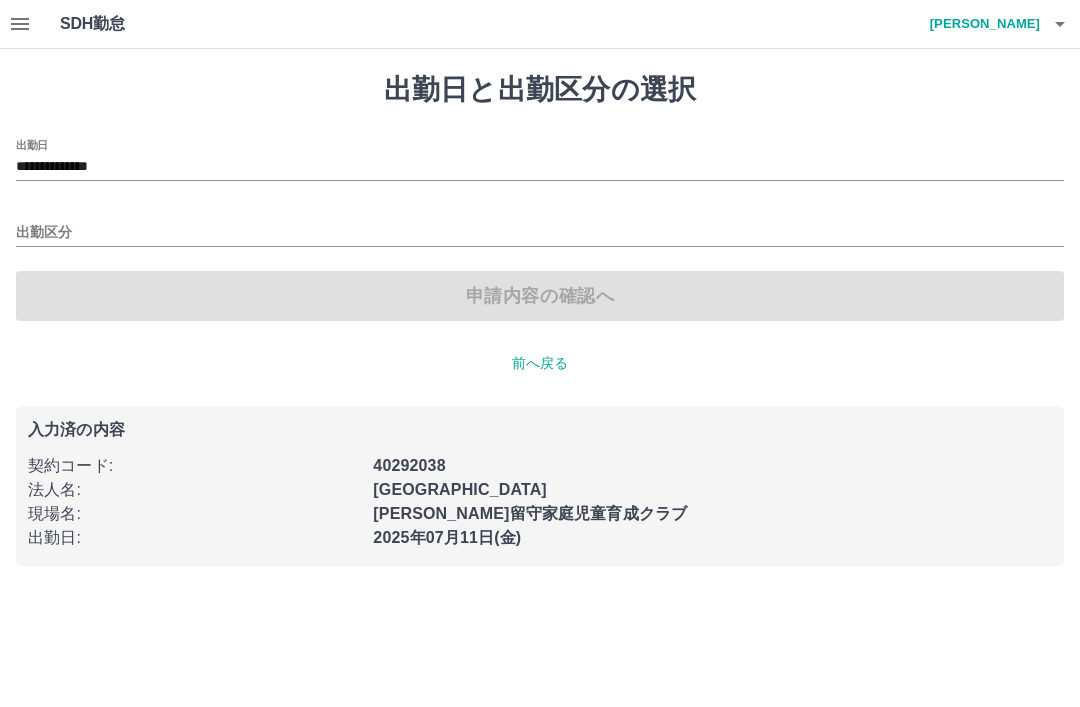 click on "出勤区分" at bounding box center [540, 233] 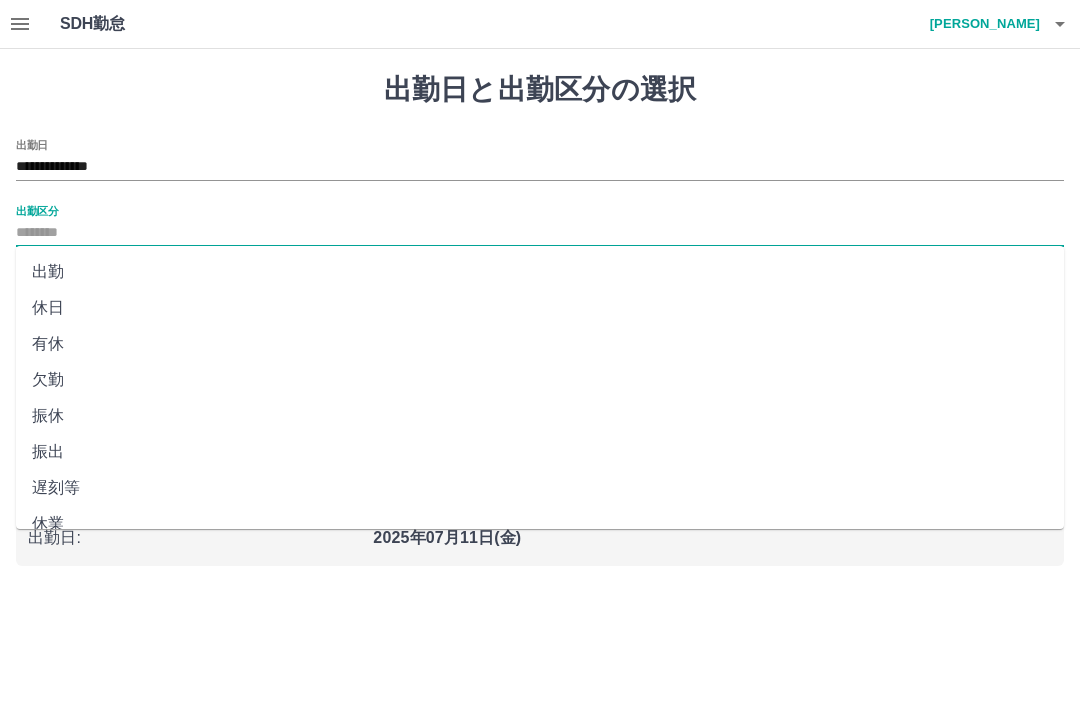 click on "出勤" at bounding box center [540, 272] 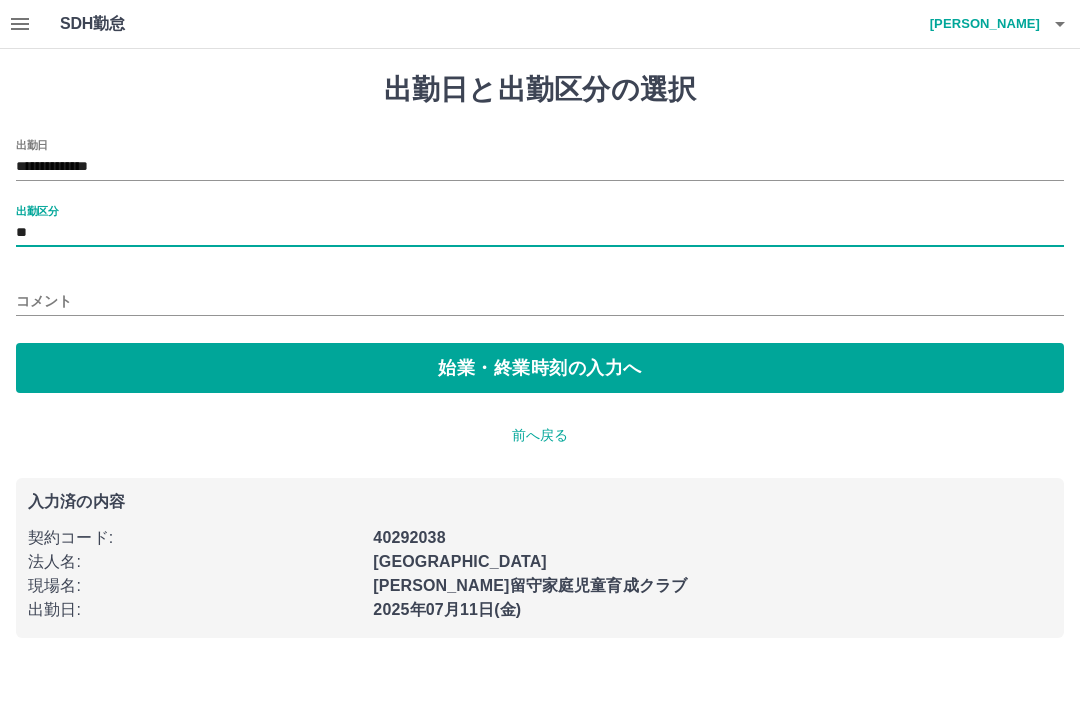 click on "始業・終業時刻の入力へ" at bounding box center (540, 368) 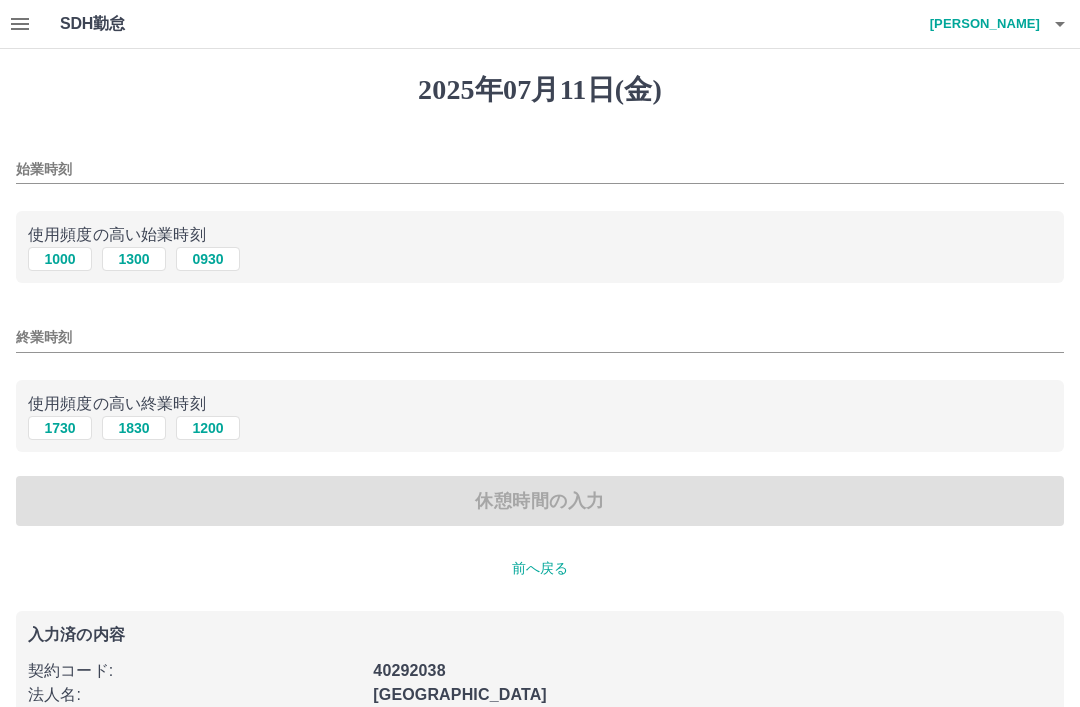 click on "1300" at bounding box center [134, 259] 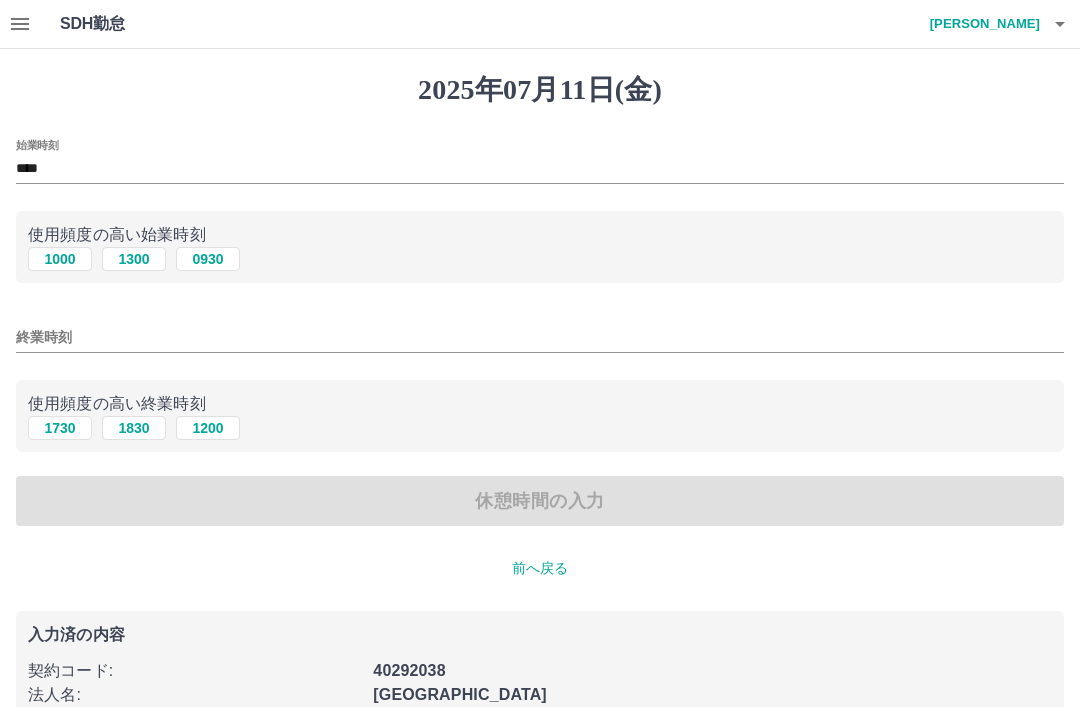 click on "1730" at bounding box center (60, 428) 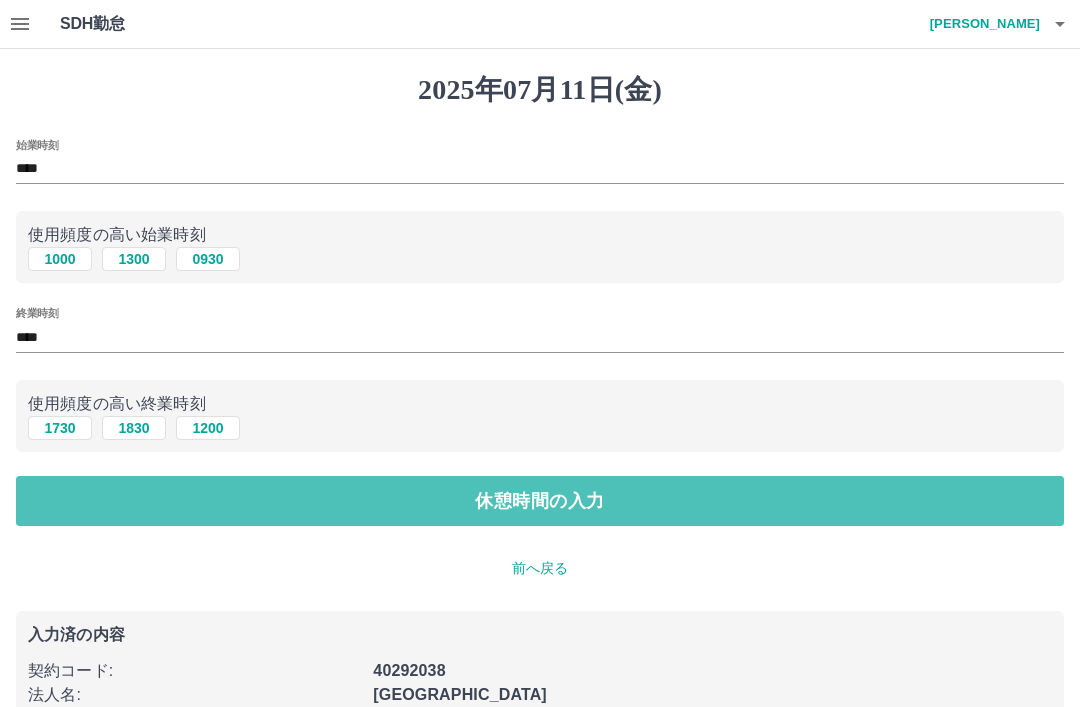 click on "休憩時間の入力" at bounding box center [540, 501] 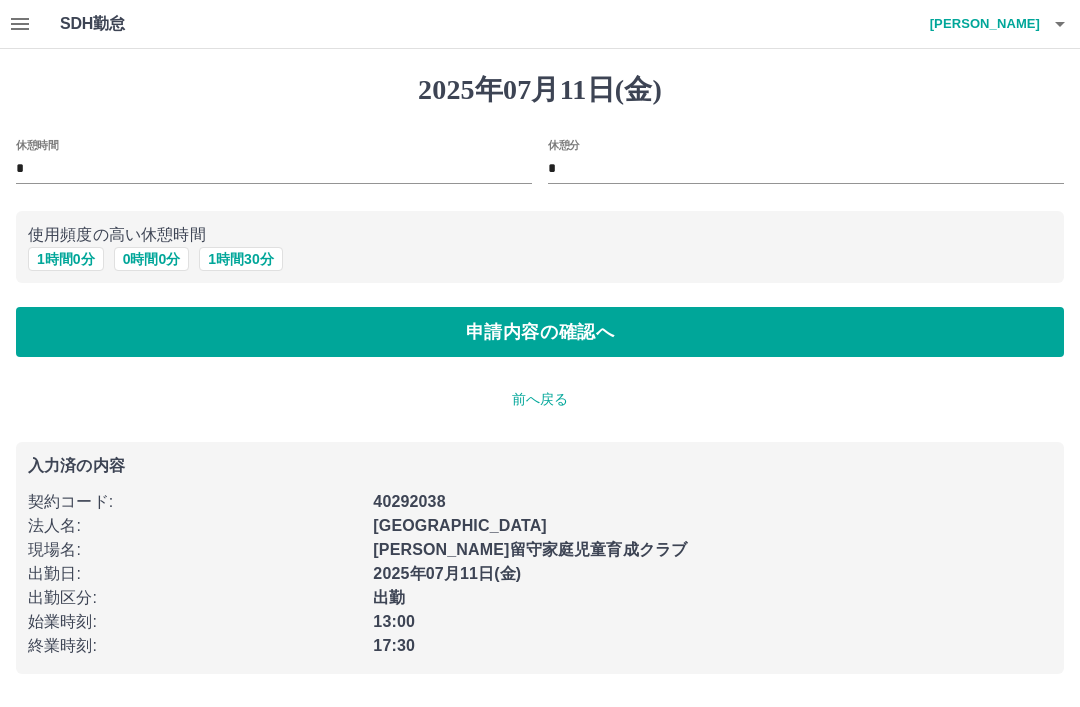 click on "申請内容の確認へ" at bounding box center [540, 332] 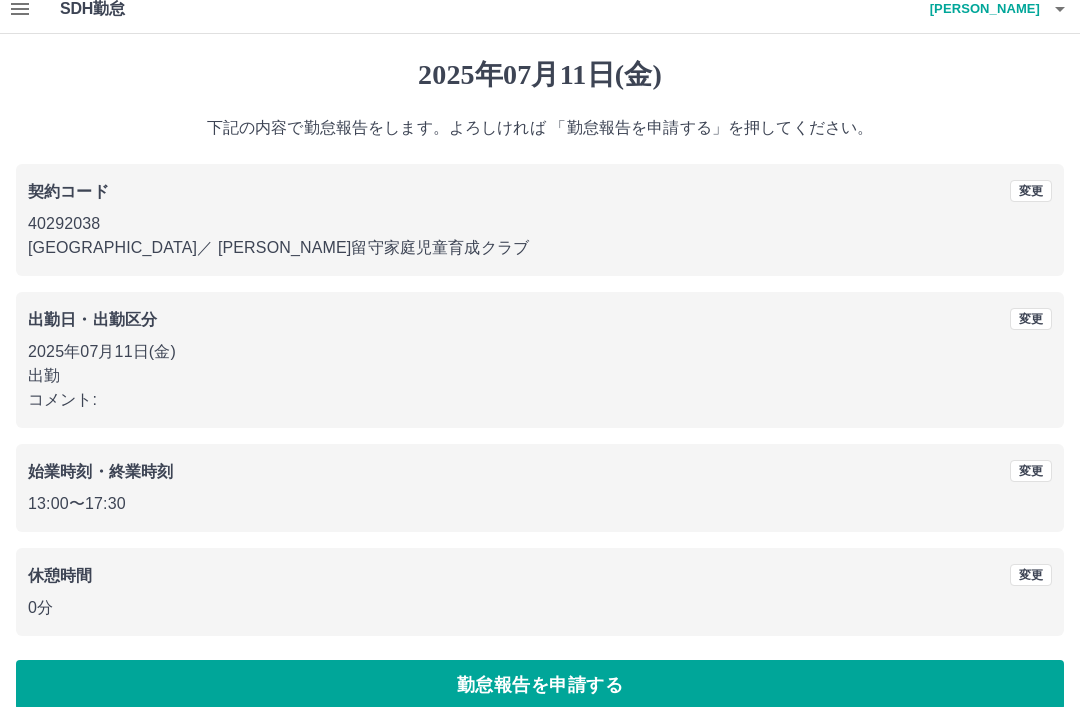 scroll, scrollTop: 41, scrollLeft: 0, axis: vertical 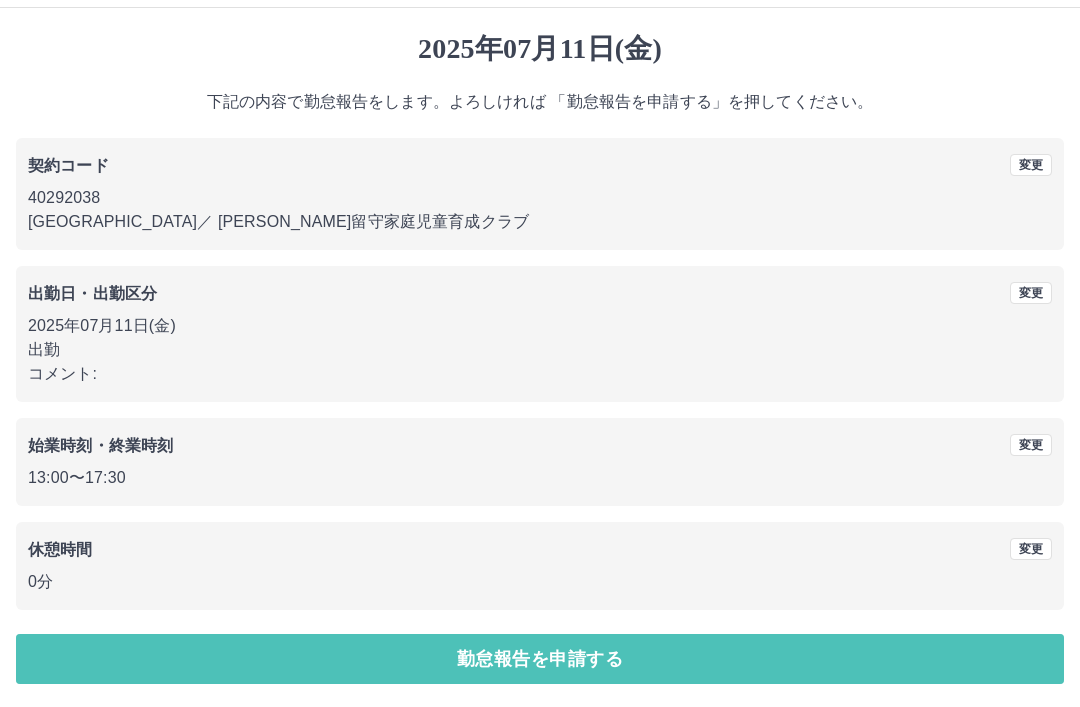 click on "勤怠報告を申請する" at bounding box center [540, 659] 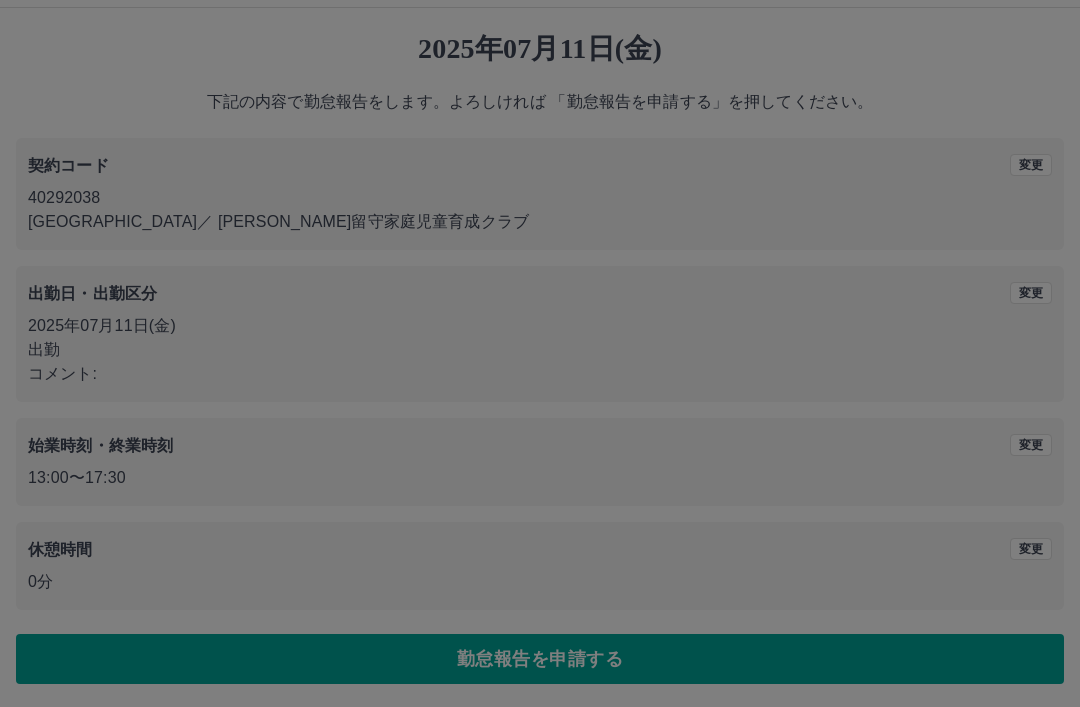 scroll, scrollTop: 0, scrollLeft: 0, axis: both 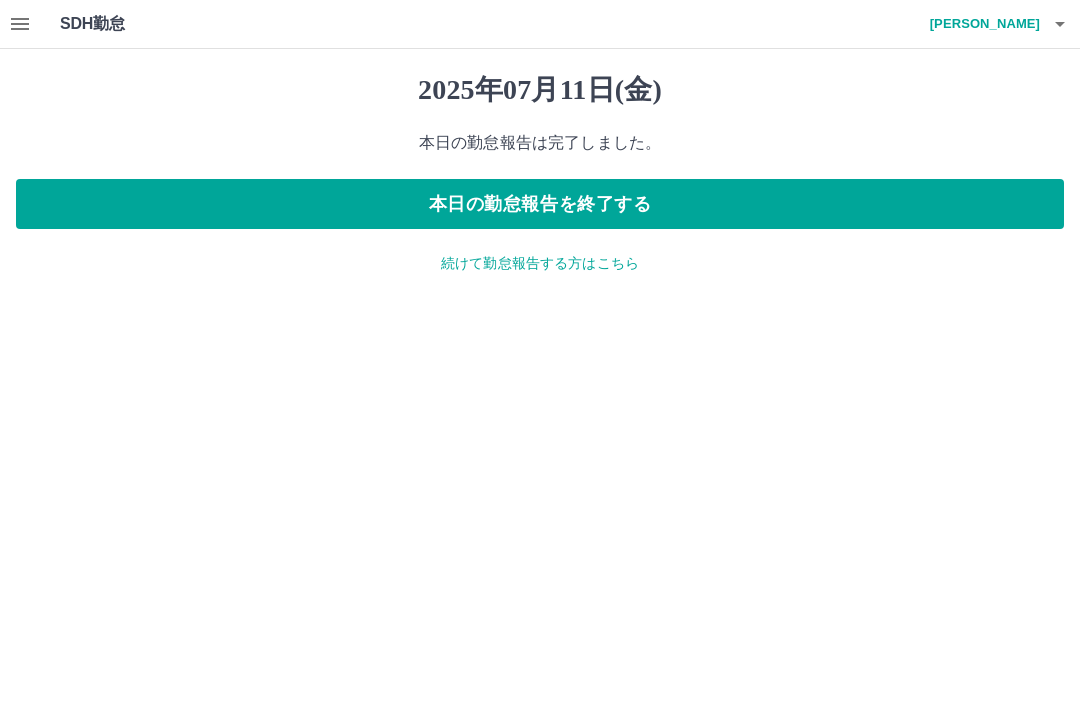 click on "本日の勤怠報告を終了する" at bounding box center [540, 204] 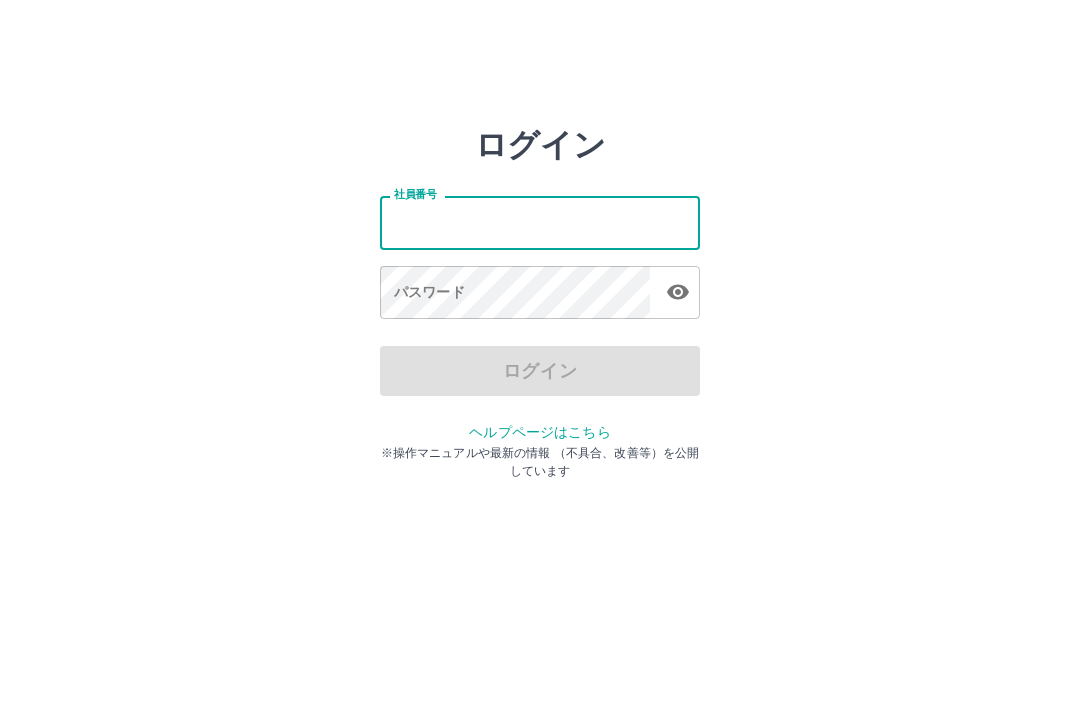 scroll, scrollTop: 0, scrollLeft: 0, axis: both 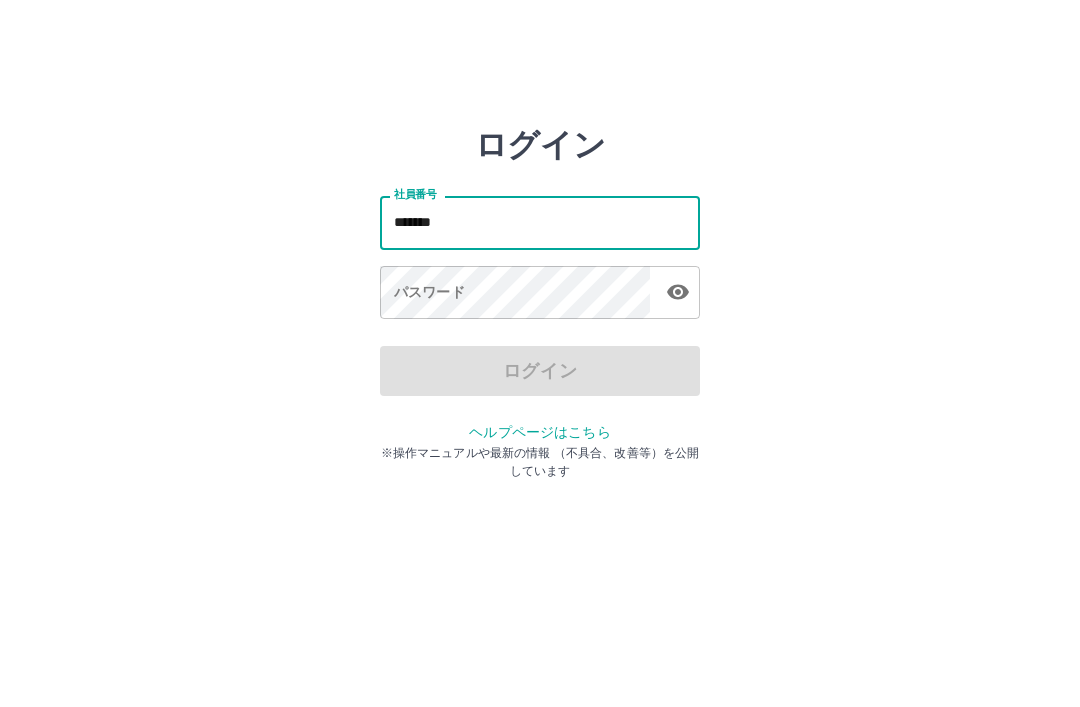 type on "*******" 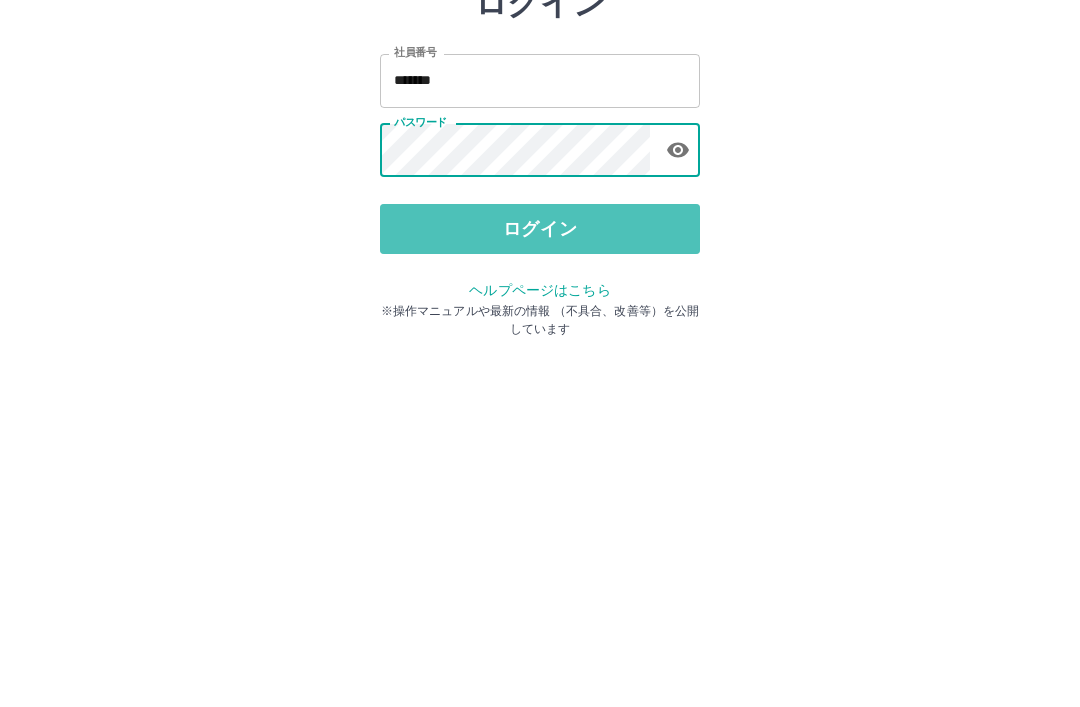 click on "ログイン" at bounding box center [540, 371] 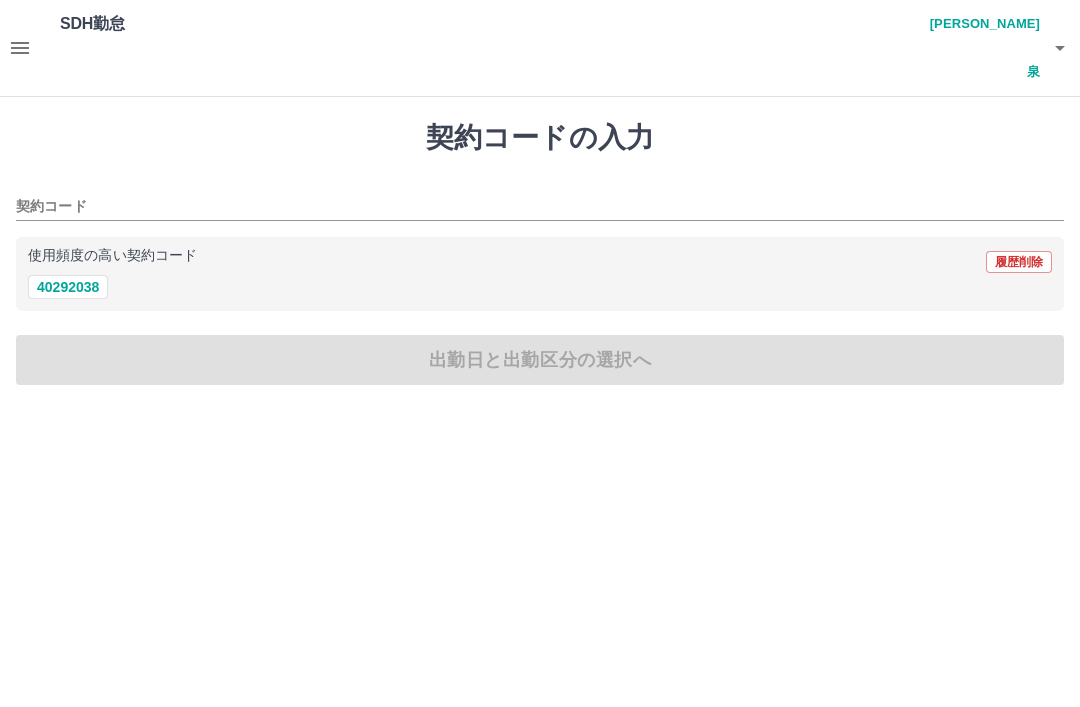 scroll, scrollTop: 0, scrollLeft: 0, axis: both 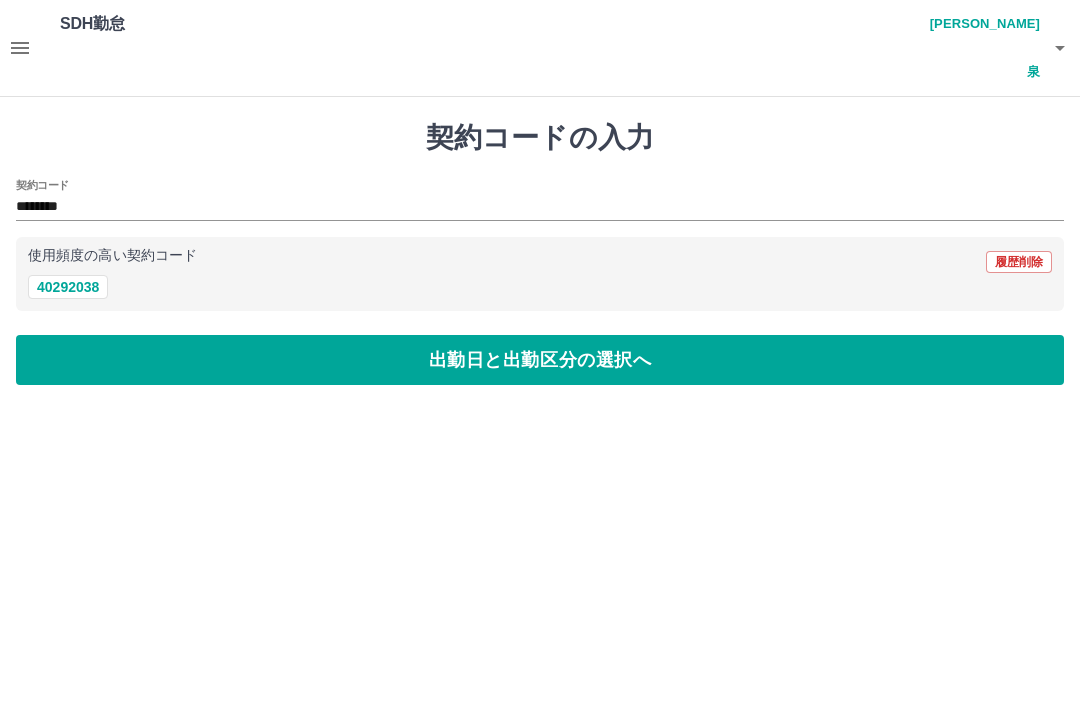 click on "出勤日と出勤区分の選択へ" at bounding box center [540, 360] 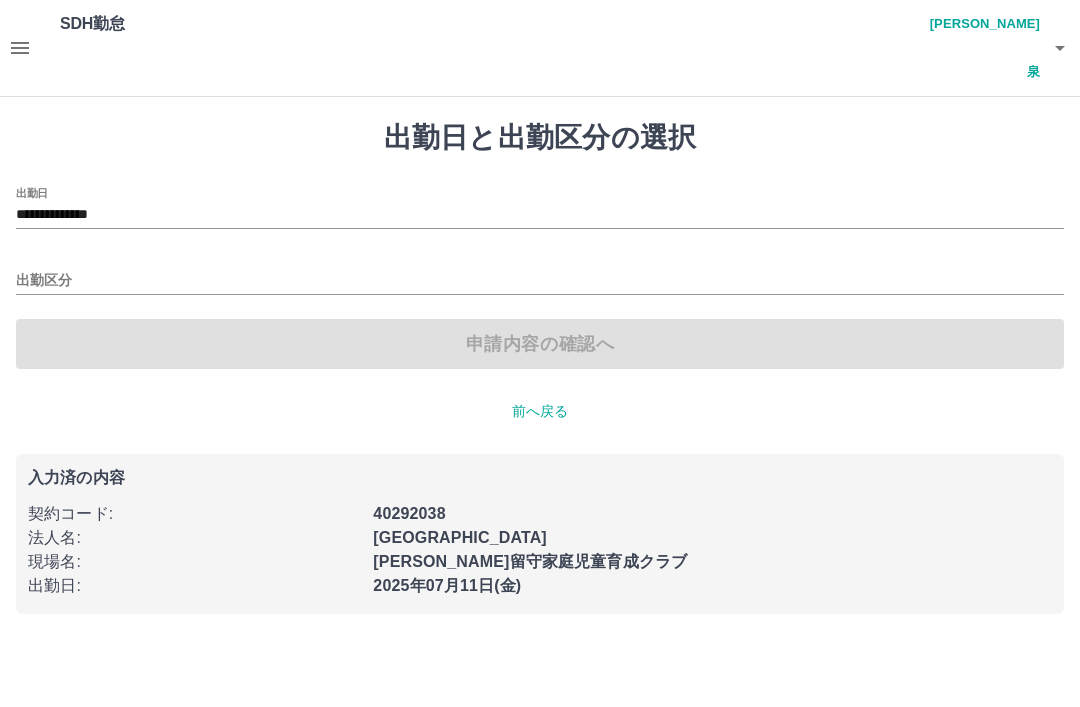 click on "出勤区分" at bounding box center (540, 281) 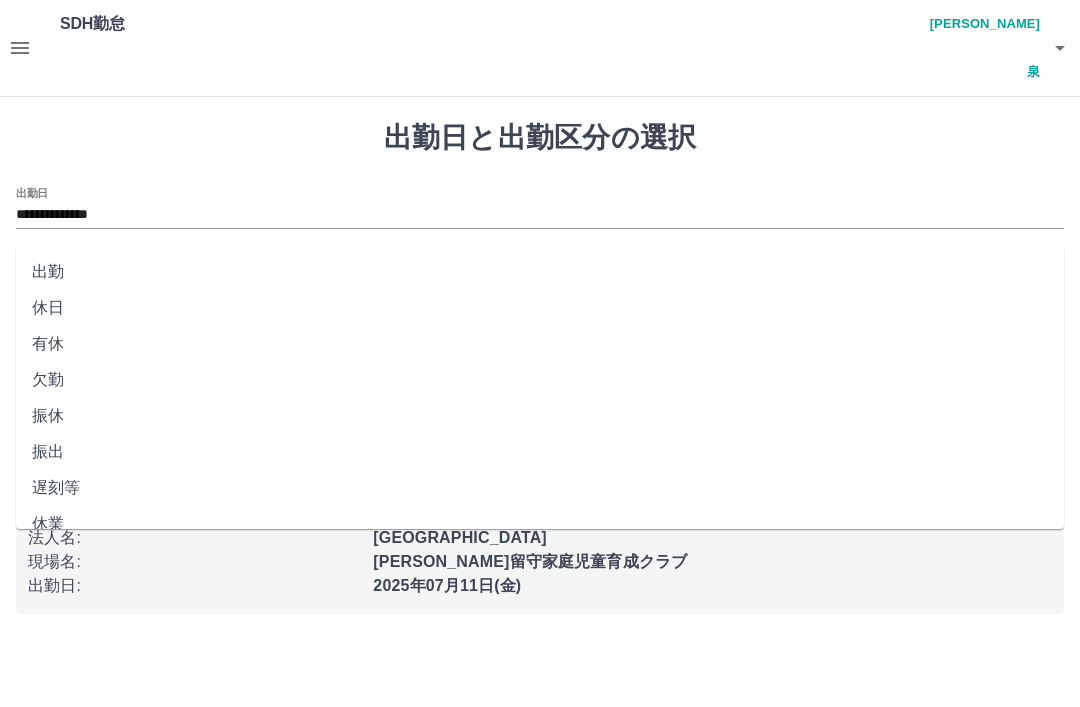 click on "出勤" at bounding box center (540, 272) 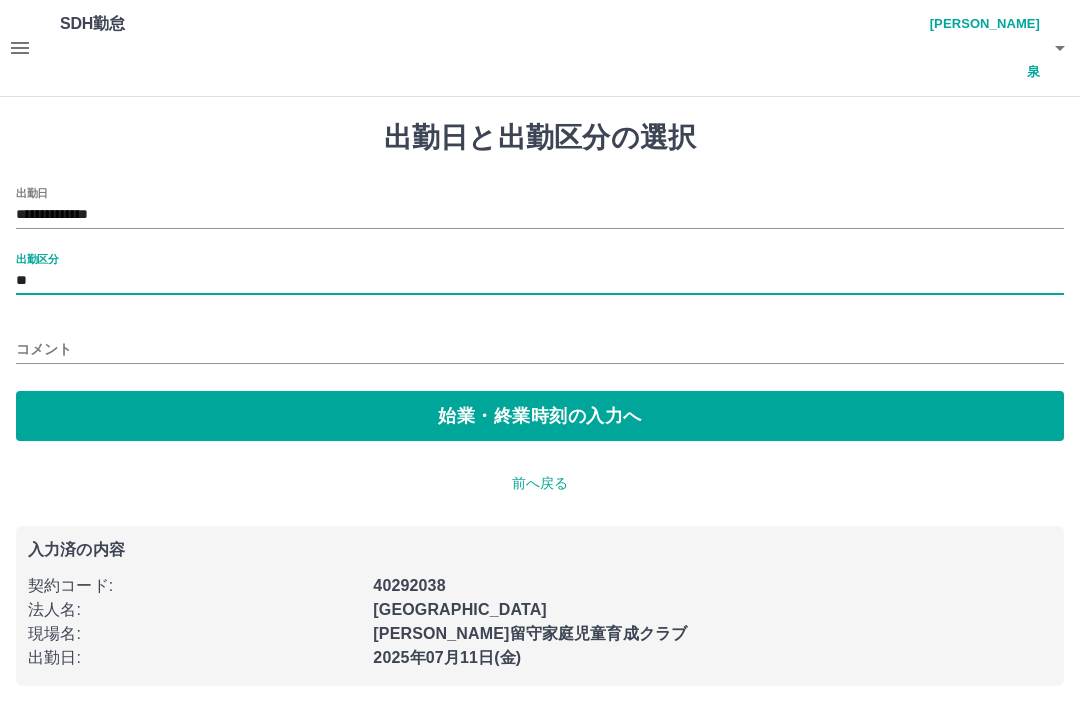 click on "始業・終業時刻の入力へ" at bounding box center (540, 416) 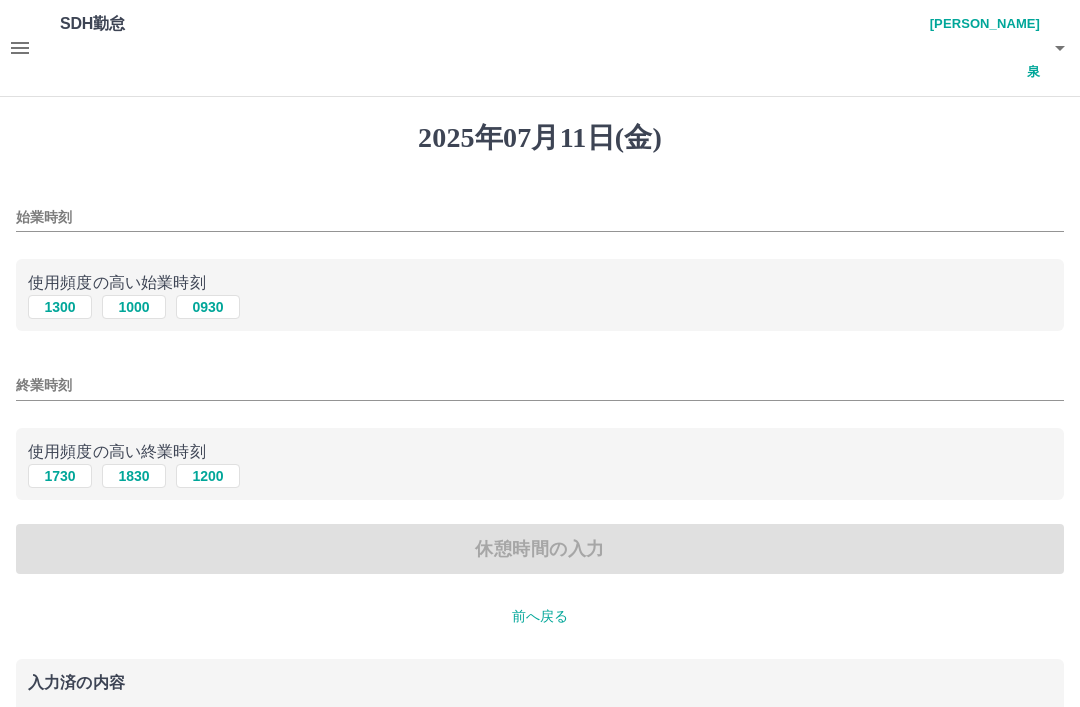 click on "1300" at bounding box center [60, 307] 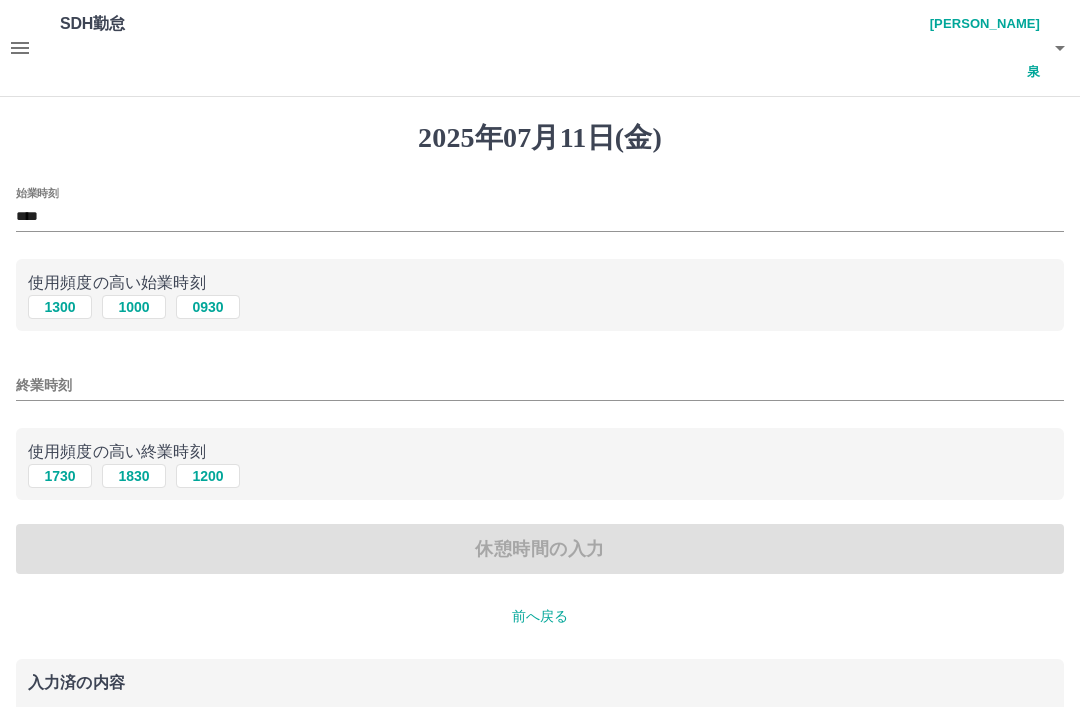 click on "1730" at bounding box center [60, 476] 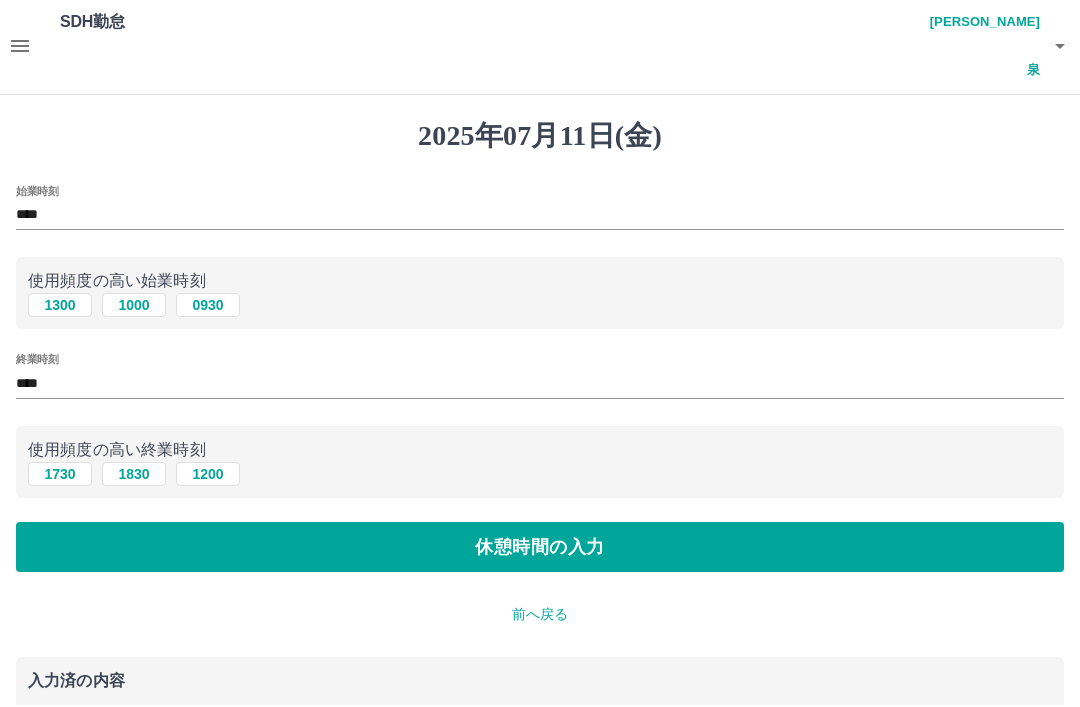 scroll, scrollTop: 44, scrollLeft: 0, axis: vertical 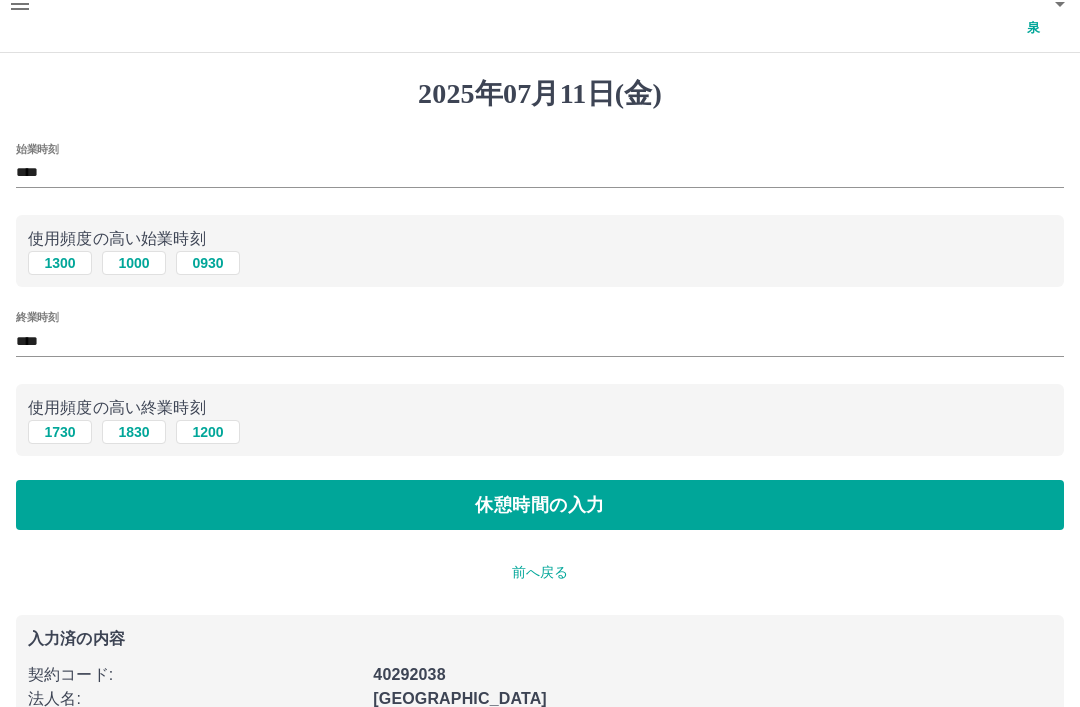 click on "休憩時間の入力" at bounding box center [540, 505] 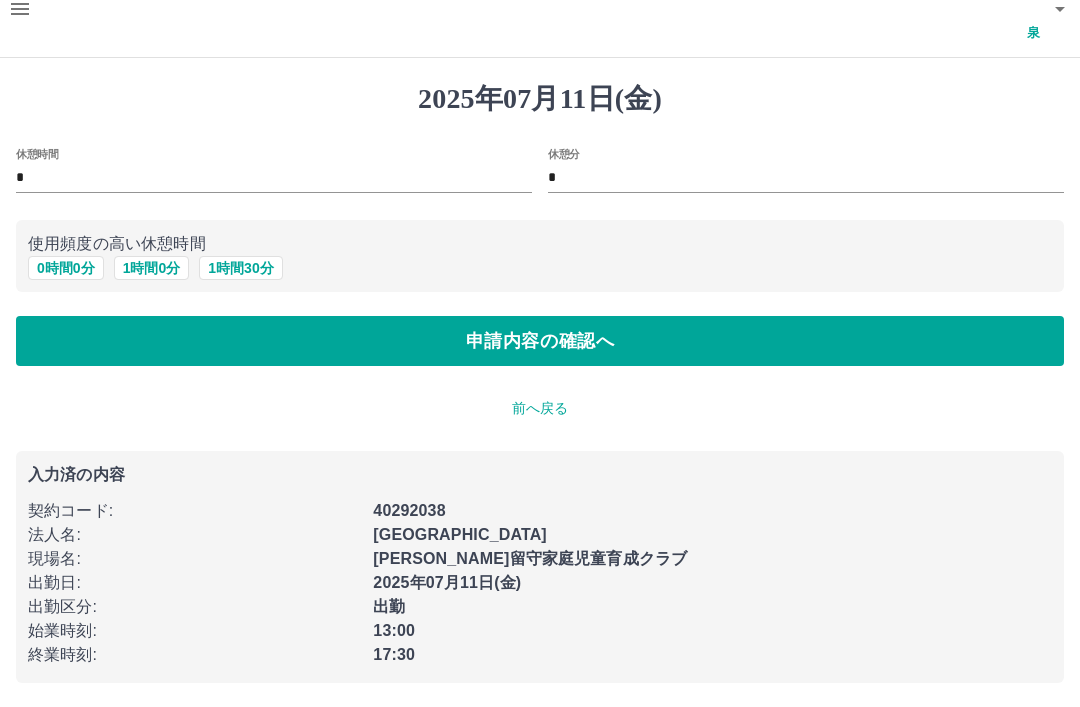 scroll, scrollTop: 0, scrollLeft: 0, axis: both 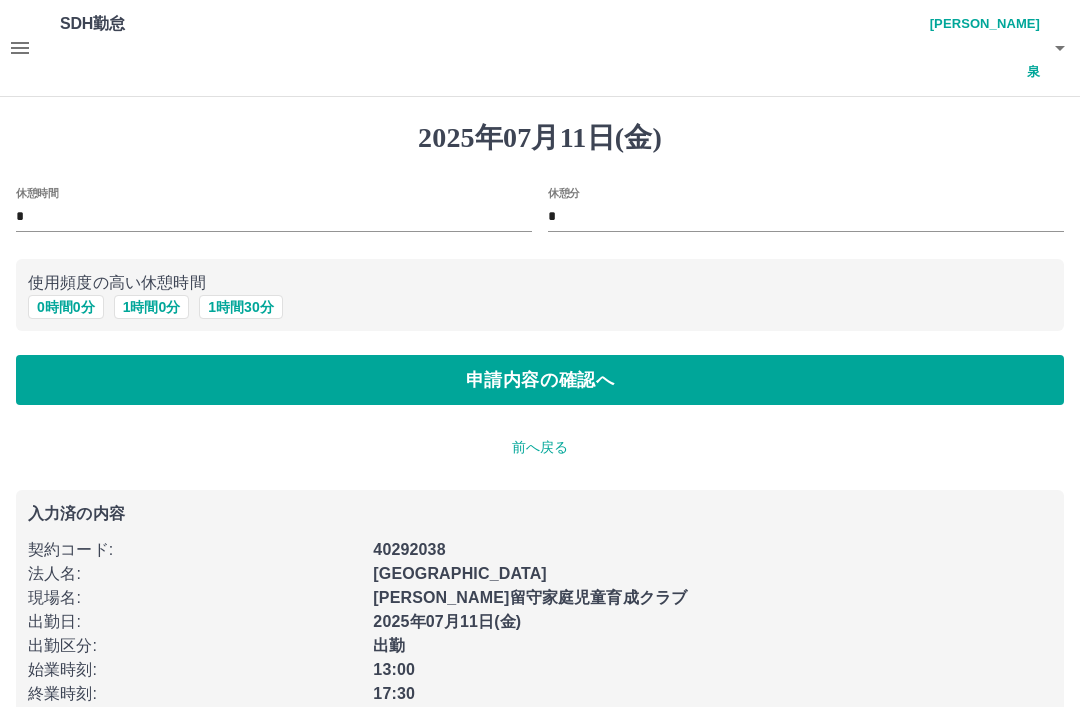 click on "申請内容の確認へ" at bounding box center (540, 380) 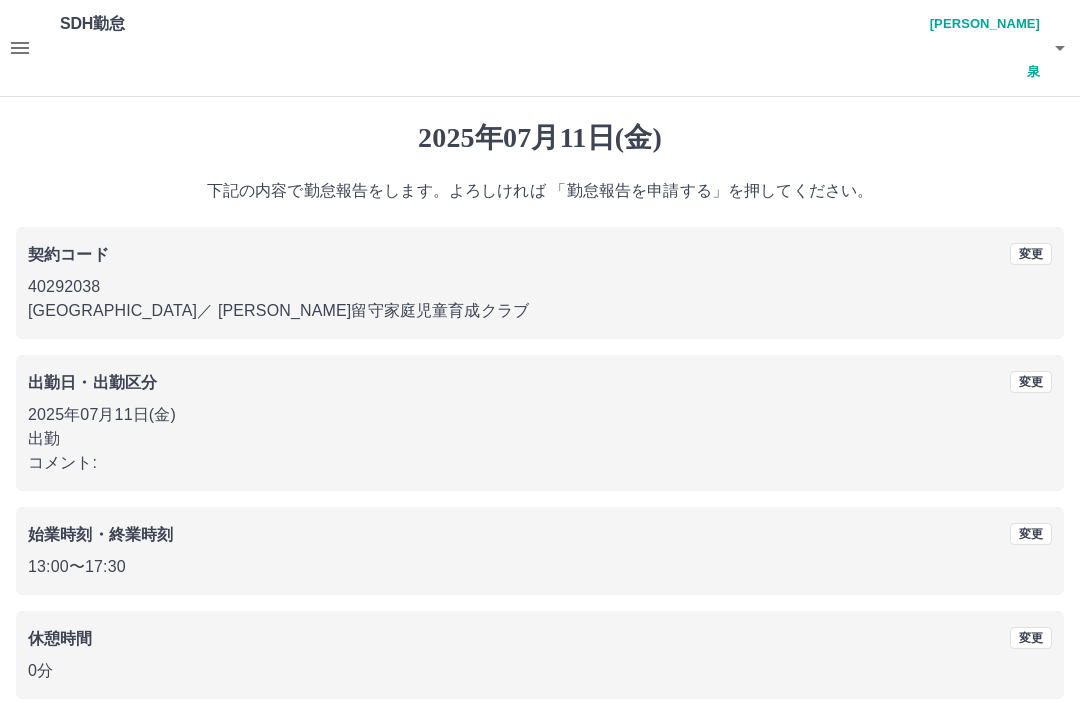scroll, scrollTop: 41, scrollLeft: 0, axis: vertical 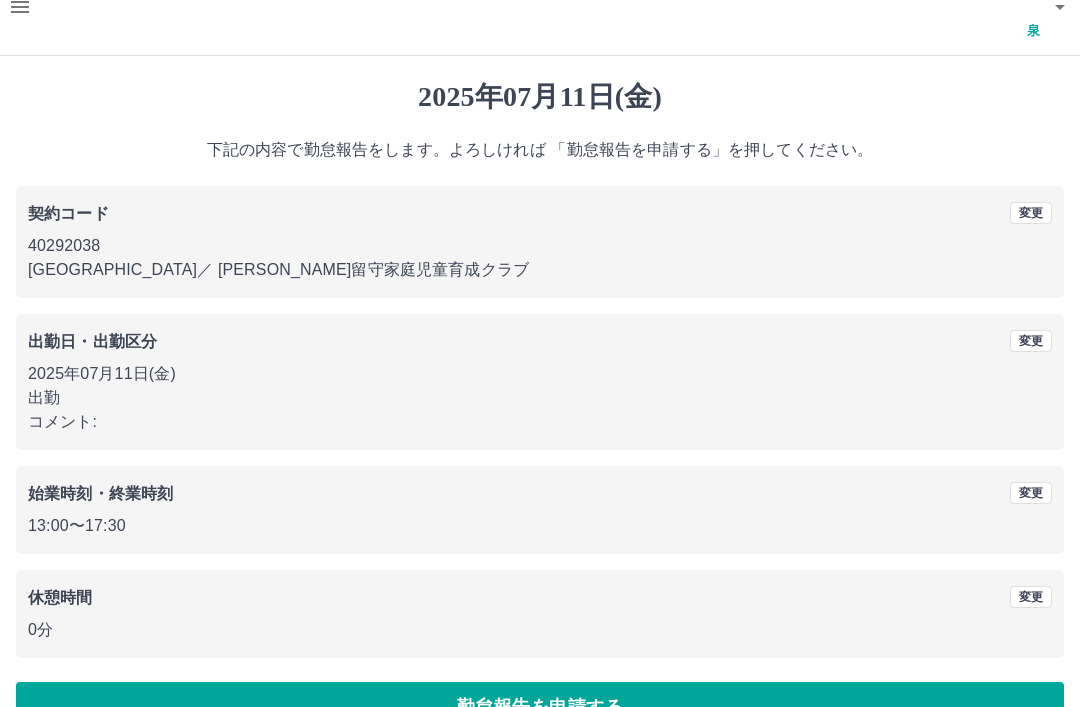 click on "勤怠報告を申請する" at bounding box center (540, 707) 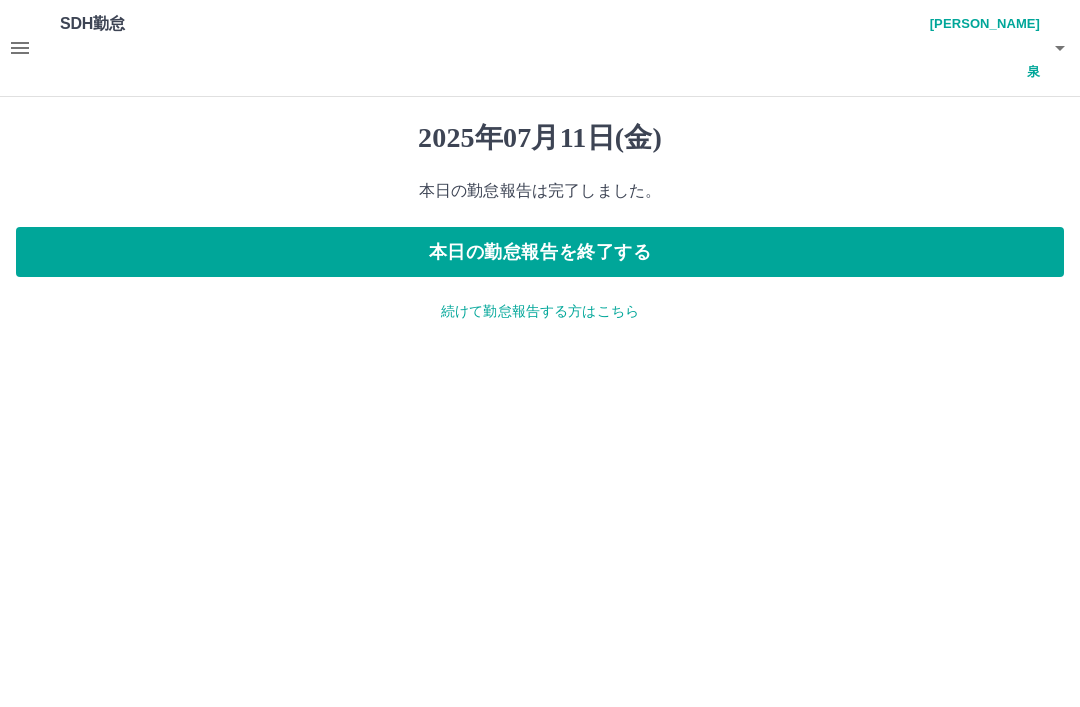scroll, scrollTop: 0, scrollLeft: 0, axis: both 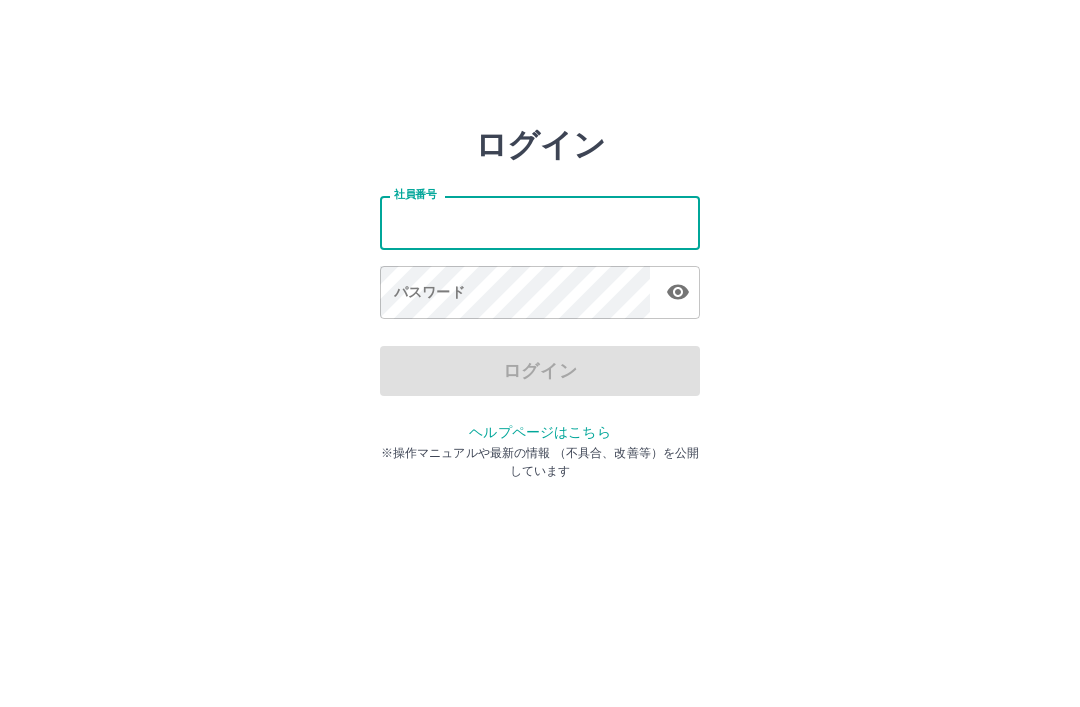 click on "社員番号" at bounding box center (540, 222) 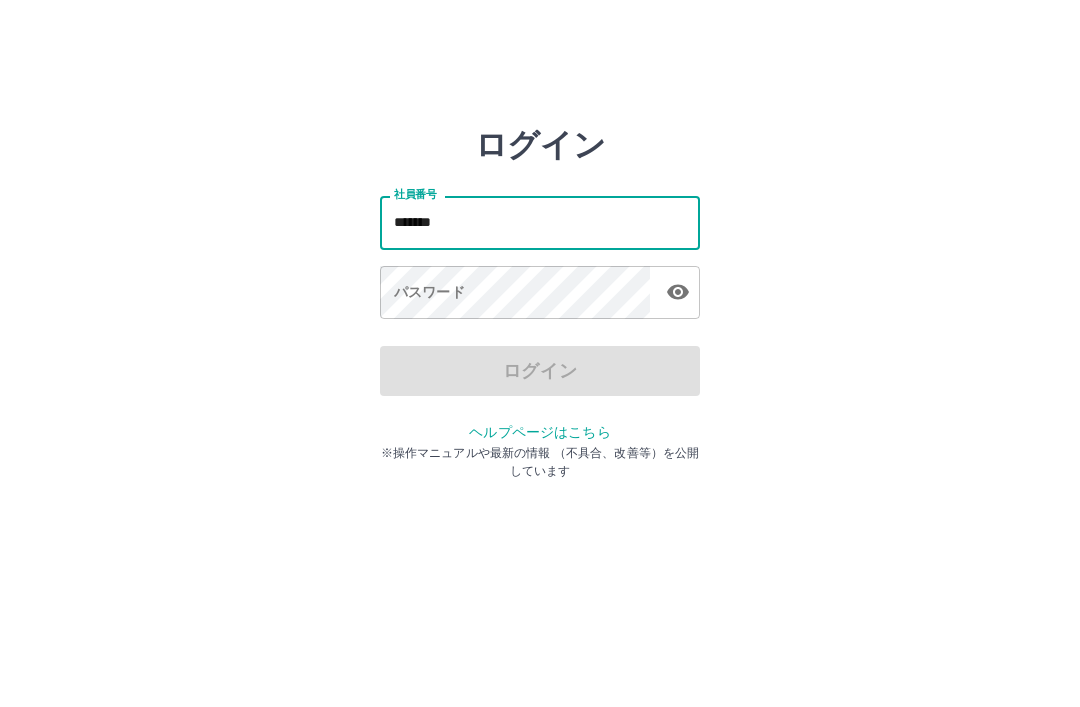 type on "*******" 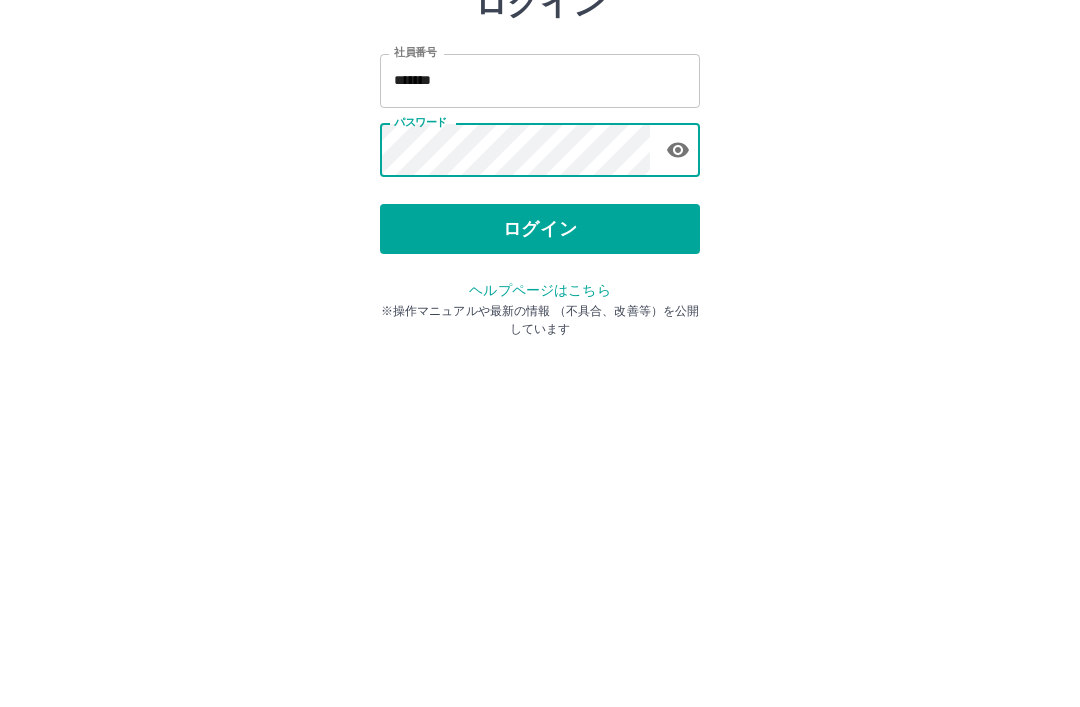 click on "ログイン" at bounding box center [540, 371] 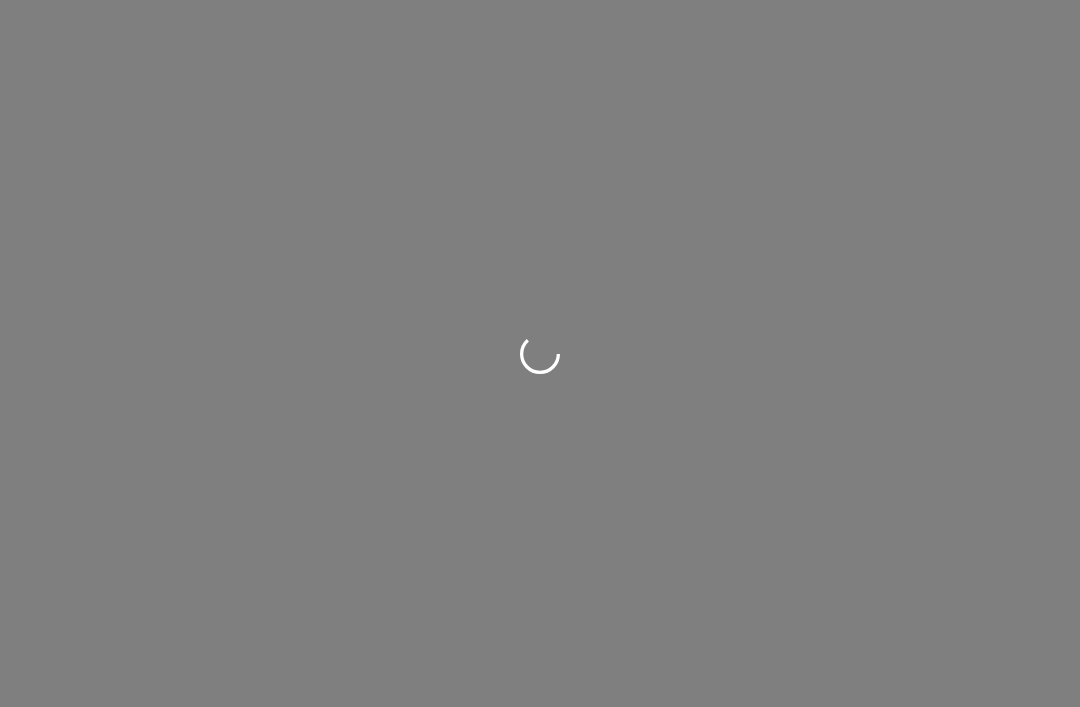 scroll, scrollTop: 0, scrollLeft: 0, axis: both 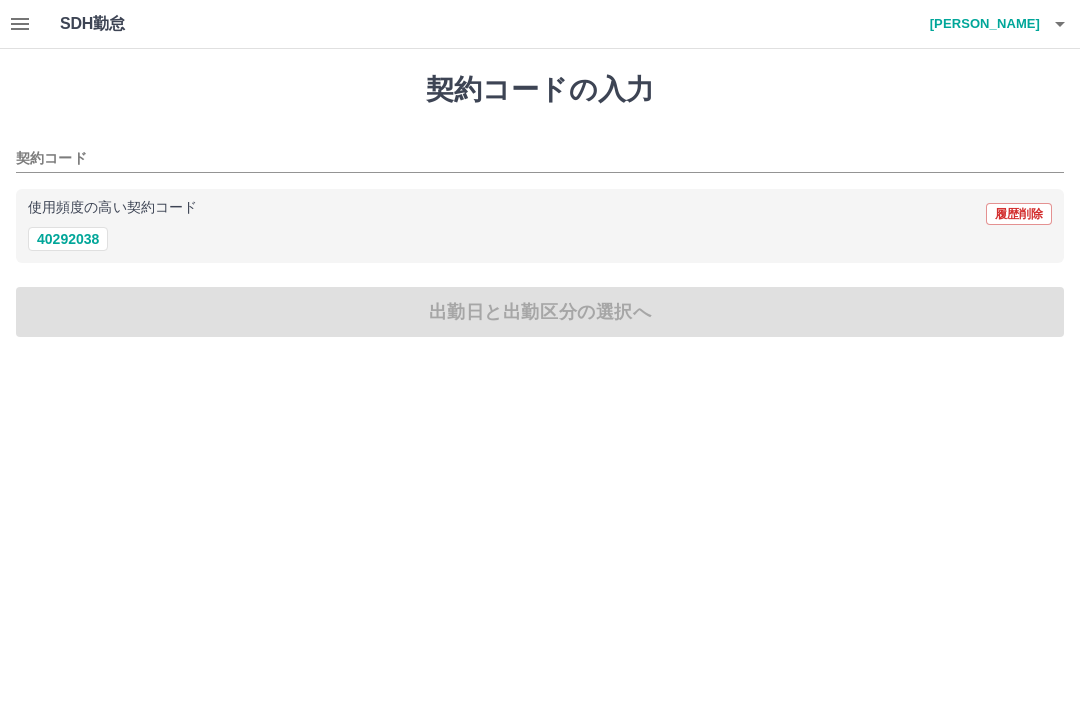 click on "40292038" at bounding box center [68, 239] 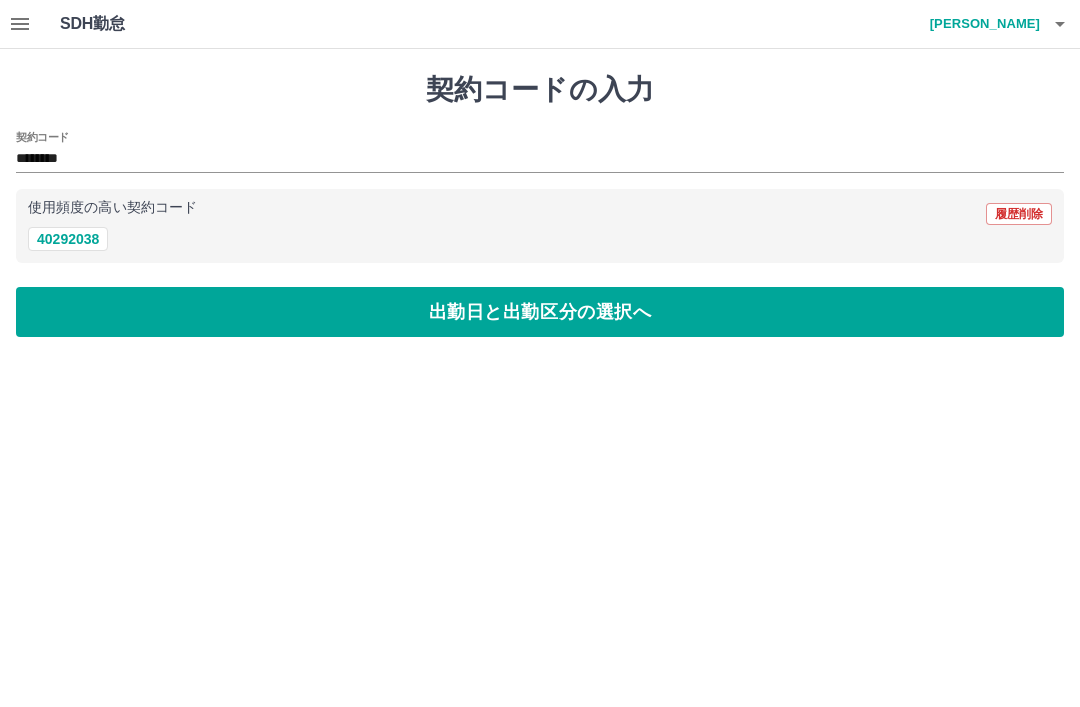 click on "出勤日と出勤区分の選択へ" at bounding box center (540, 312) 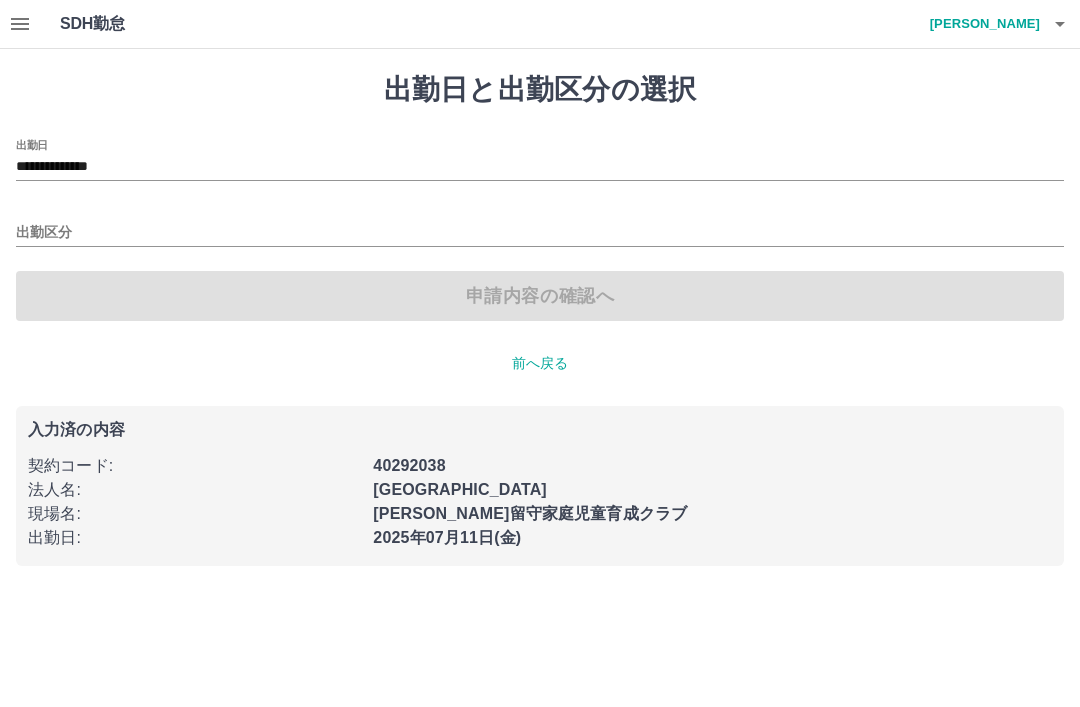 click on "出勤区分" at bounding box center (540, 233) 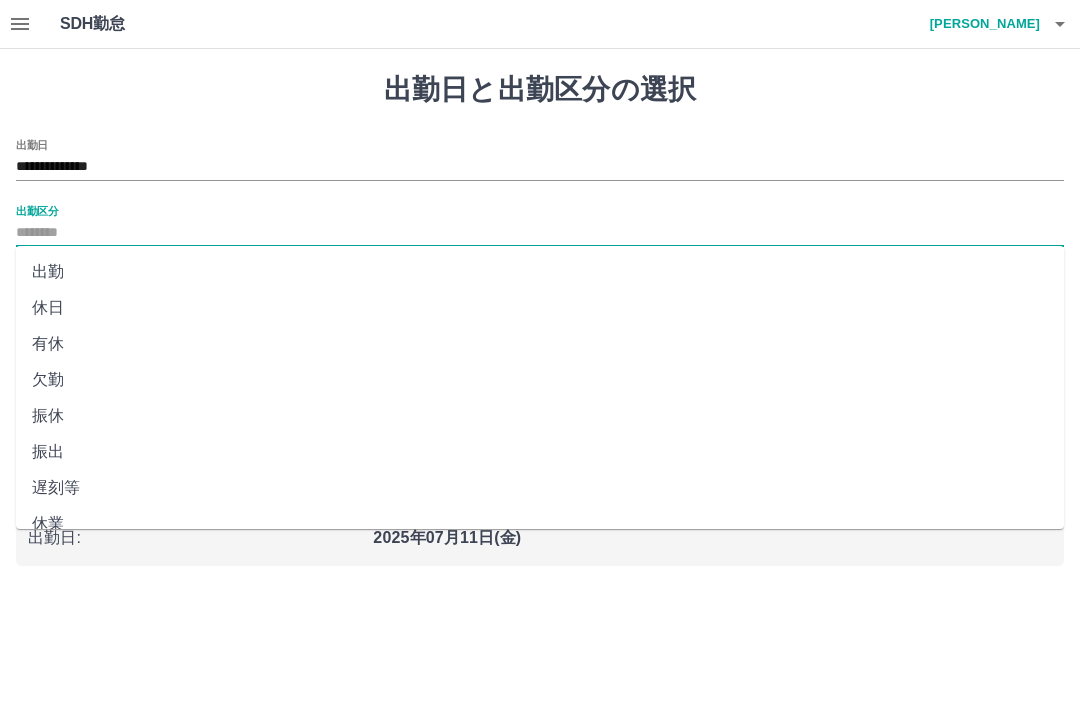 click on "出勤" at bounding box center [540, 272] 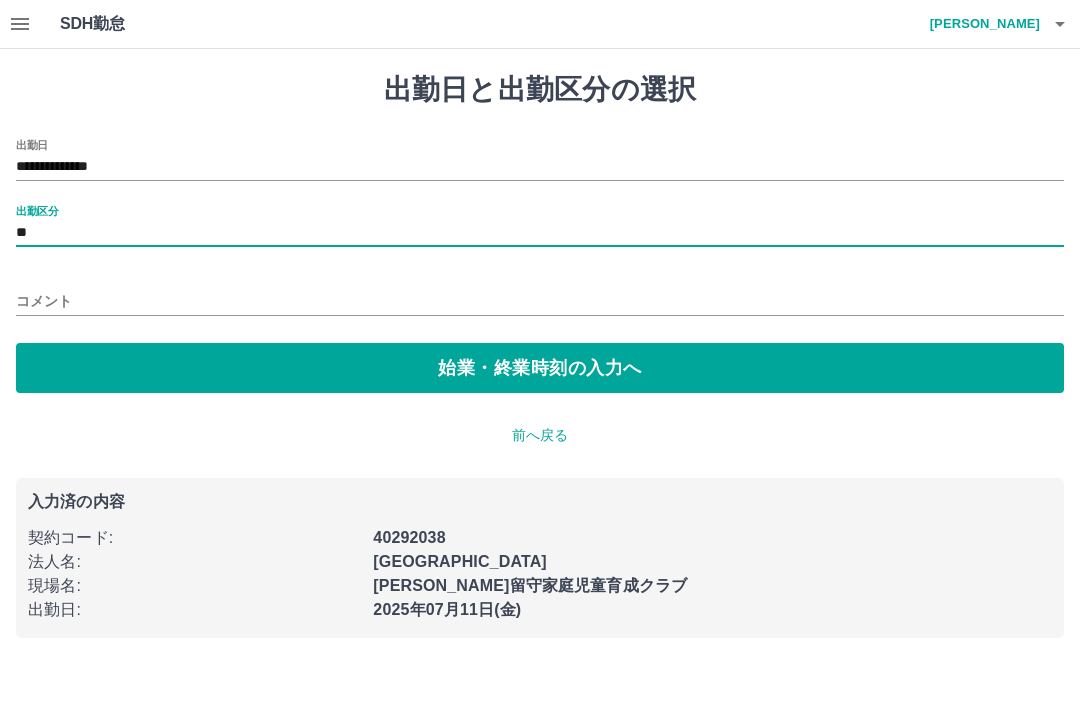 click on "始業・終業時刻の入力へ" at bounding box center [540, 368] 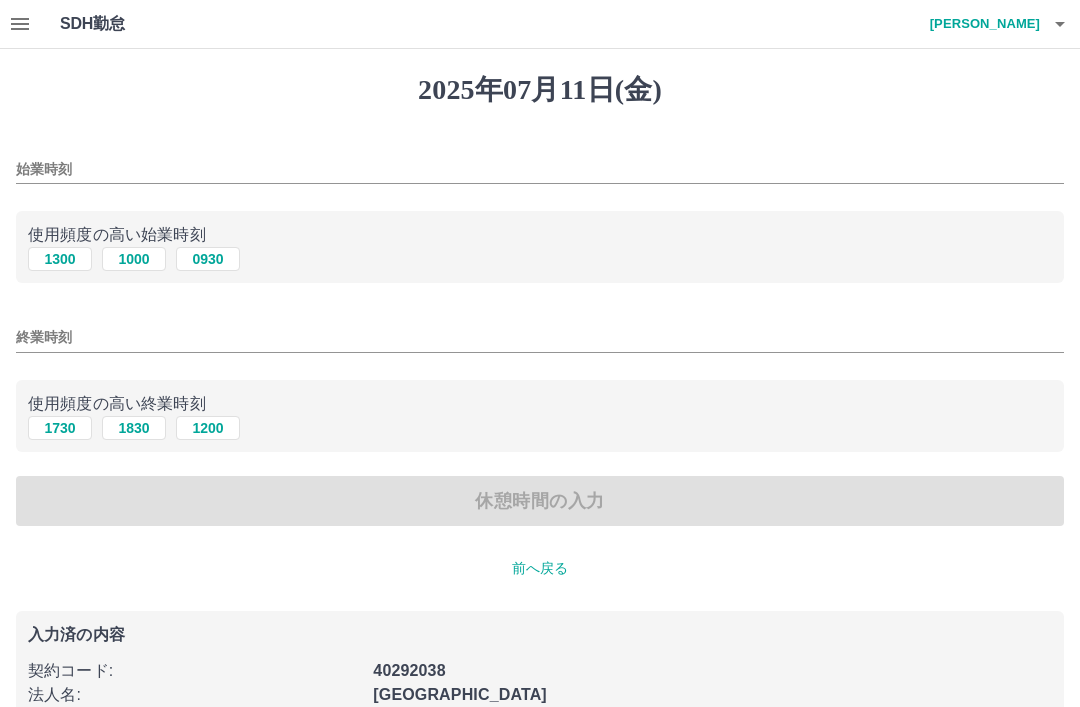click on "1300" at bounding box center [60, 259] 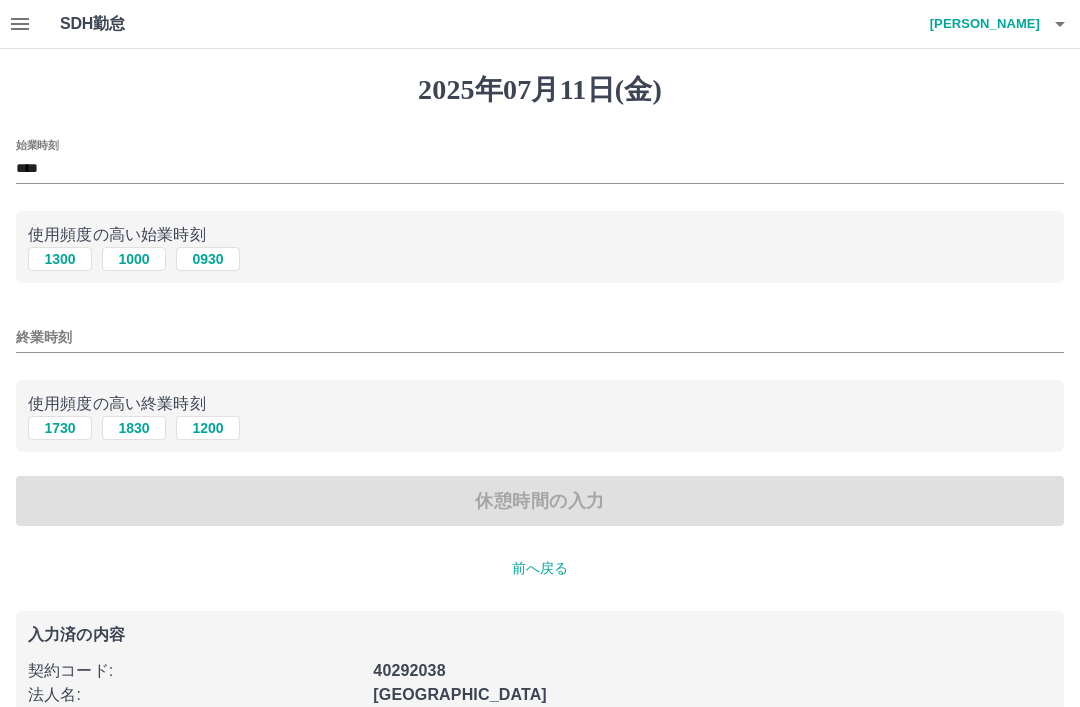 click on "1730" at bounding box center [60, 428] 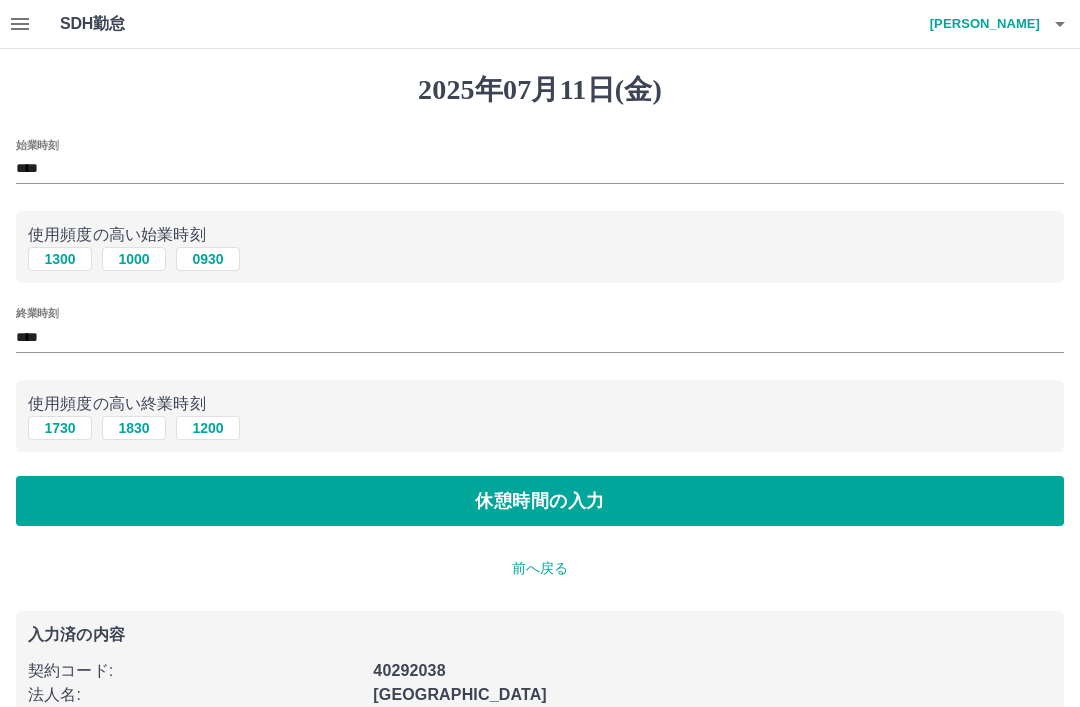 click on "休憩時間の入力" at bounding box center (540, 501) 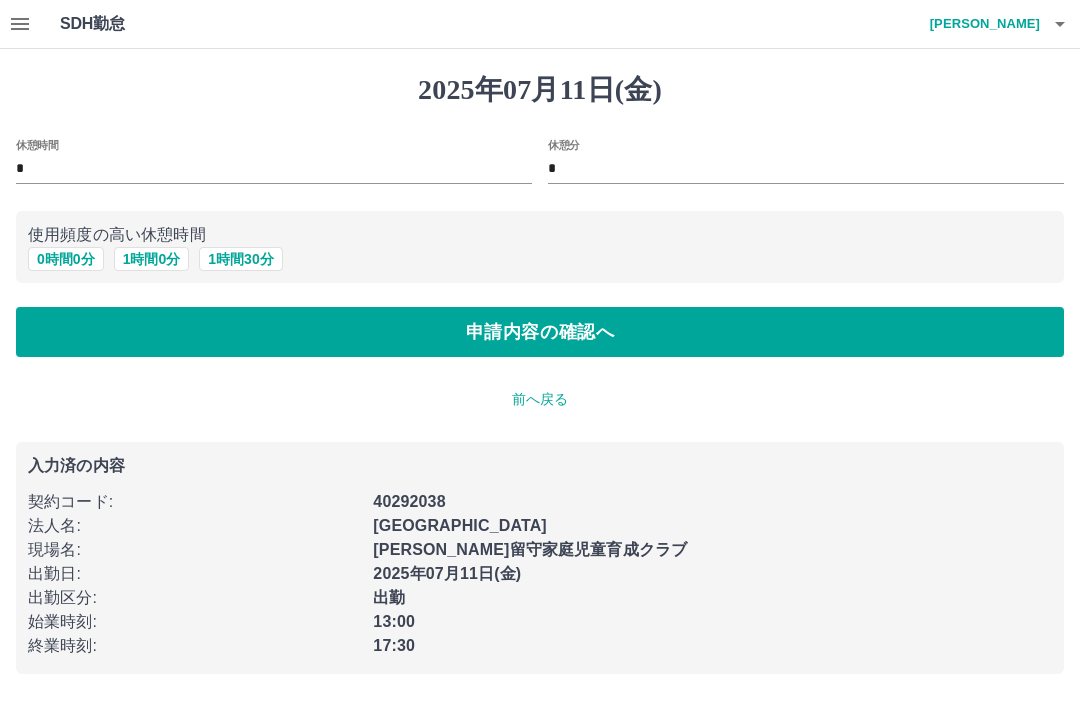 click on "0 時間 0 分" at bounding box center [66, 259] 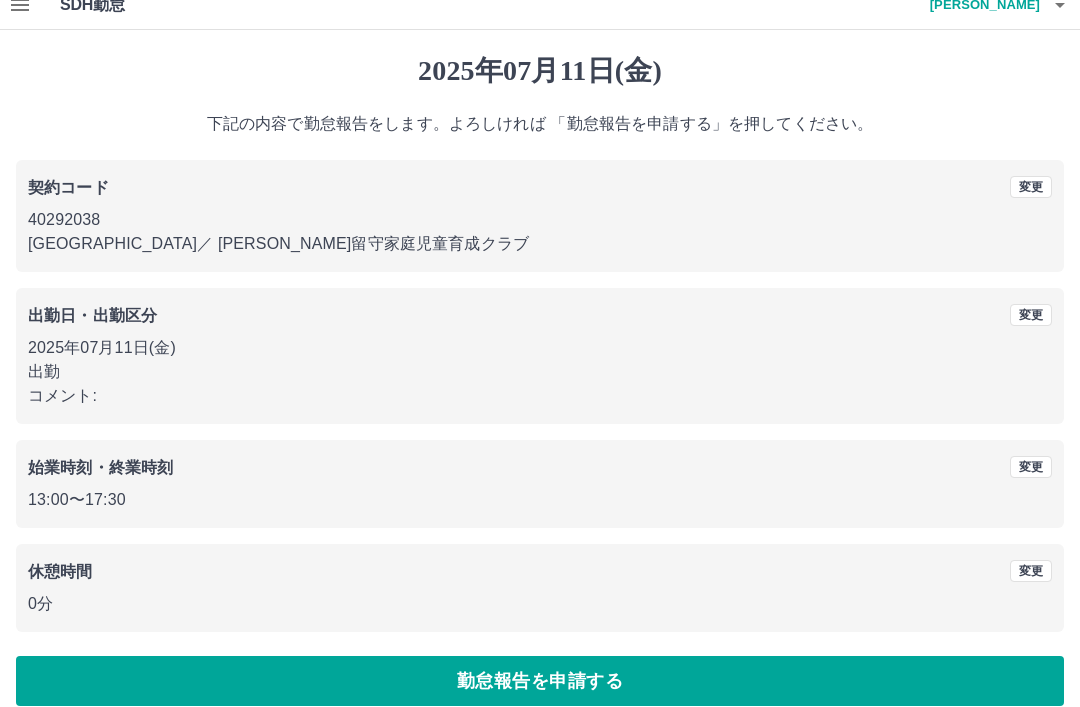 scroll, scrollTop: 41, scrollLeft: 0, axis: vertical 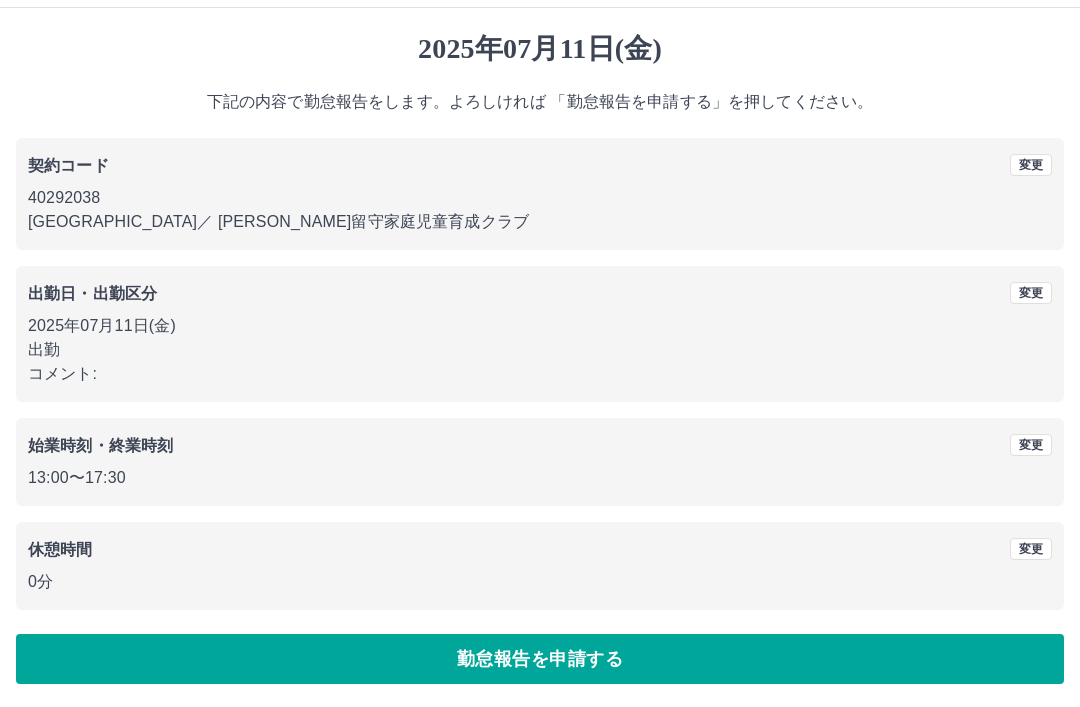 click on "勤怠報告を申請する" at bounding box center [540, 659] 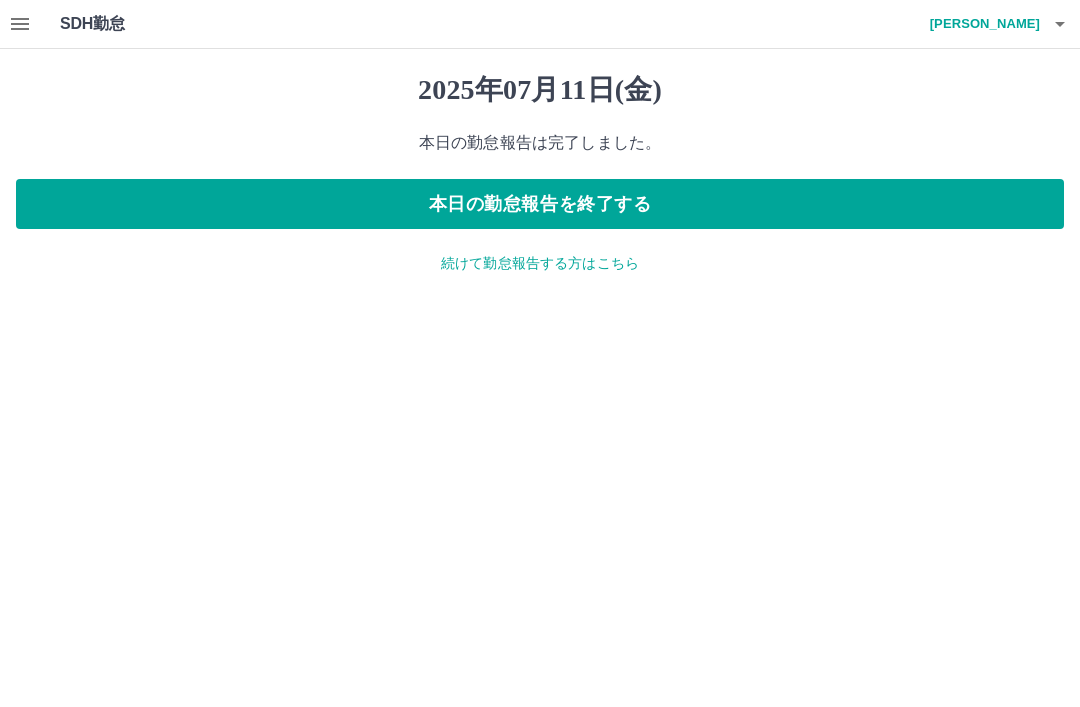 scroll, scrollTop: 0, scrollLeft: 0, axis: both 